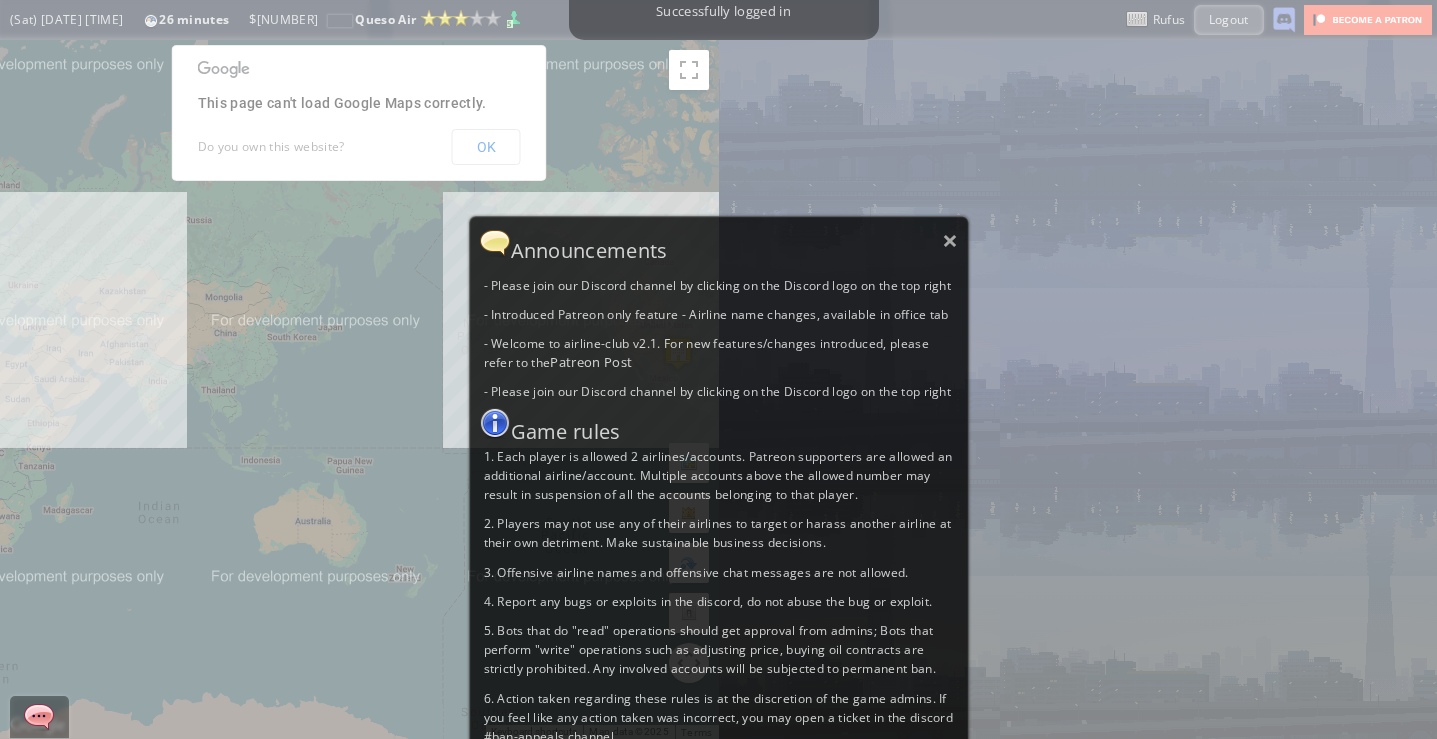 scroll, scrollTop: 0, scrollLeft: 0, axis: both 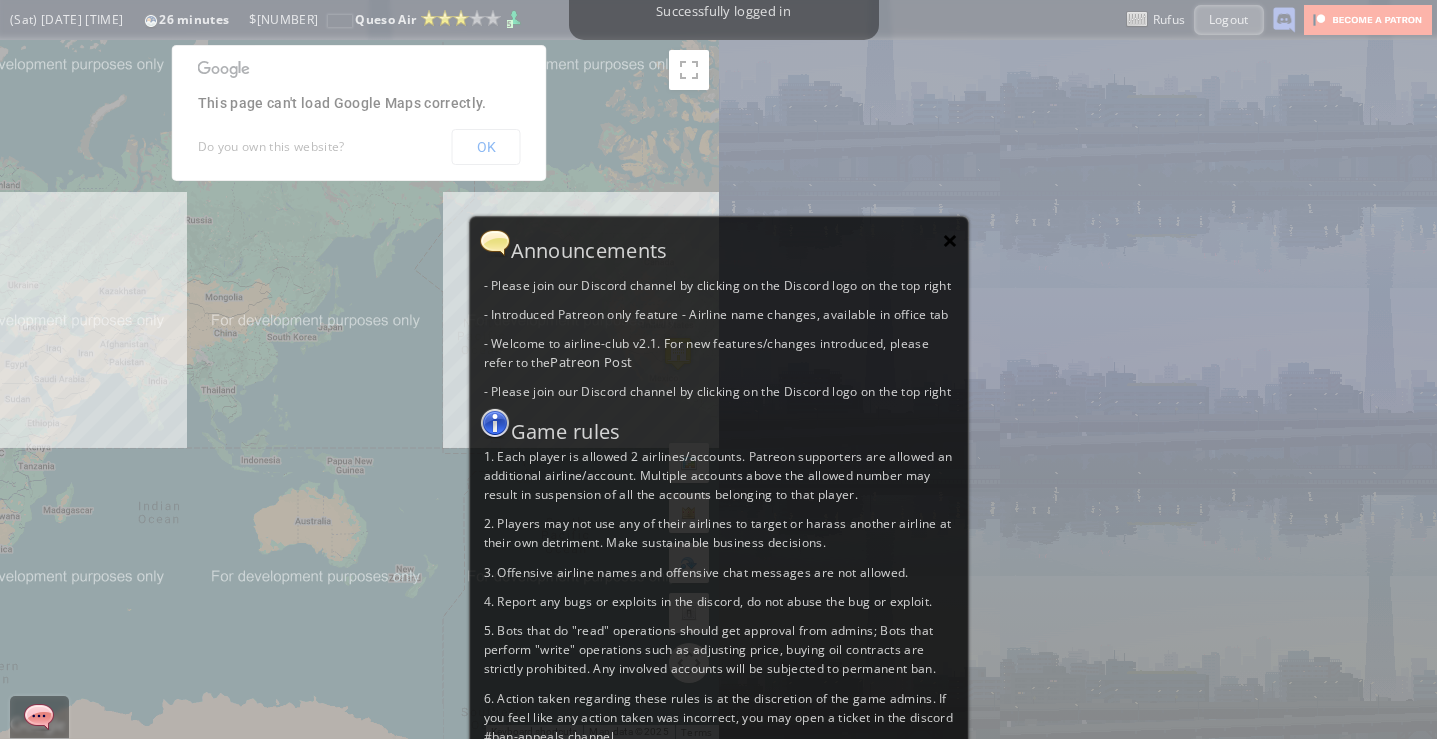 click on "×" at bounding box center [950, 240] 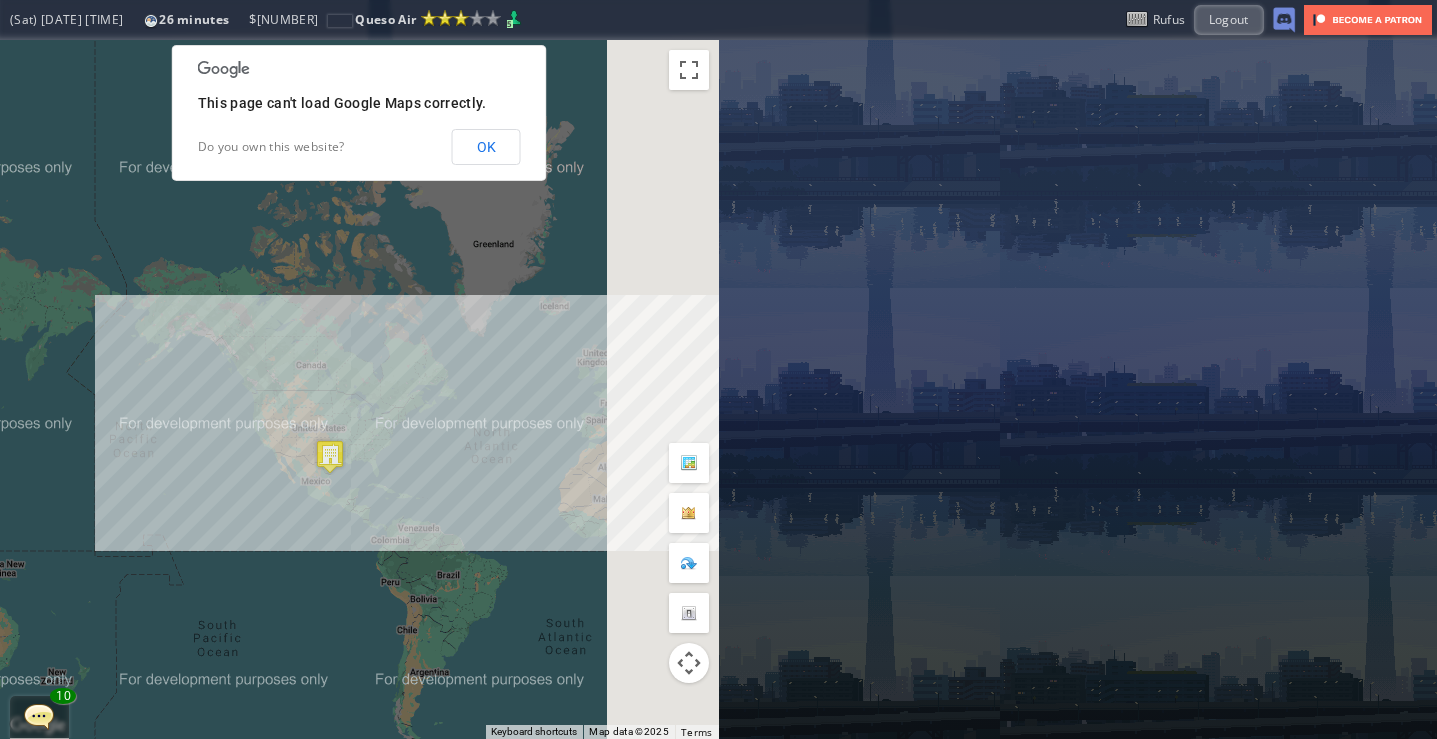 drag, startPoint x: 622, startPoint y: 219, endPoint x: 158, endPoint y: 390, distance: 494.50684 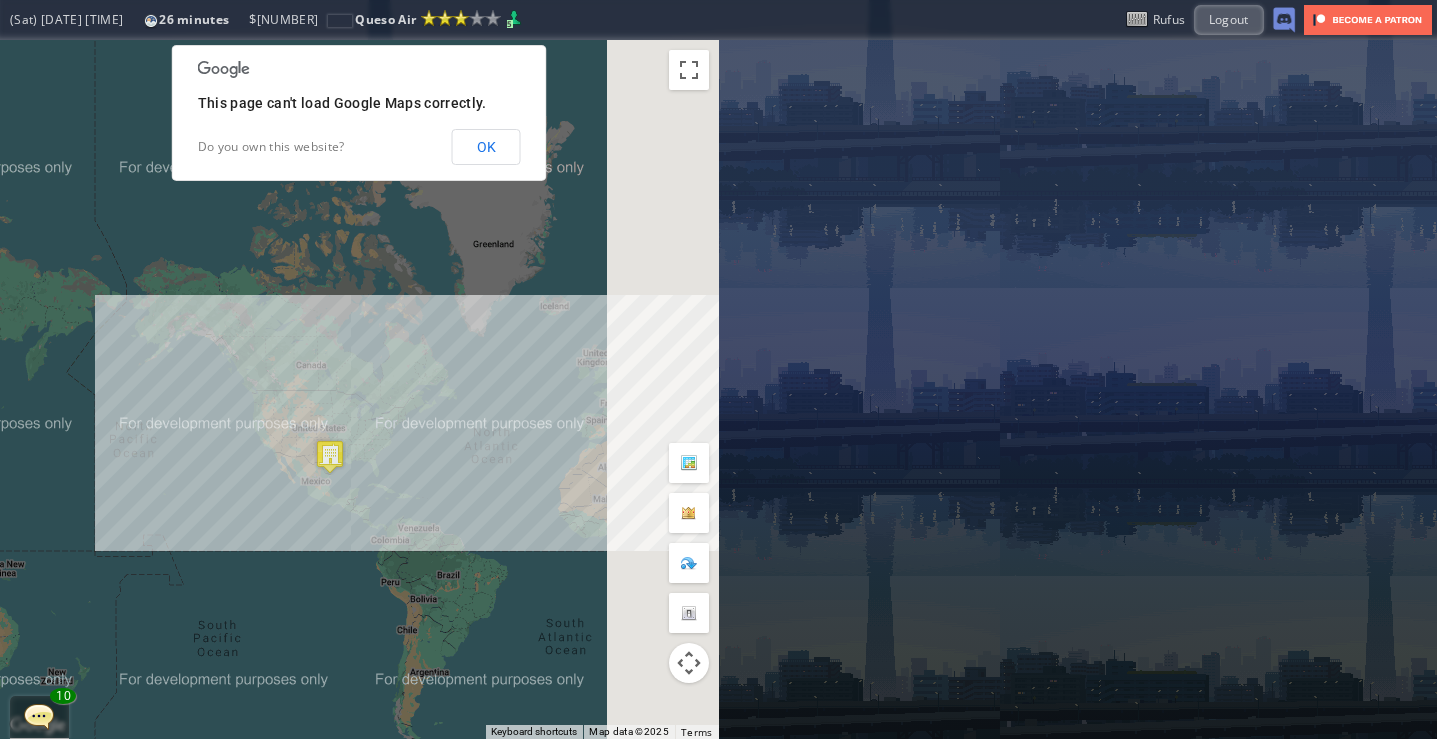 click on "To navigate, press the arrow keys." at bounding box center [359, 389] 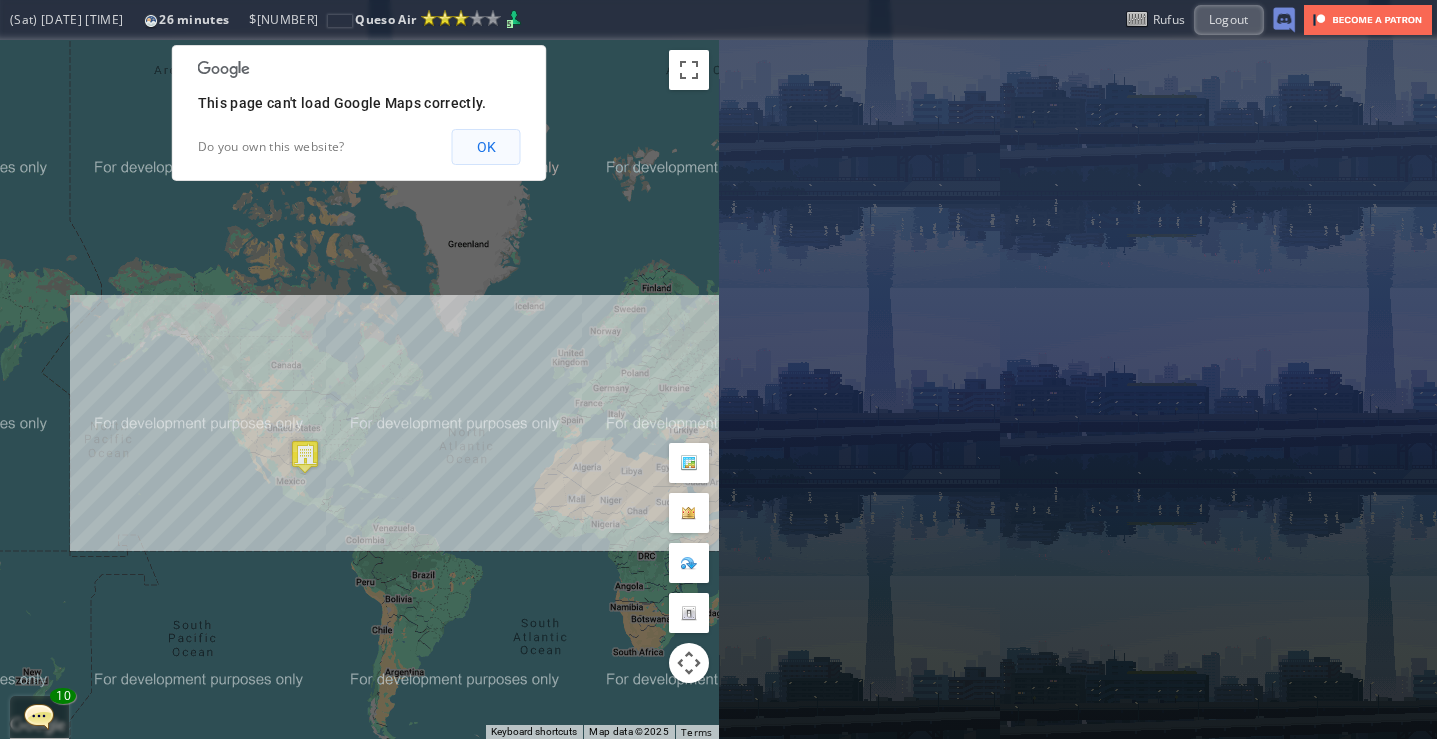 click on "OK" at bounding box center [486, 147] 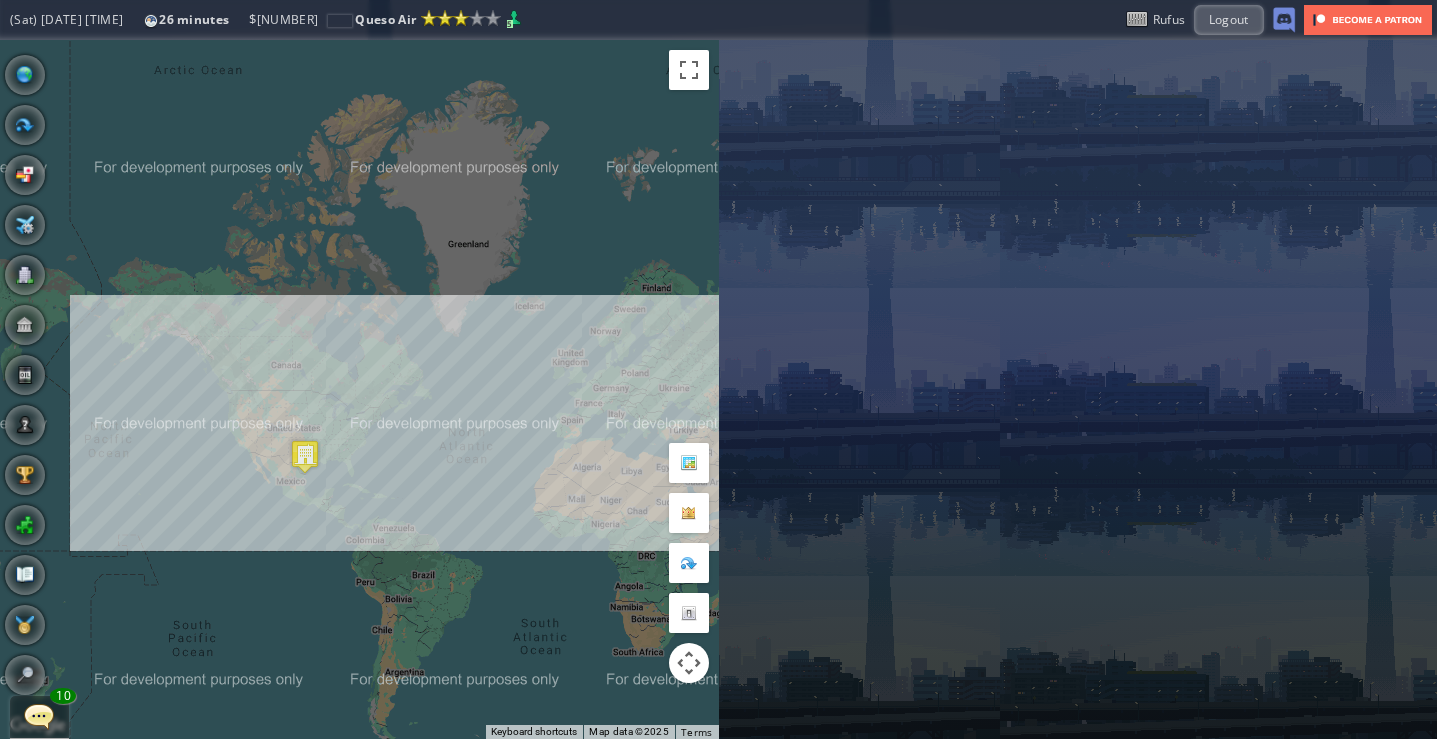 click at bounding box center [39, 716] 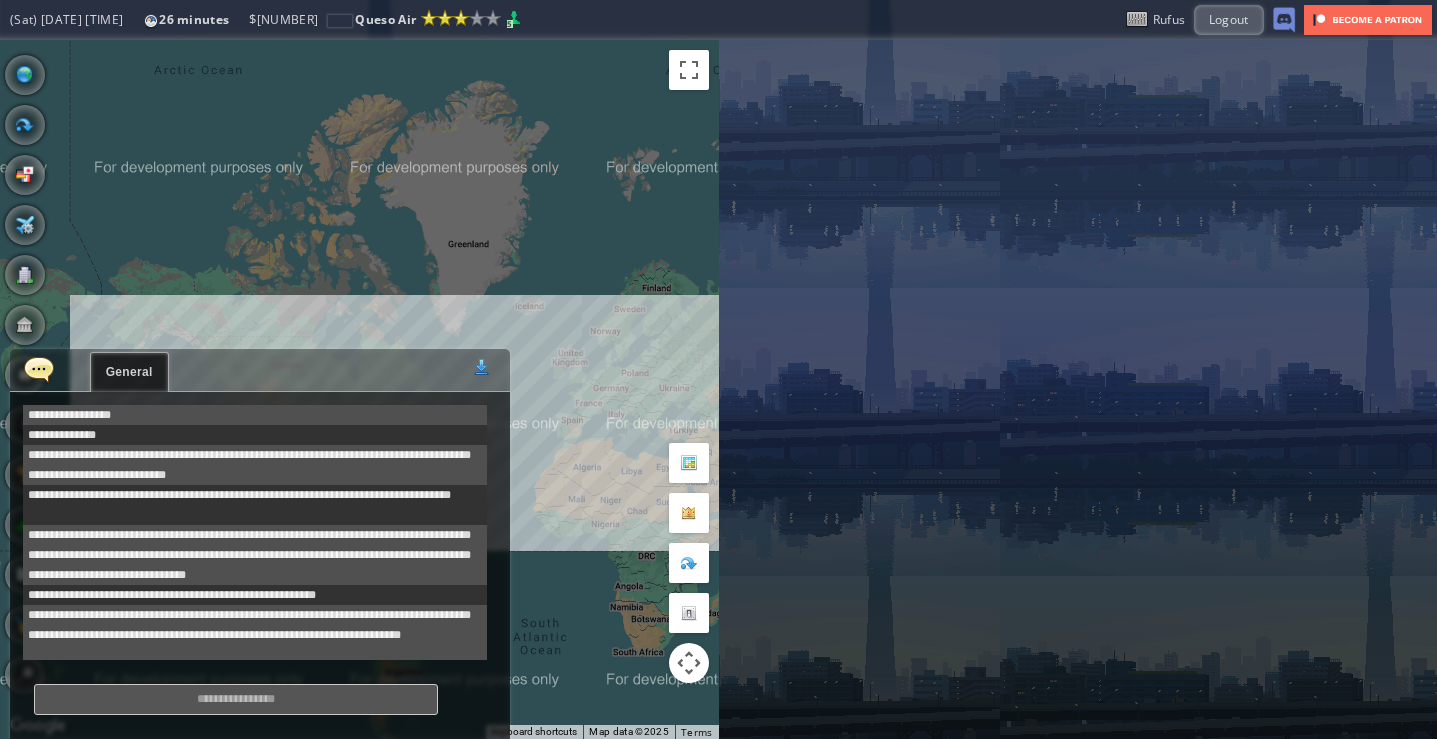 scroll, scrollTop: 678, scrollLeft: 0, axis: vertical 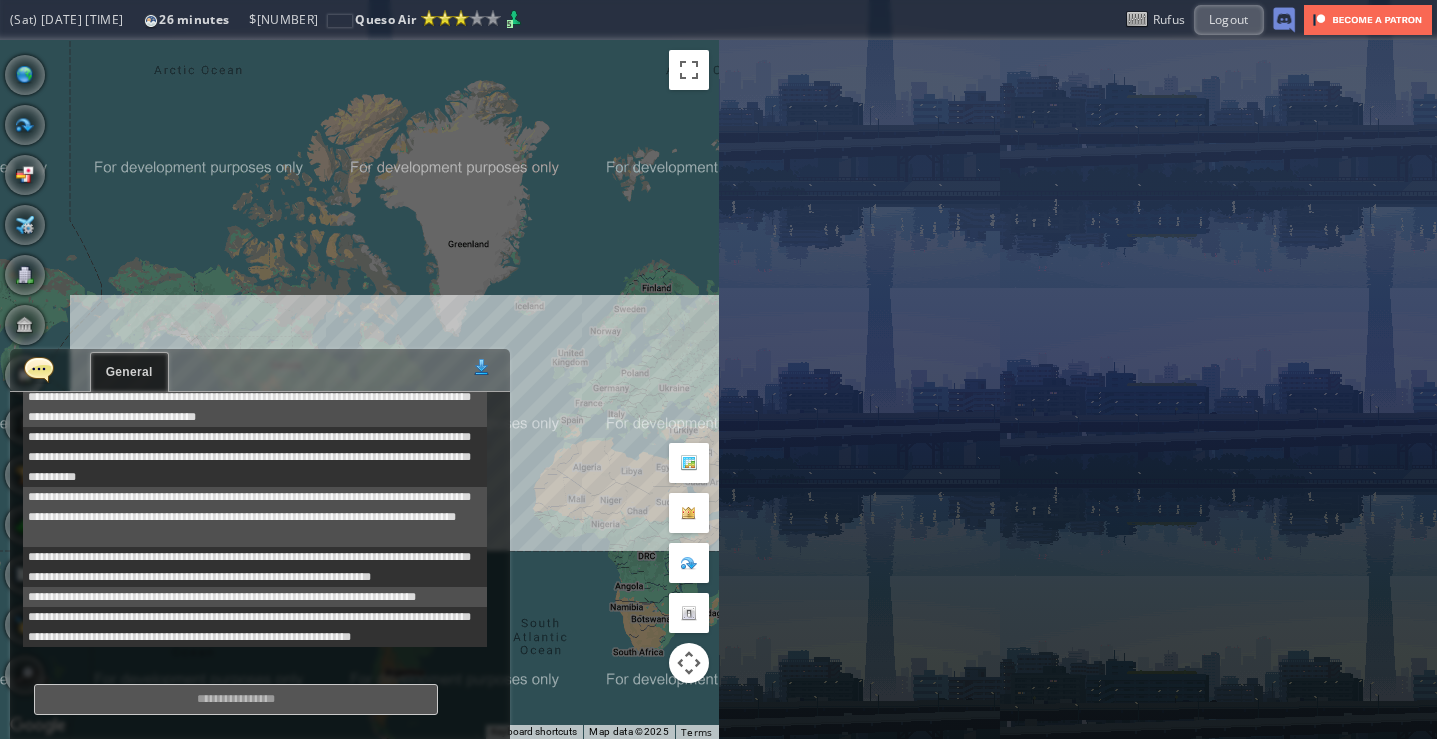 click at bounding box center (39, 369) 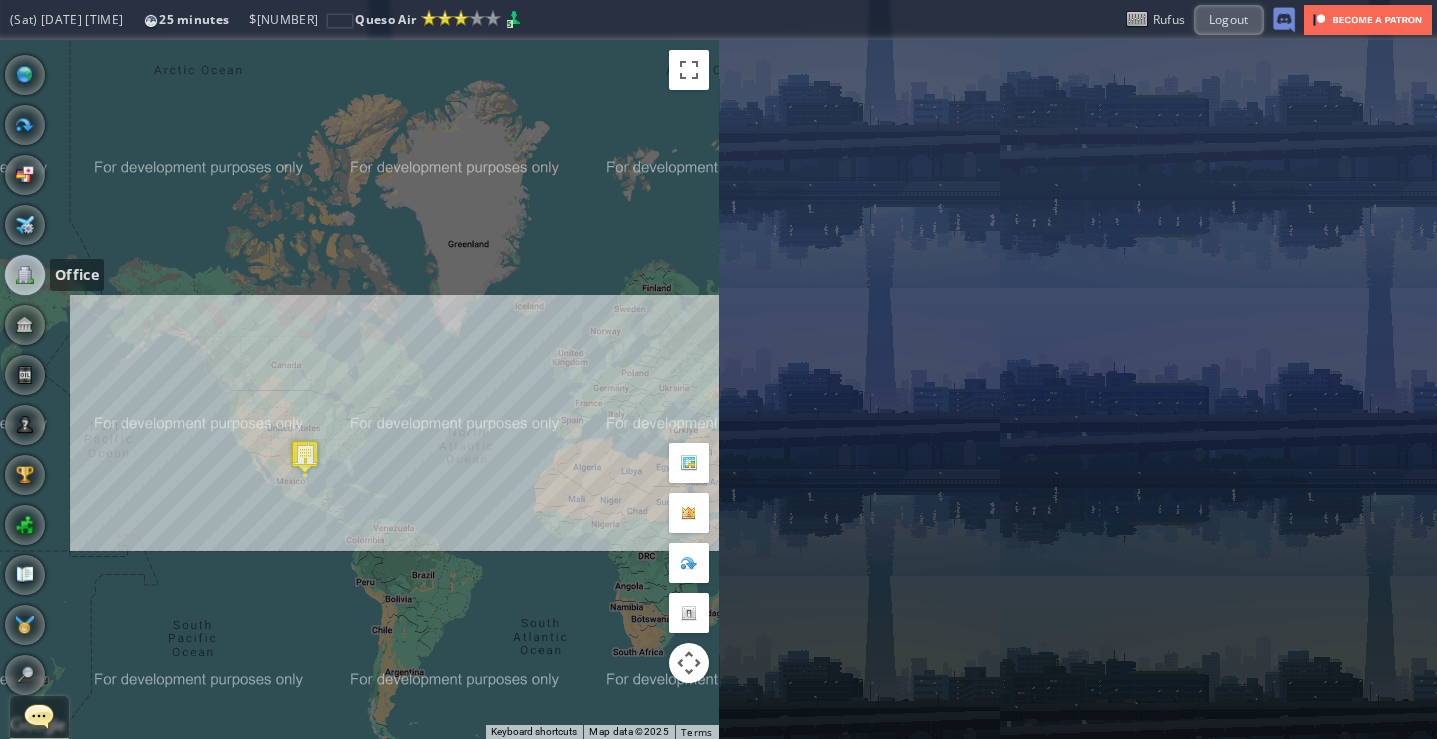 click at bounding box center [25, 275] 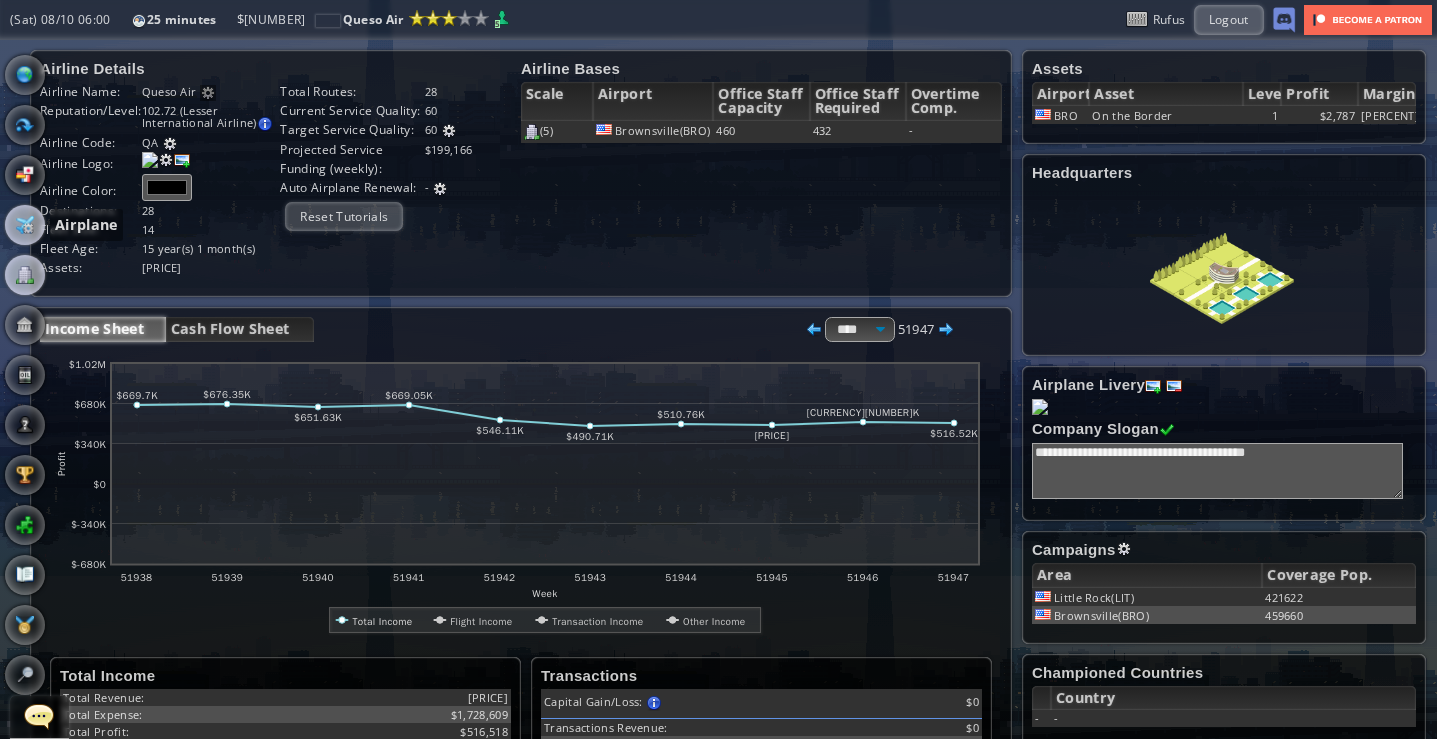 click at bounding box center [25, 225] 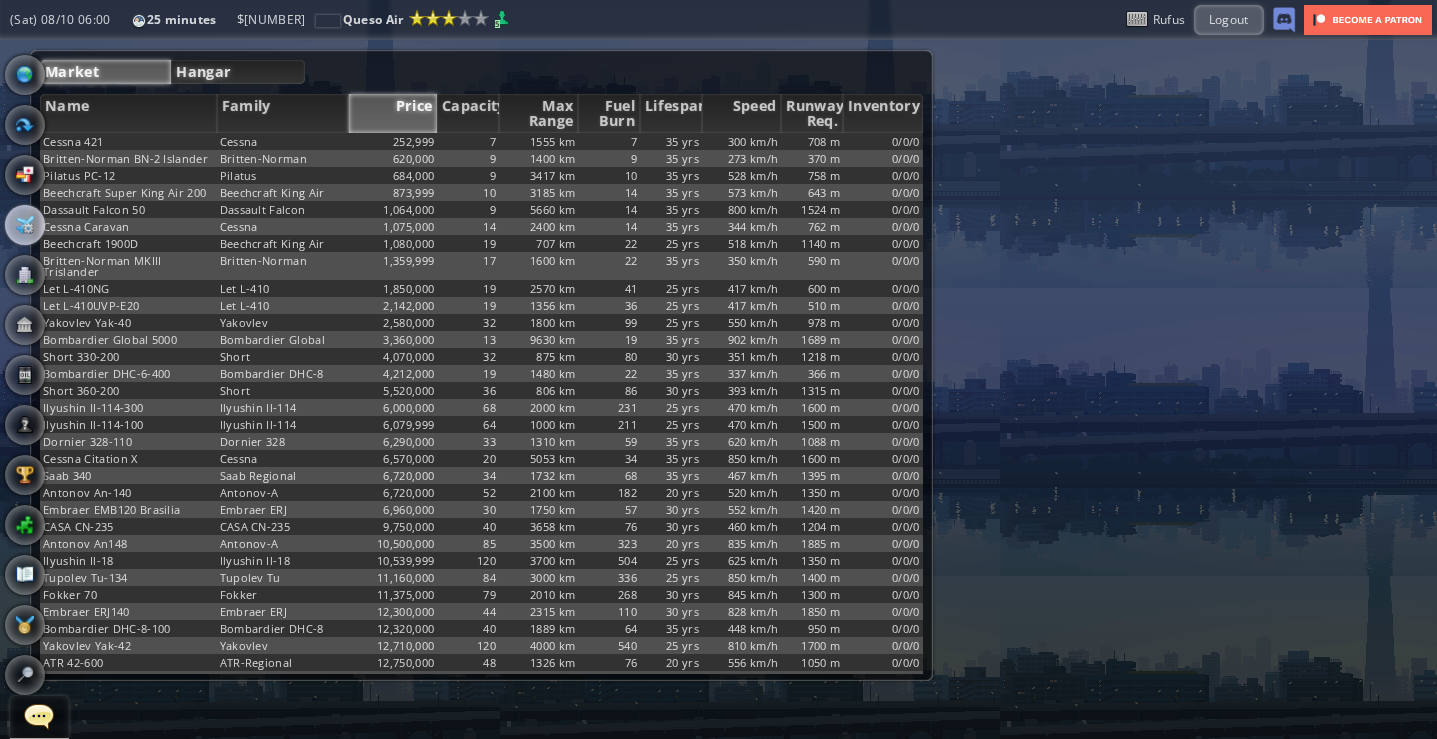 click on "Hangar" at bounding box center (237, 72) 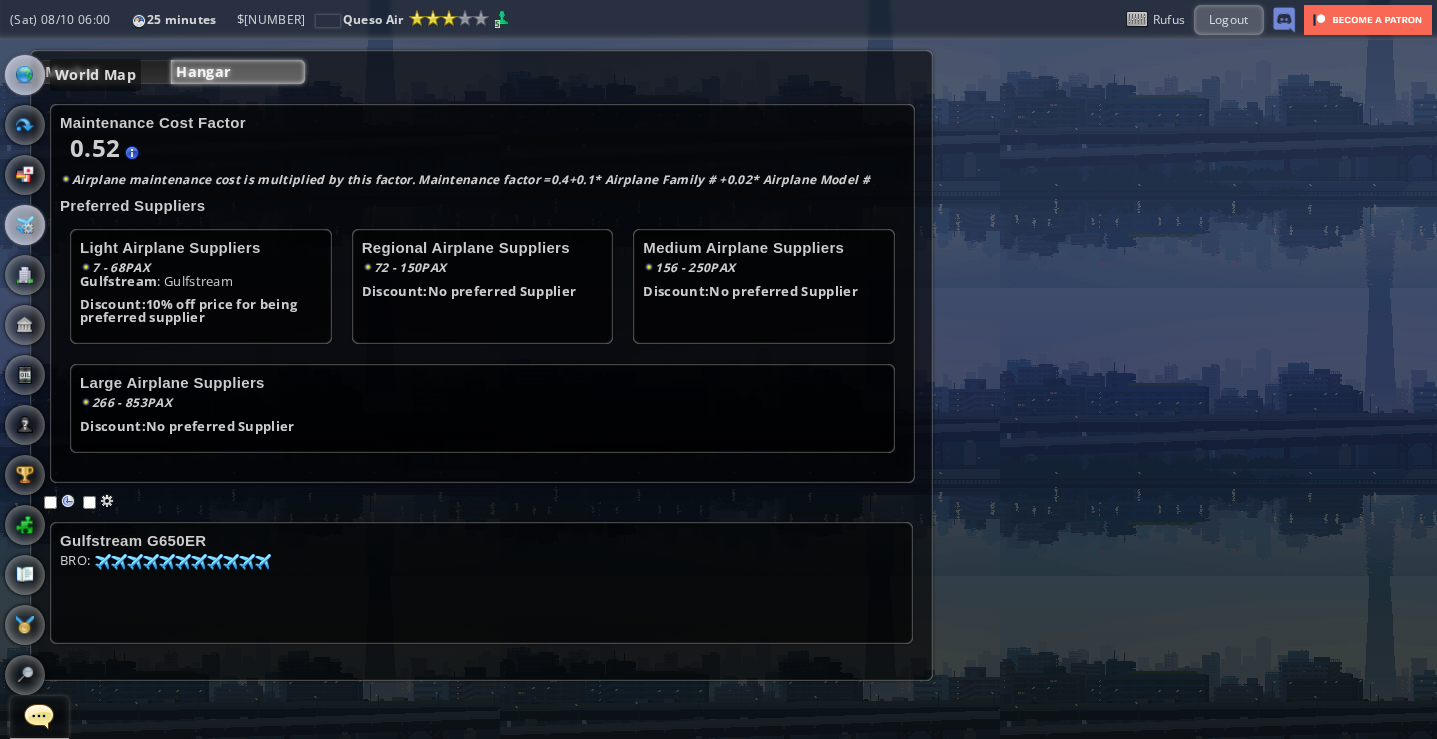 click at bounding box center [25, 75] 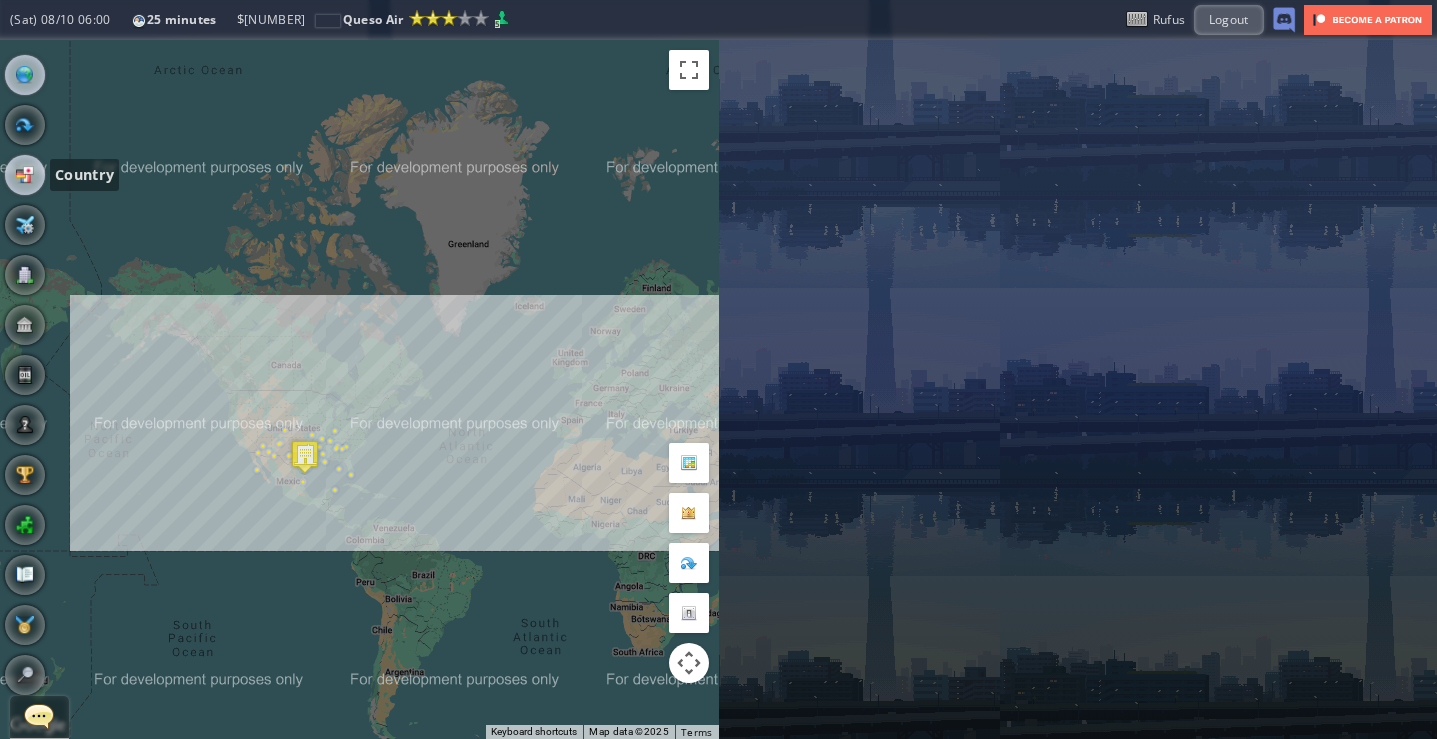 click at bounding box center [25, 175] 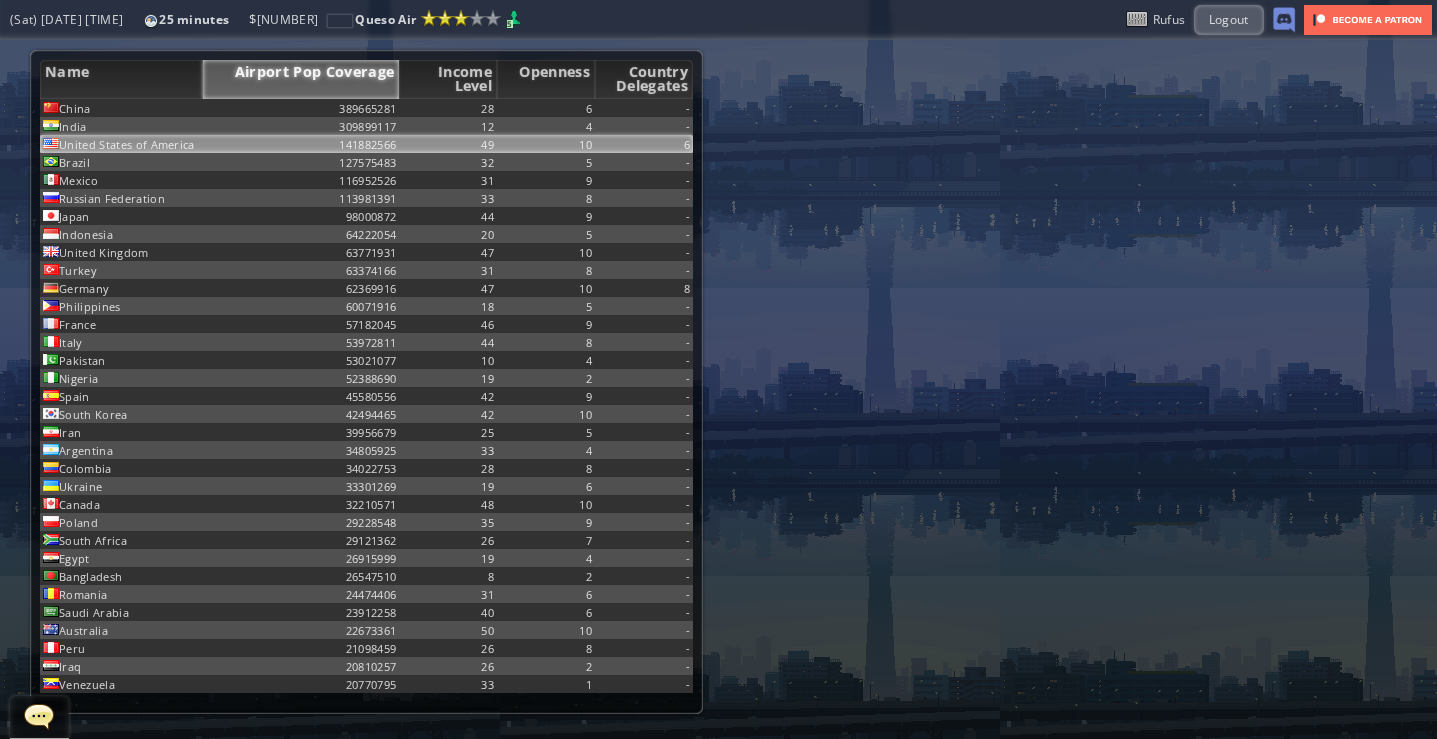 click on "10" at bounding box center (546, 108) 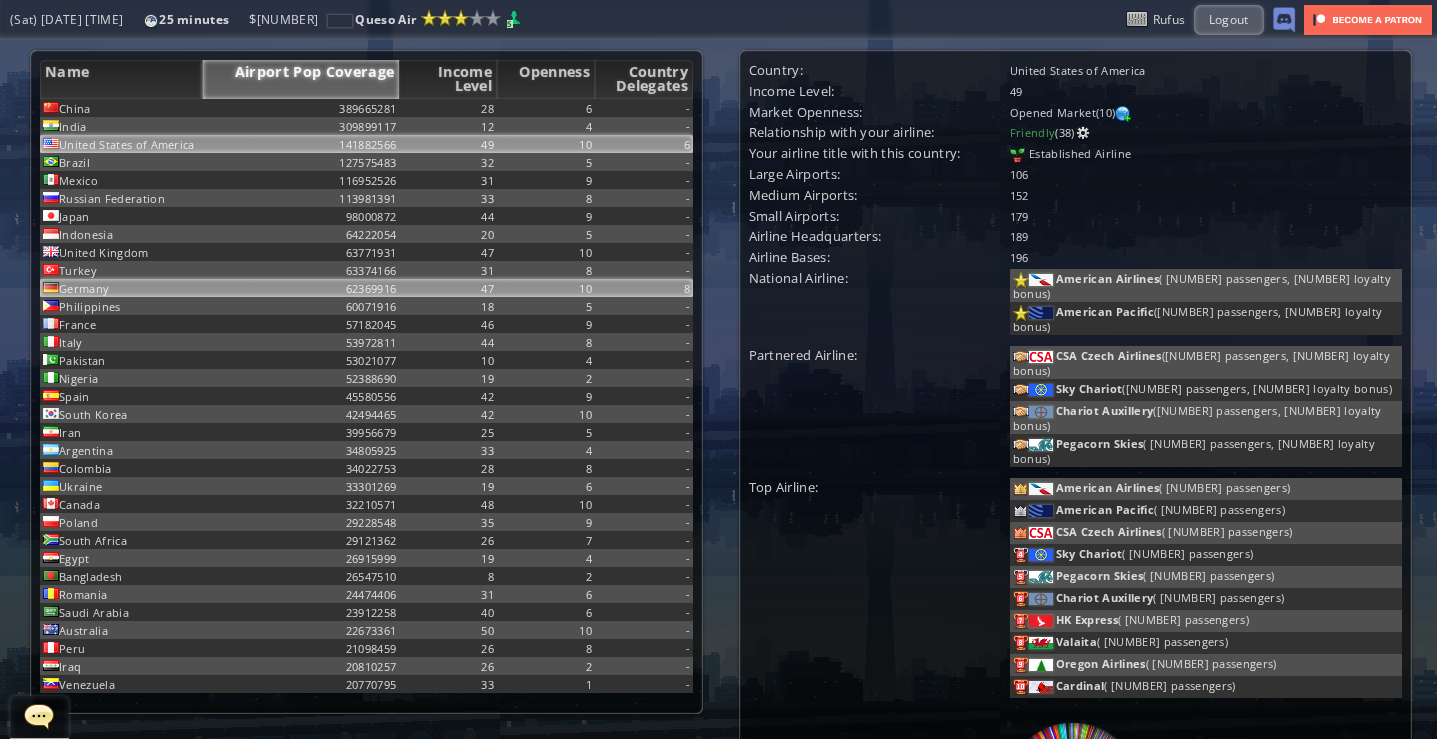 click on "8" at bounding box center [644, 108] 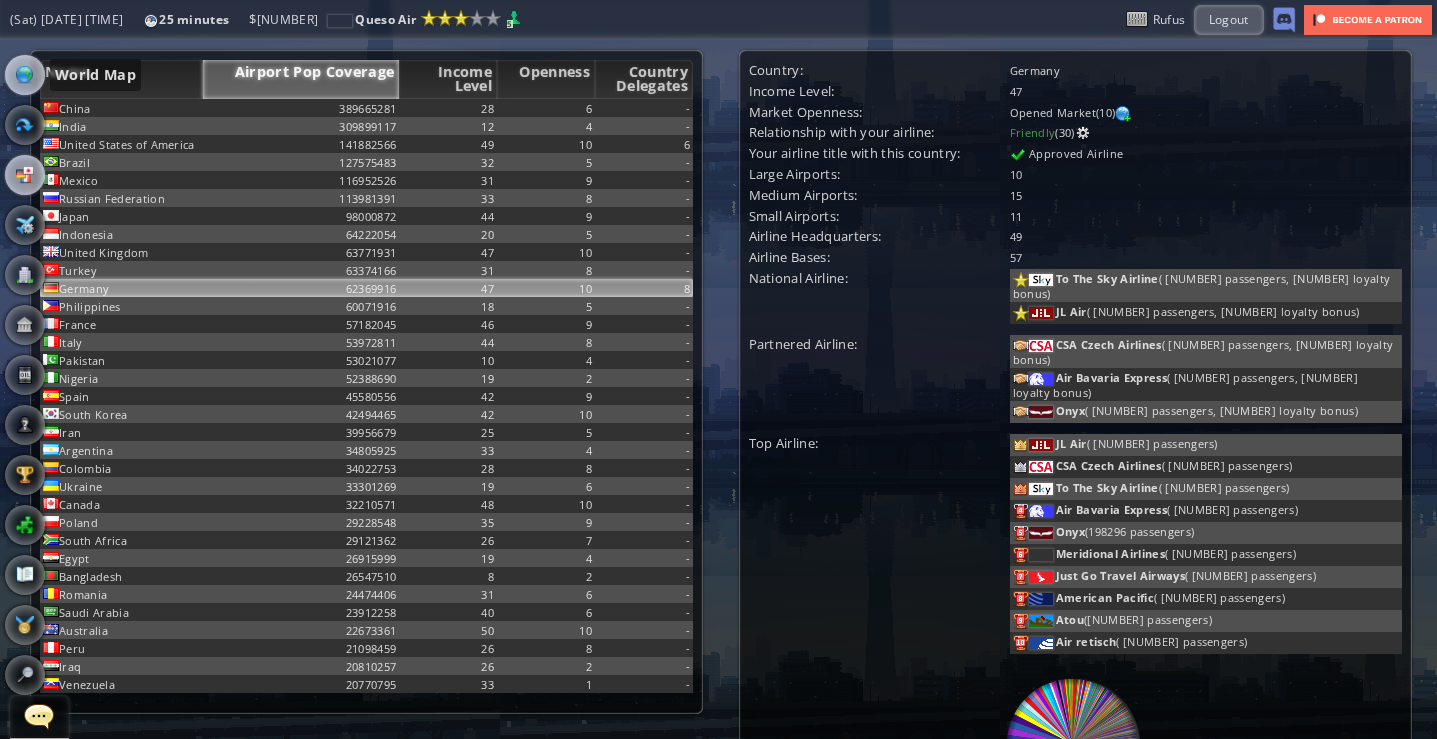 click at bounding box center (25, 75) 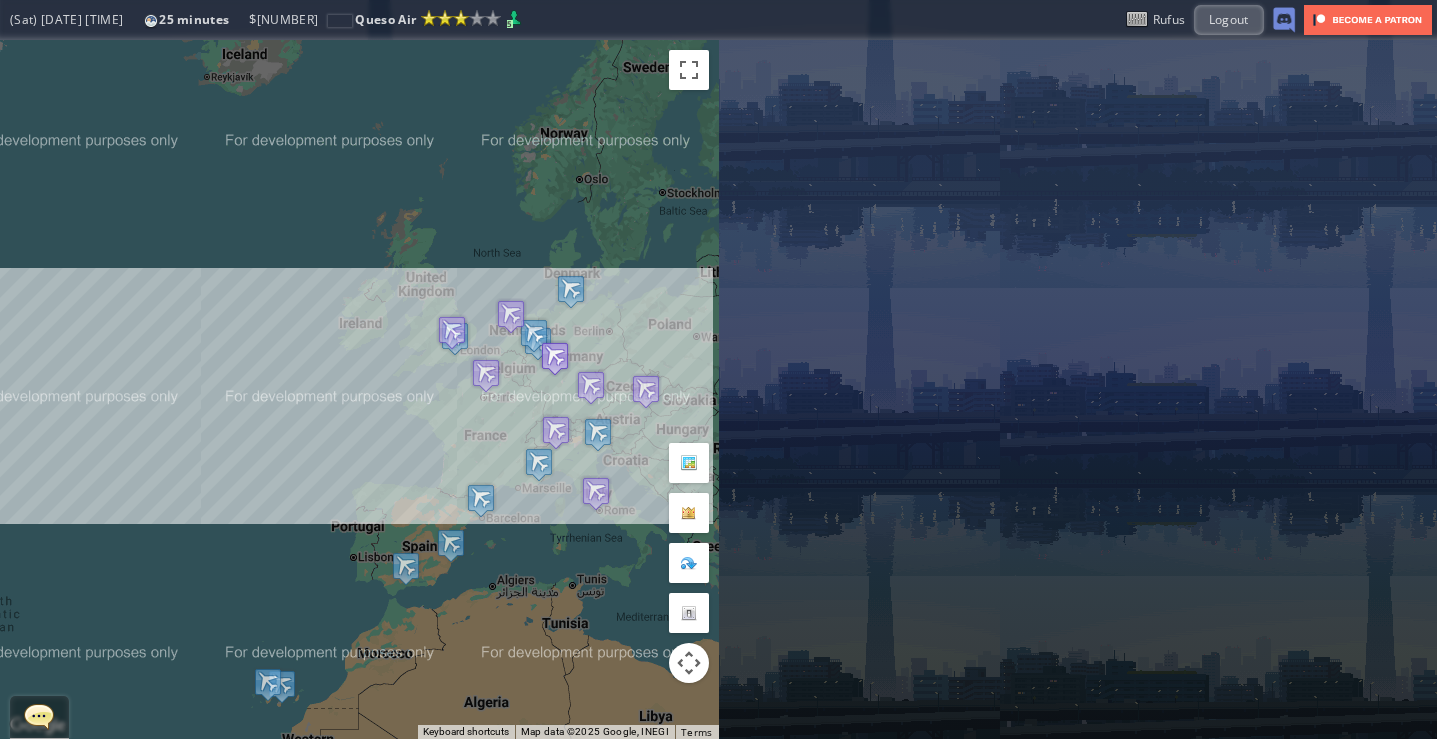 click at bounding box center [555, 358] 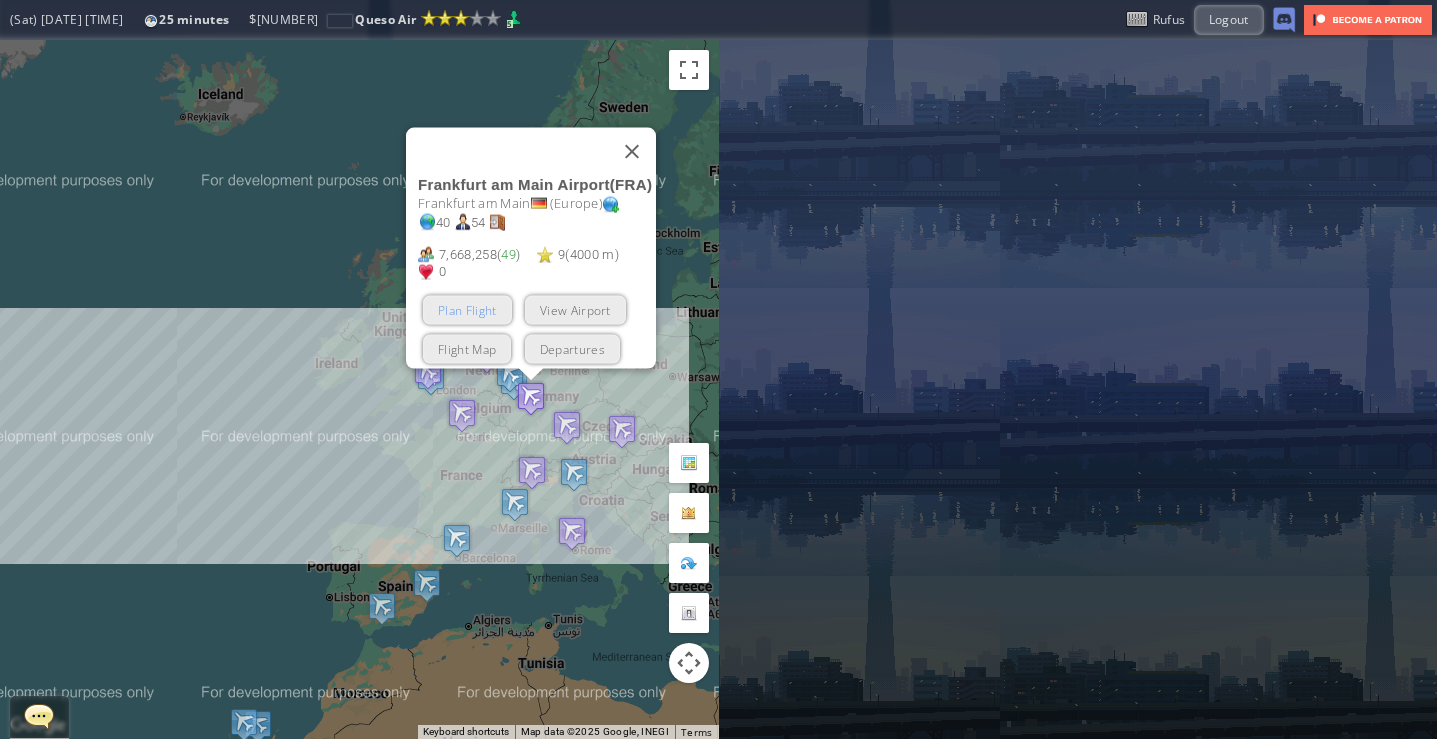 click on "Plan Flight" at bounding box center (467, 309) 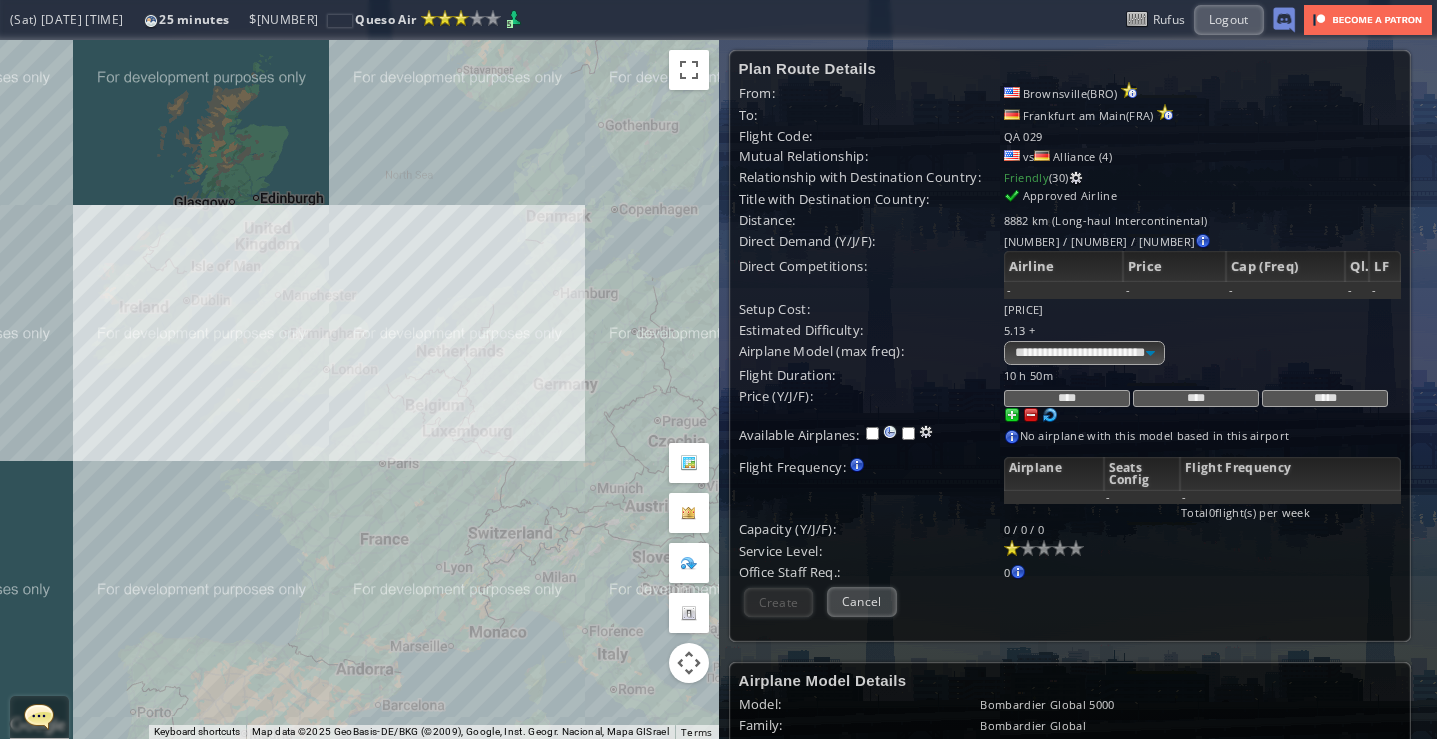 click on "To navigate, press the arrow keys." at bounding box center [359, 389] 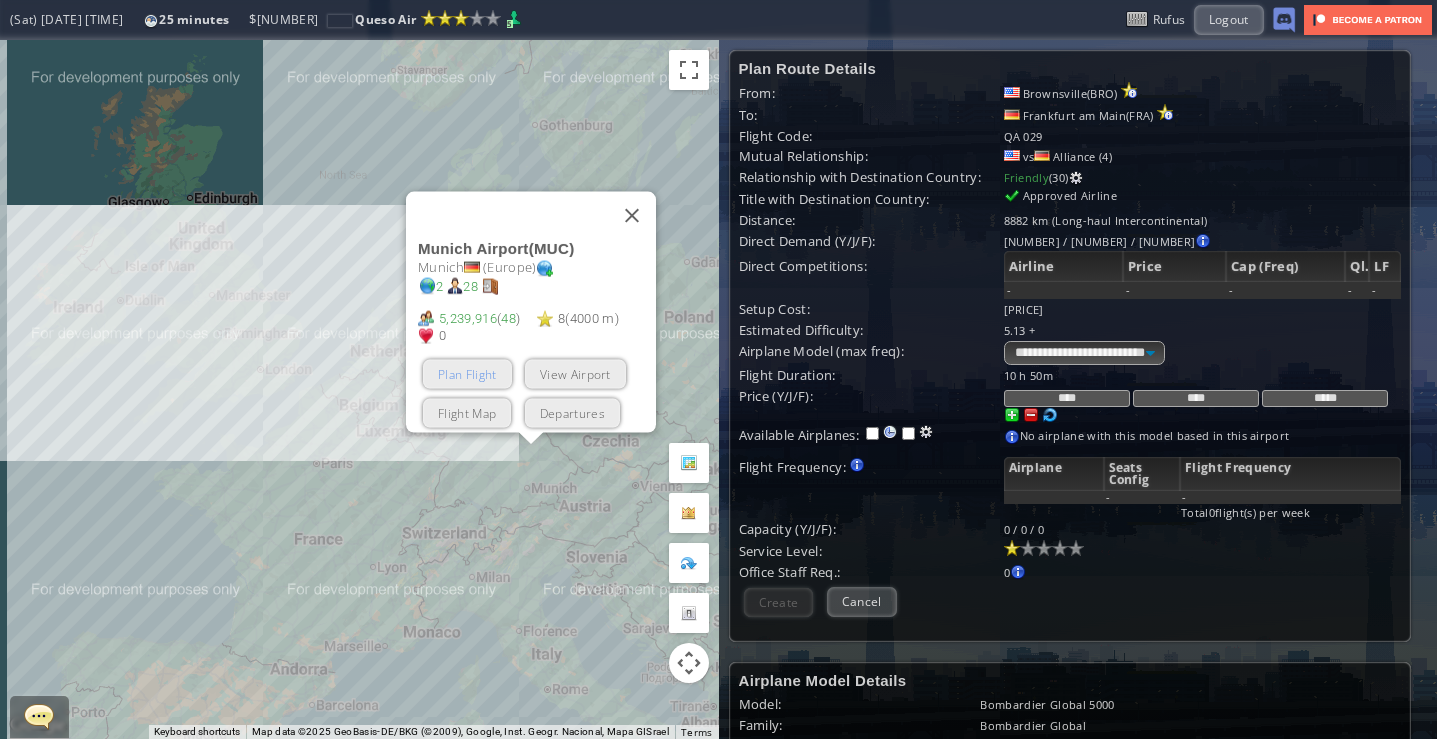 click on "Plan Flight" at bounding box center (467, 373) 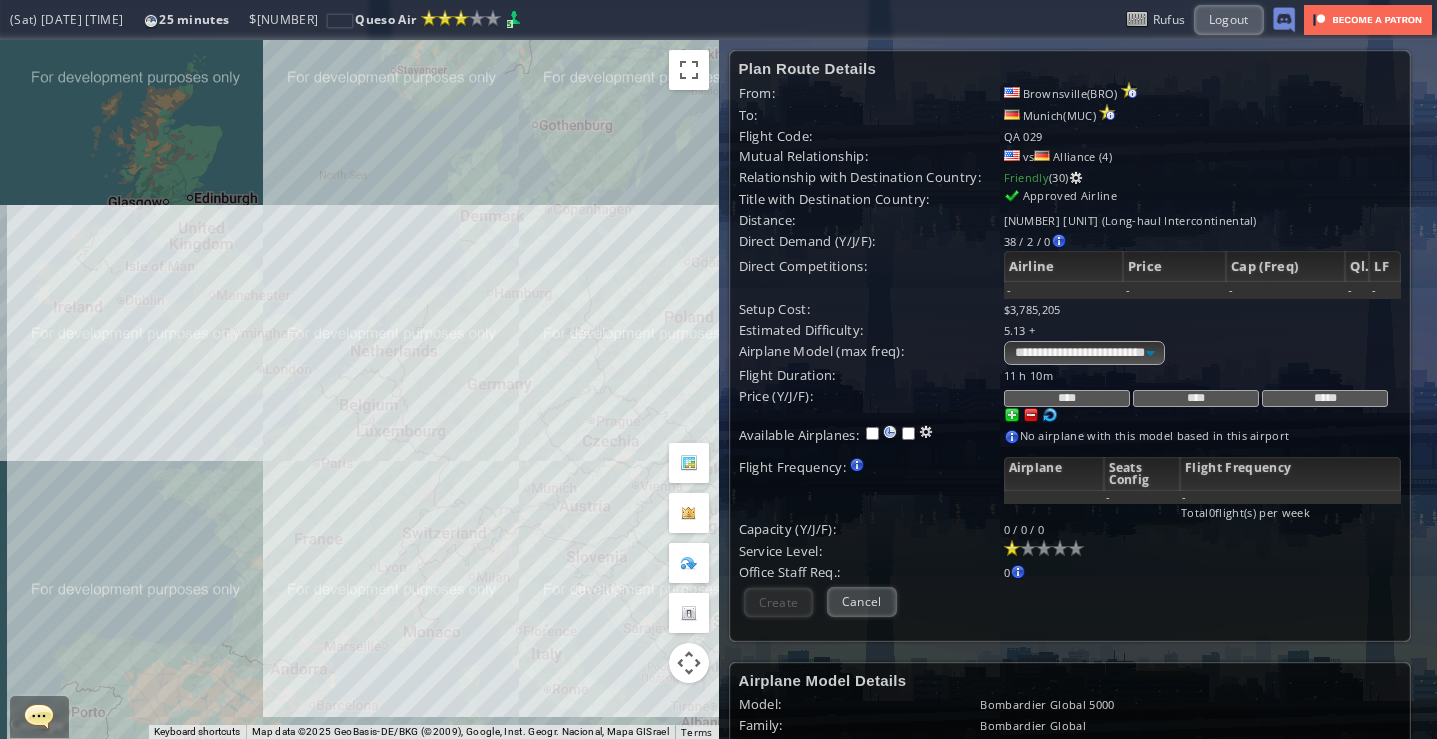 click on "To navigate, press the arrow keys." at bounding box center (359, 389) 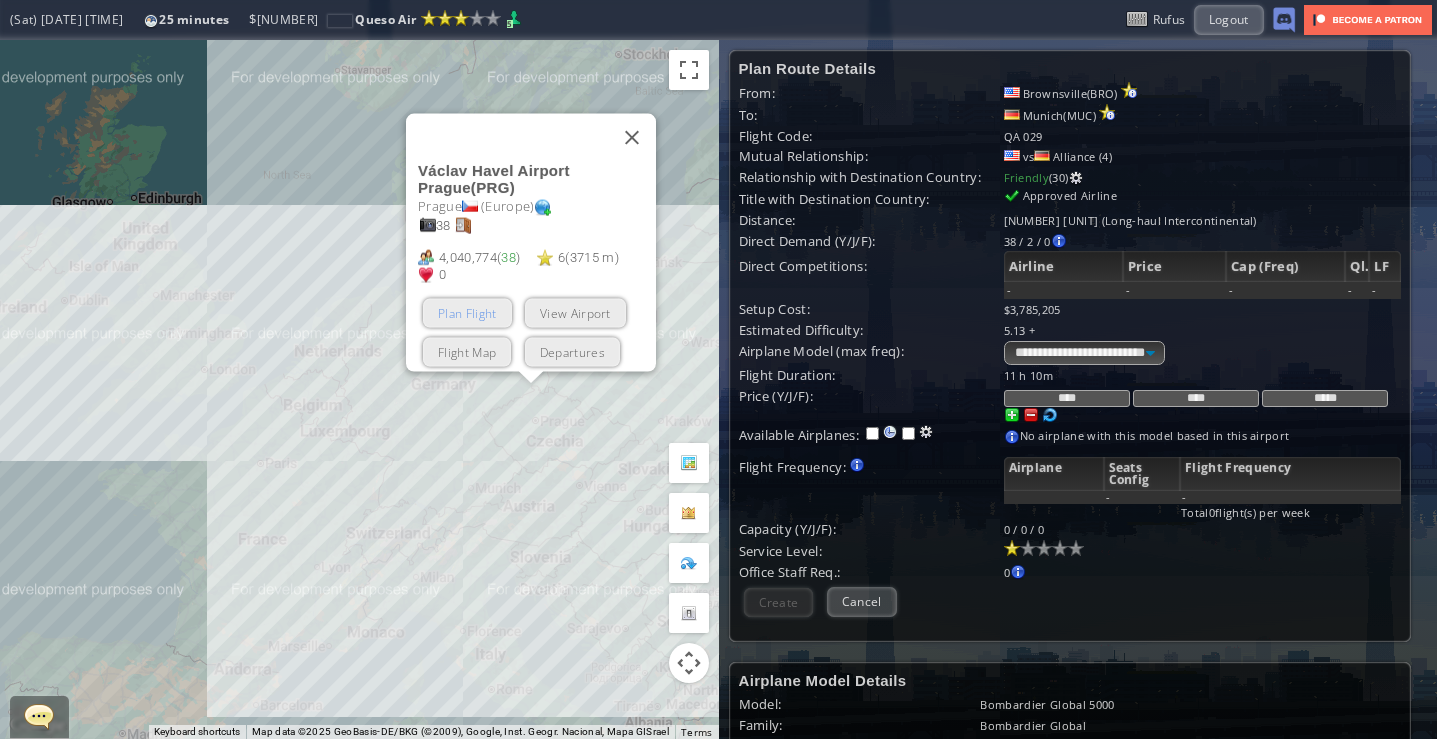 click on "Plan Flight" at bounding box center (467, 312) 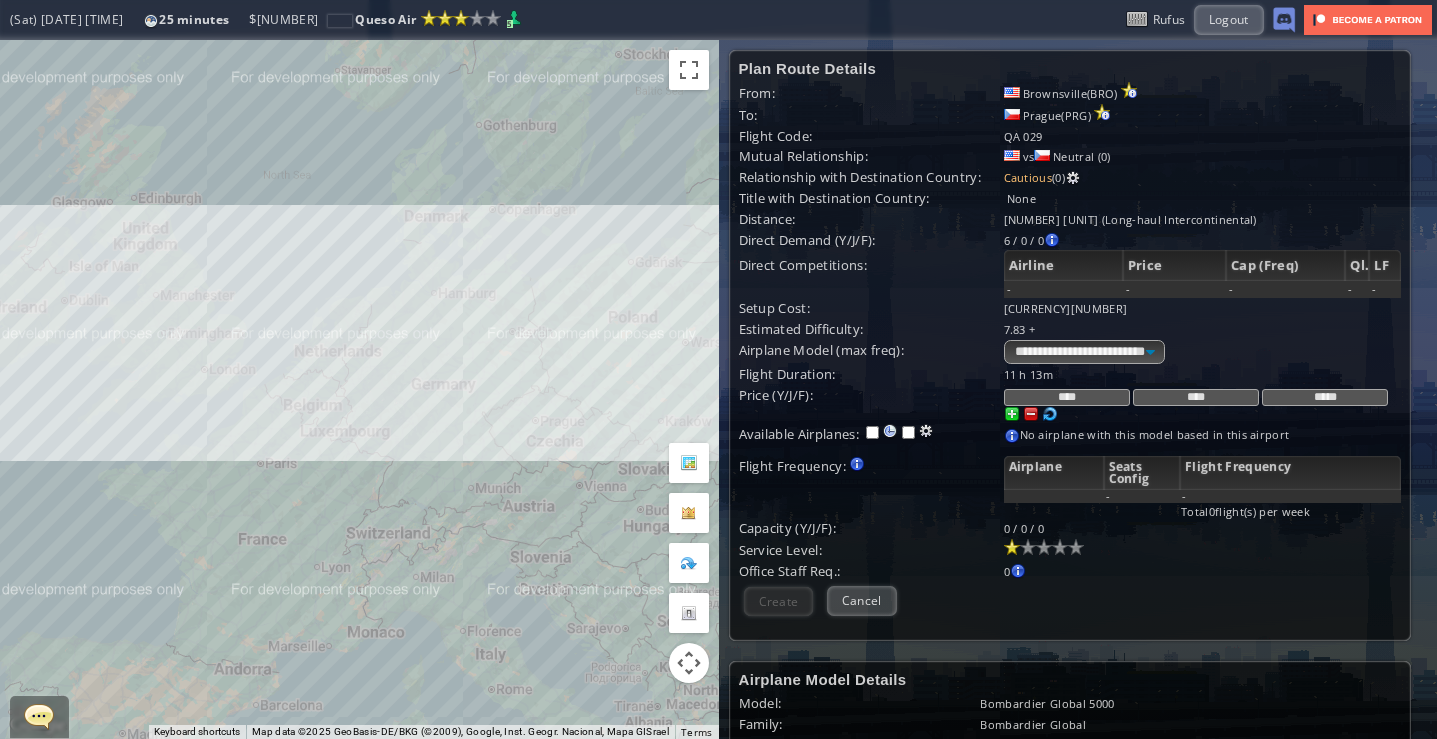 click on "To navigate, press the arrow keys." at bounding box center (359, 389) 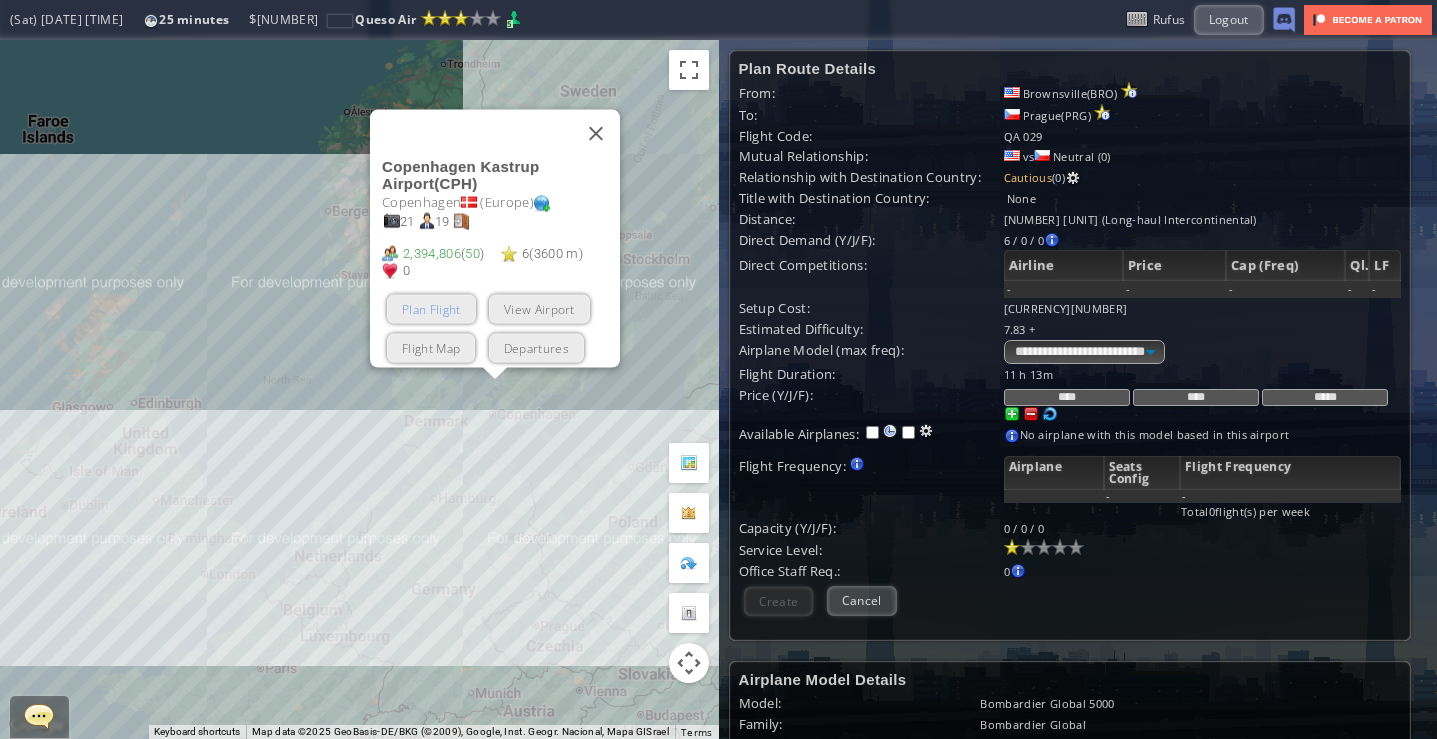 click on "Plan Flight" at bounding box center (431, 308) 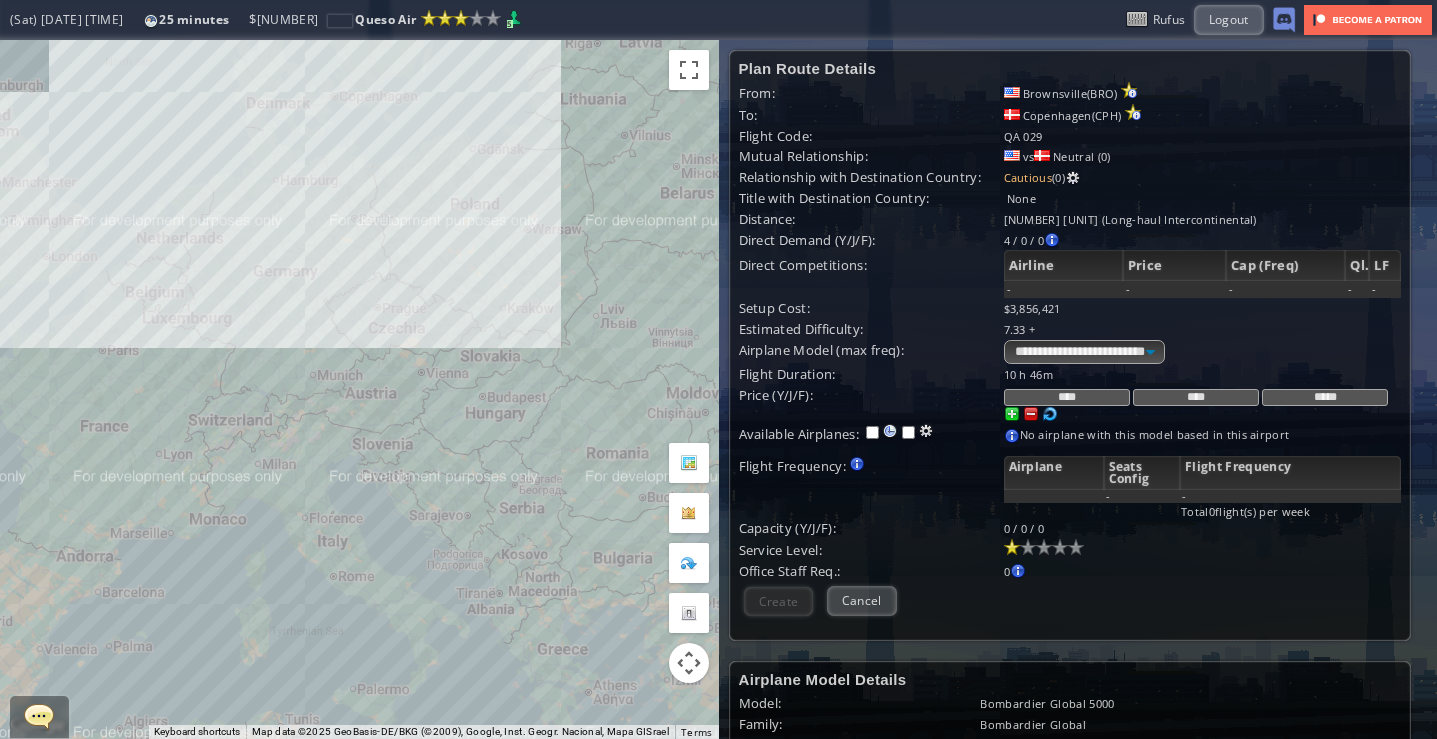 drag, startPoint x: 526, startPoint y: 614, endPoint x: 327, endPoint y: 211, distance: 449.45523 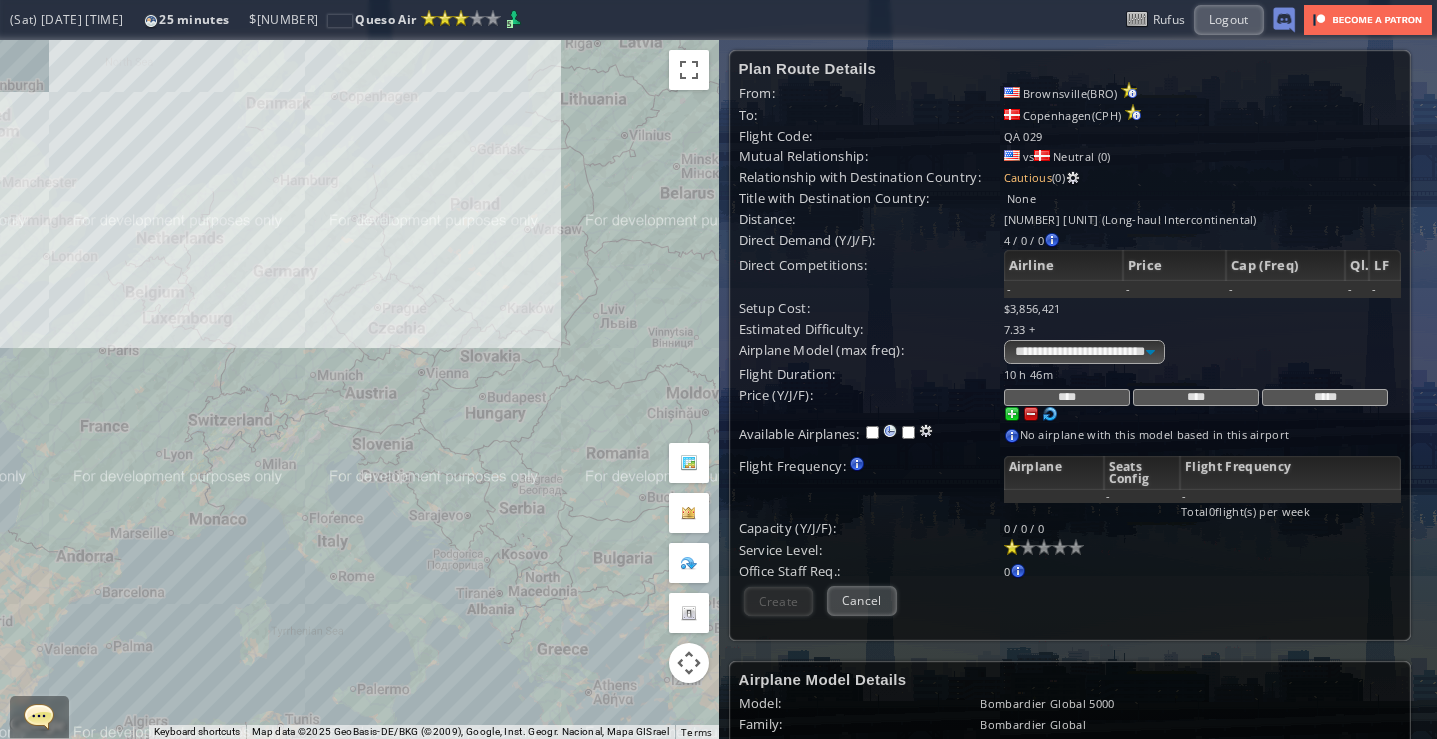 click on "To navigate, press the arrow keys." at bounding box center [359, 389] 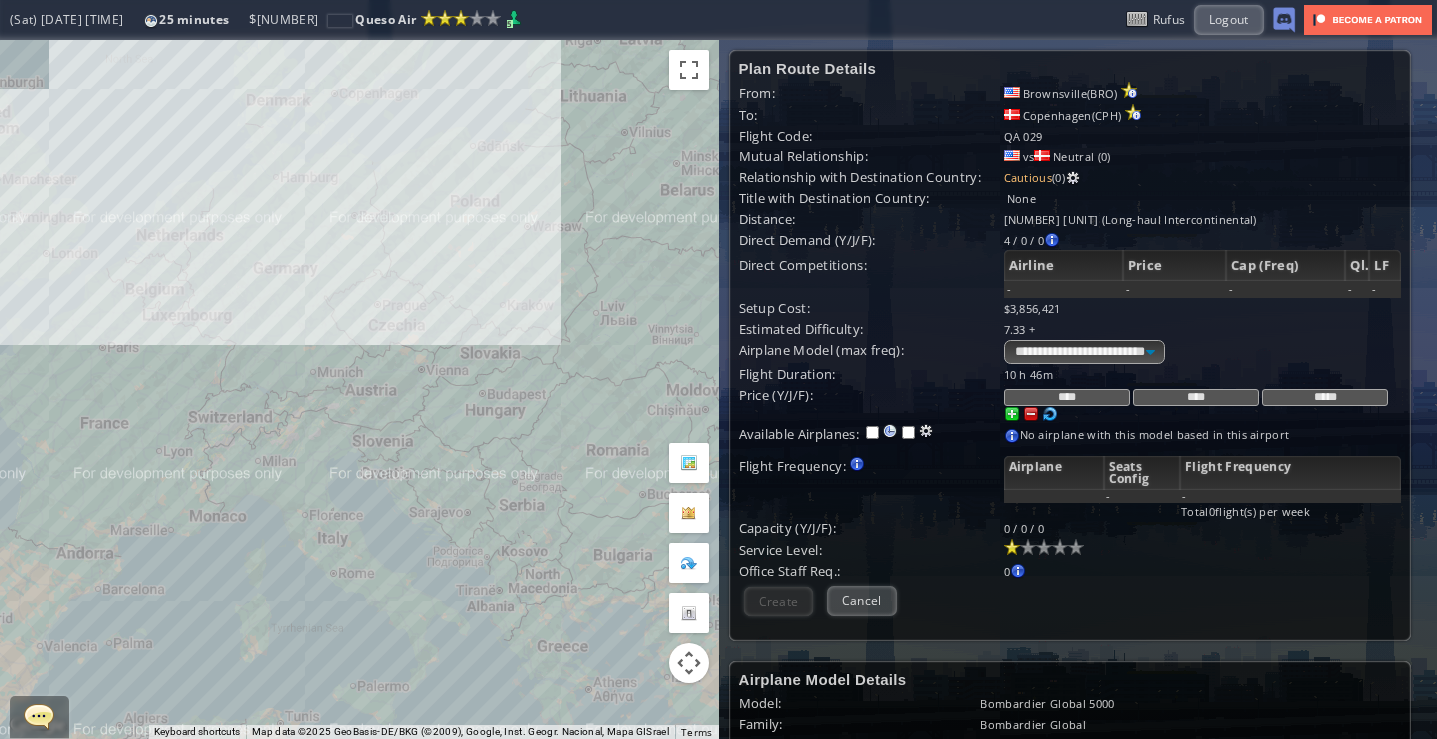 click on "To navigate, press the arrow keys." at bounding box center (359, 389) 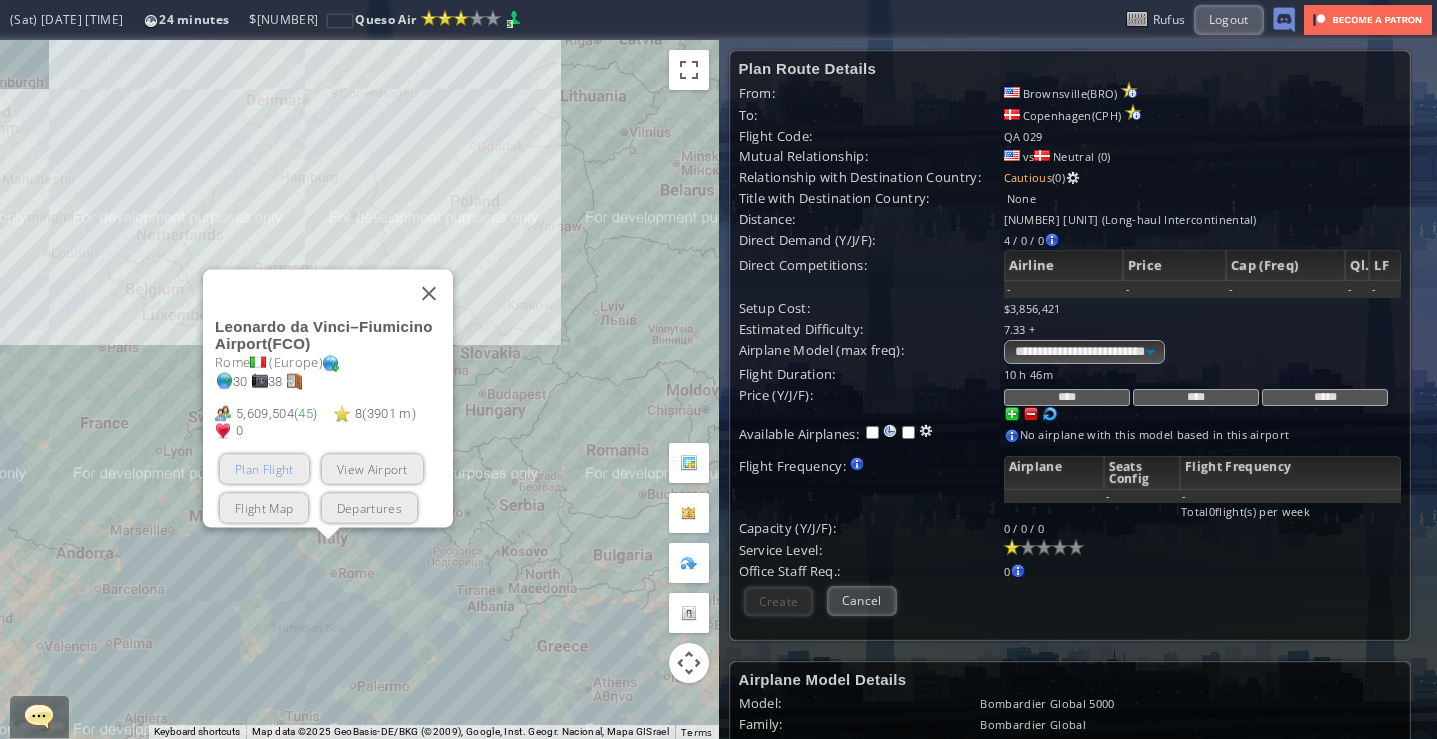 click on "Plan Flight" at bounding box center (264, 468) 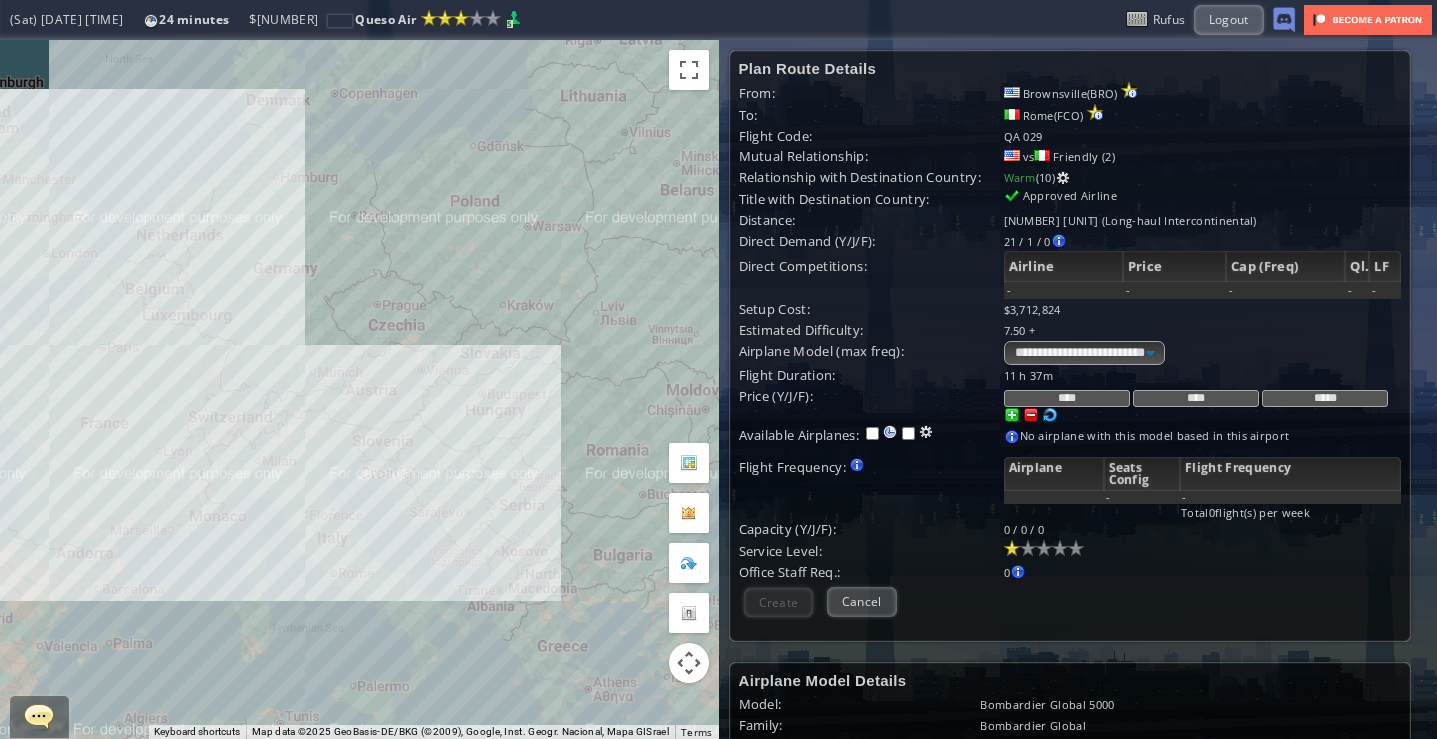 click on "To navigate, press the arrow keys." at bounding box center (359, 389) 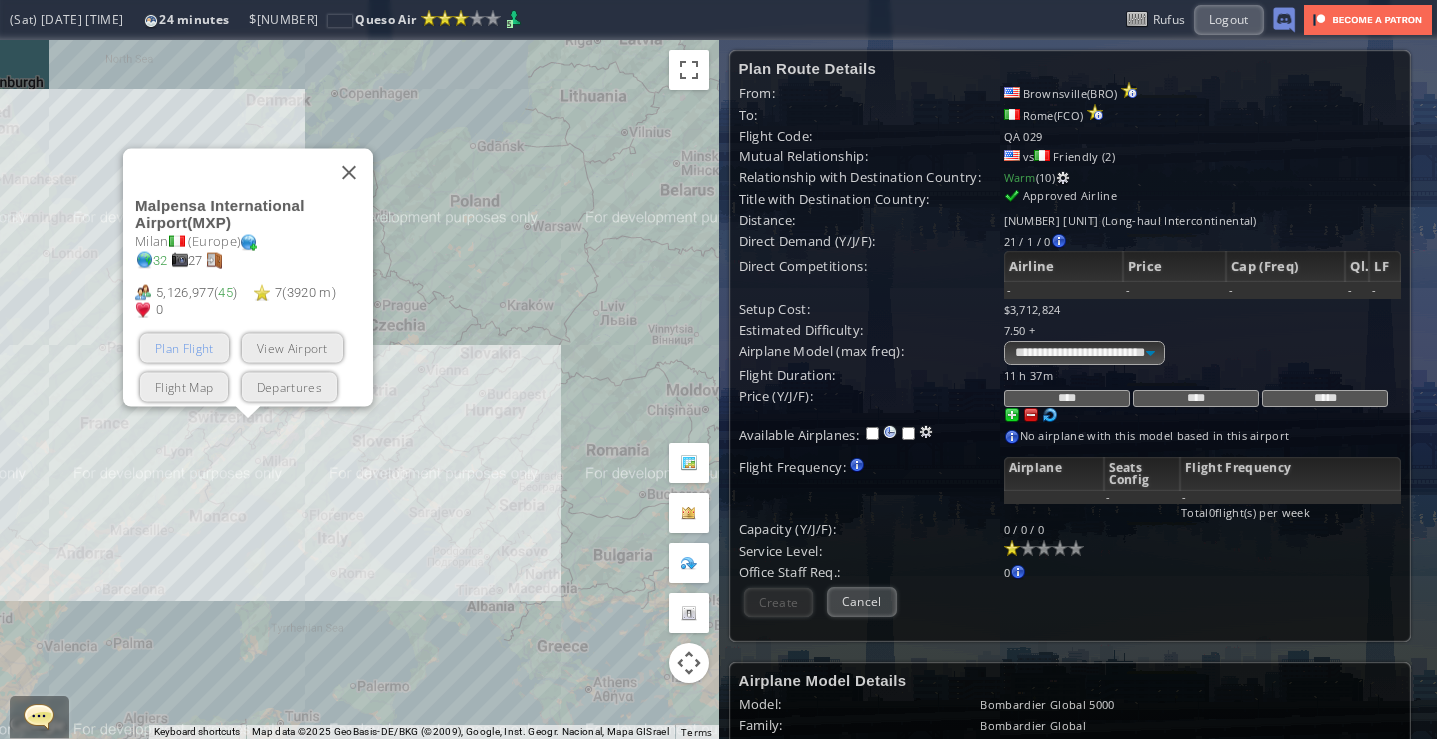 click on "Plan Flight" at bounding box center [184, 347] 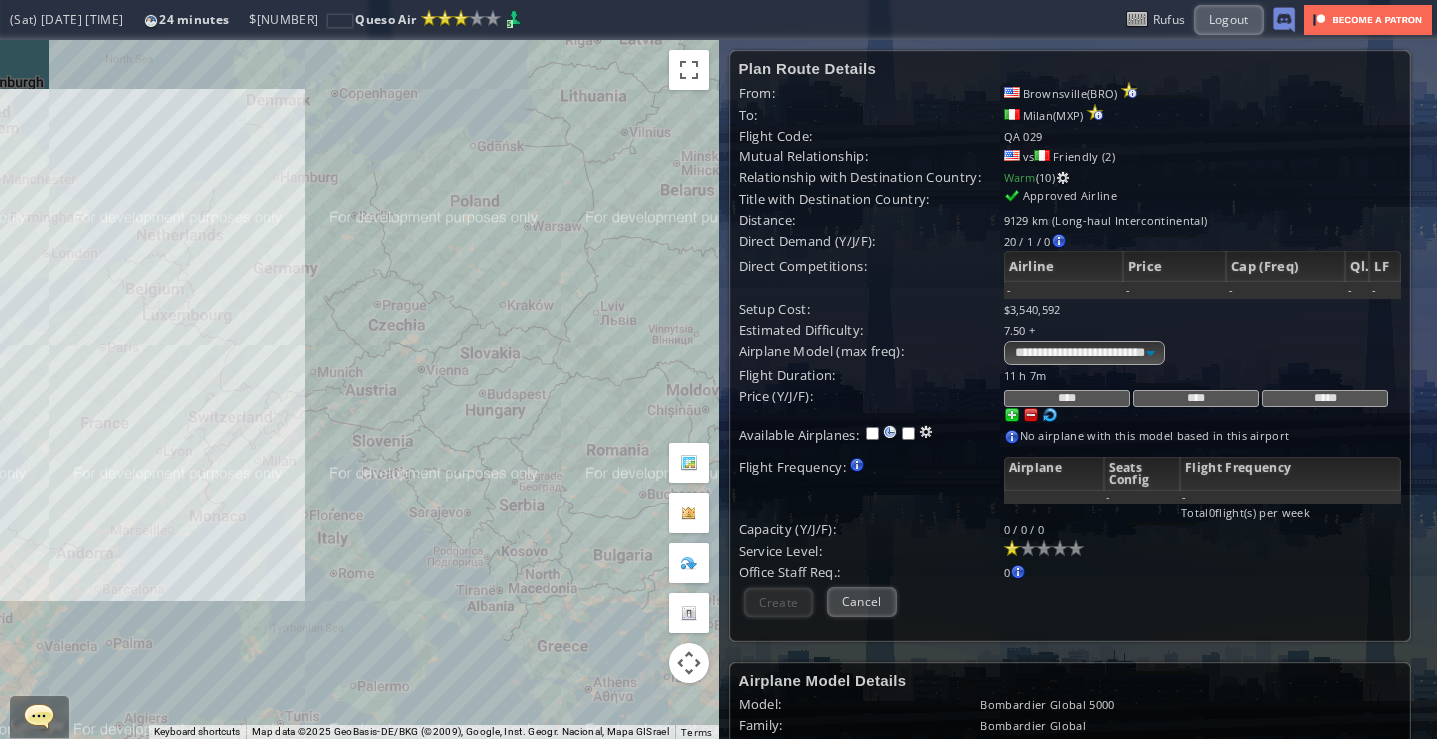 click on "To navigate, press the arrow keys." at bounding box center (359, 389) 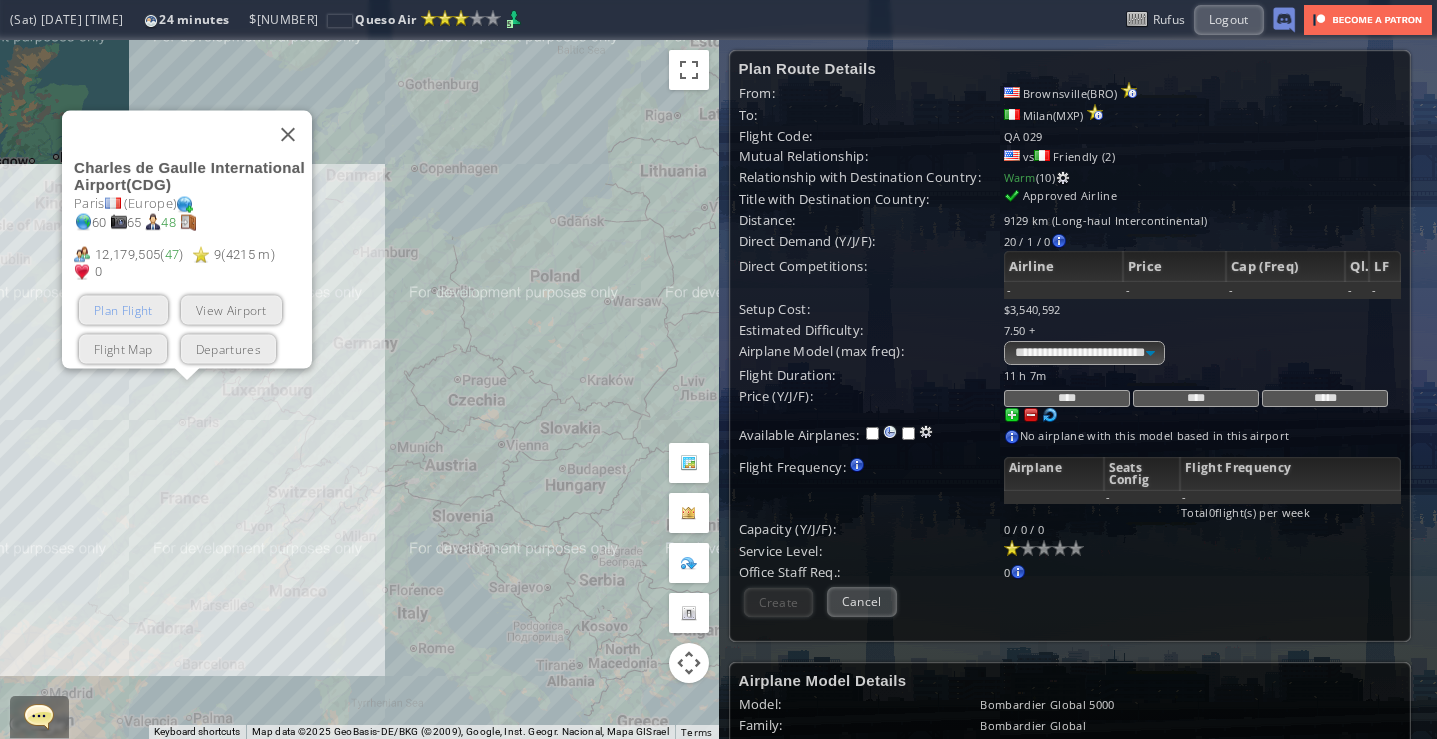 click on "Plan Flight" at bounding box center (123, 309) 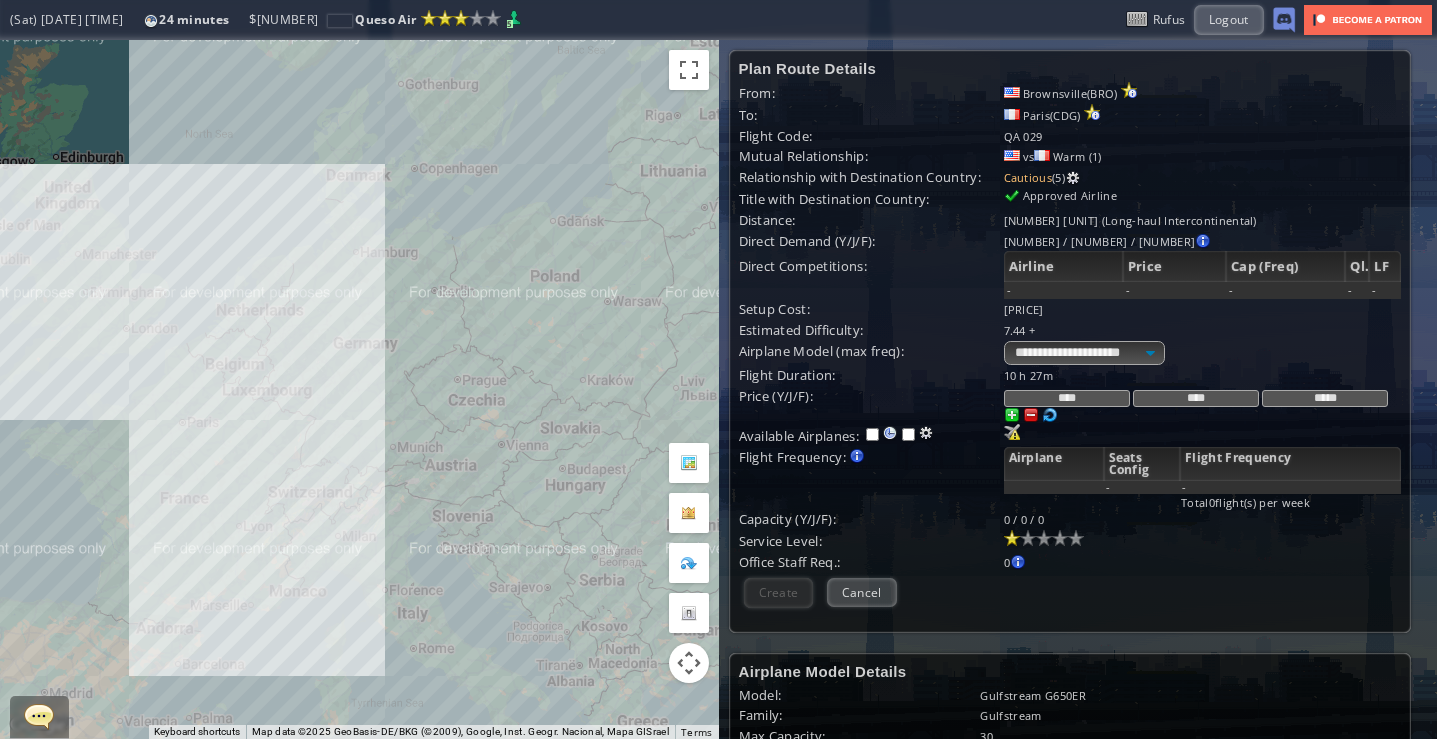 click on "To navigate, press the arrow keys." at bounding box center (359, 389) 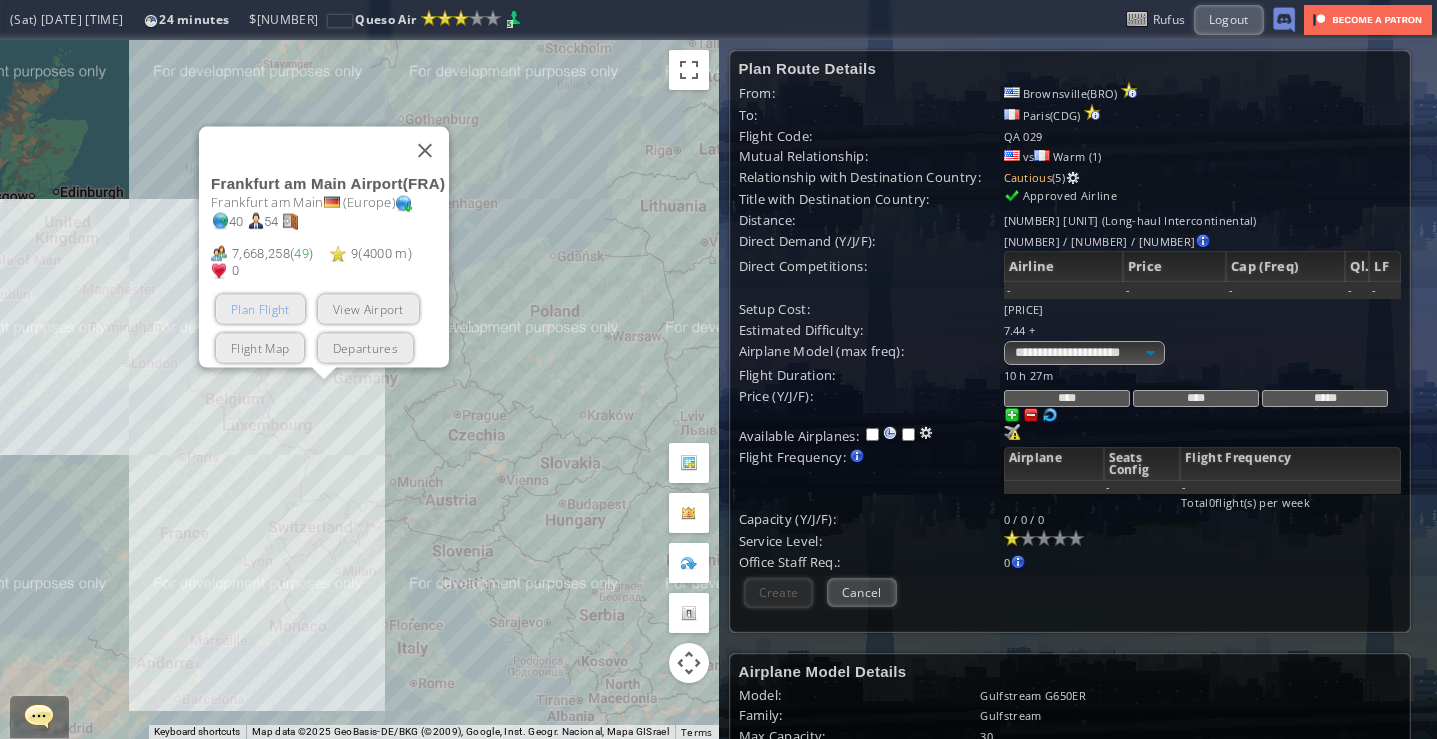 click on "Plan Flight" at bounding box center (260, 308) 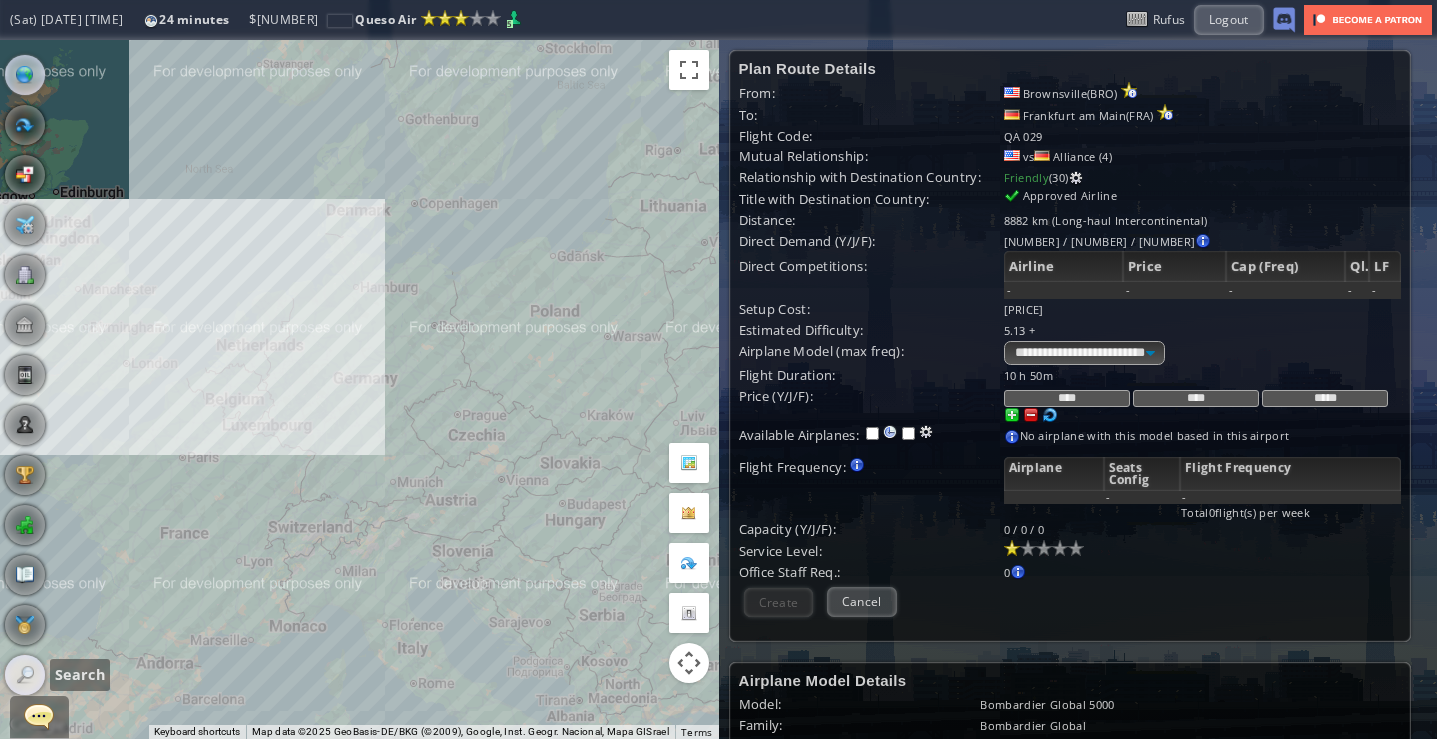 click at bounding box center (25, 675) 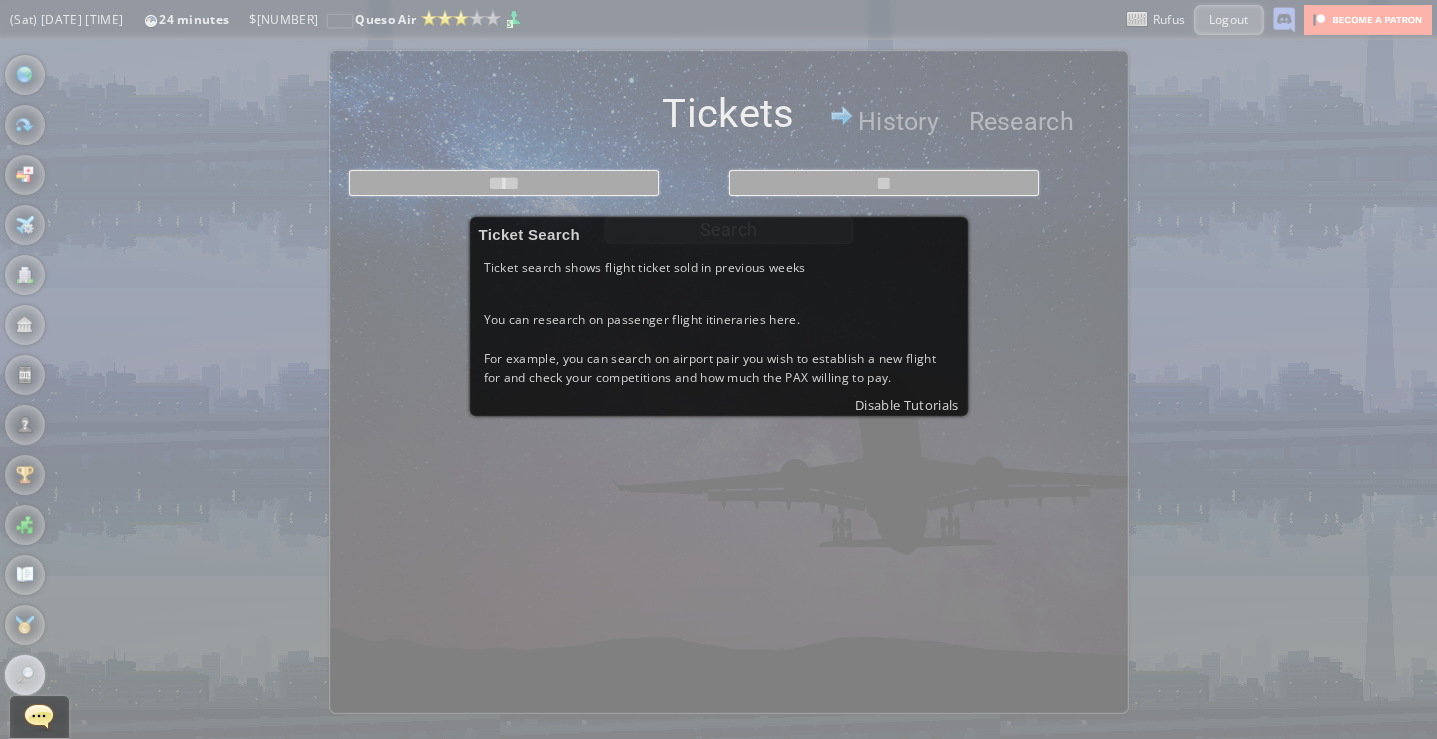 click on "Ticket Search
Ticket search shows flight ticket sold in previous weeks
You can research on passenger flight itineraries here.
For example, you can search on airport pair you wish to establish a new flight for and check your competitions and how much the PAX willing to pay.
Disable Tutorials" at bounding box center [718, 369] 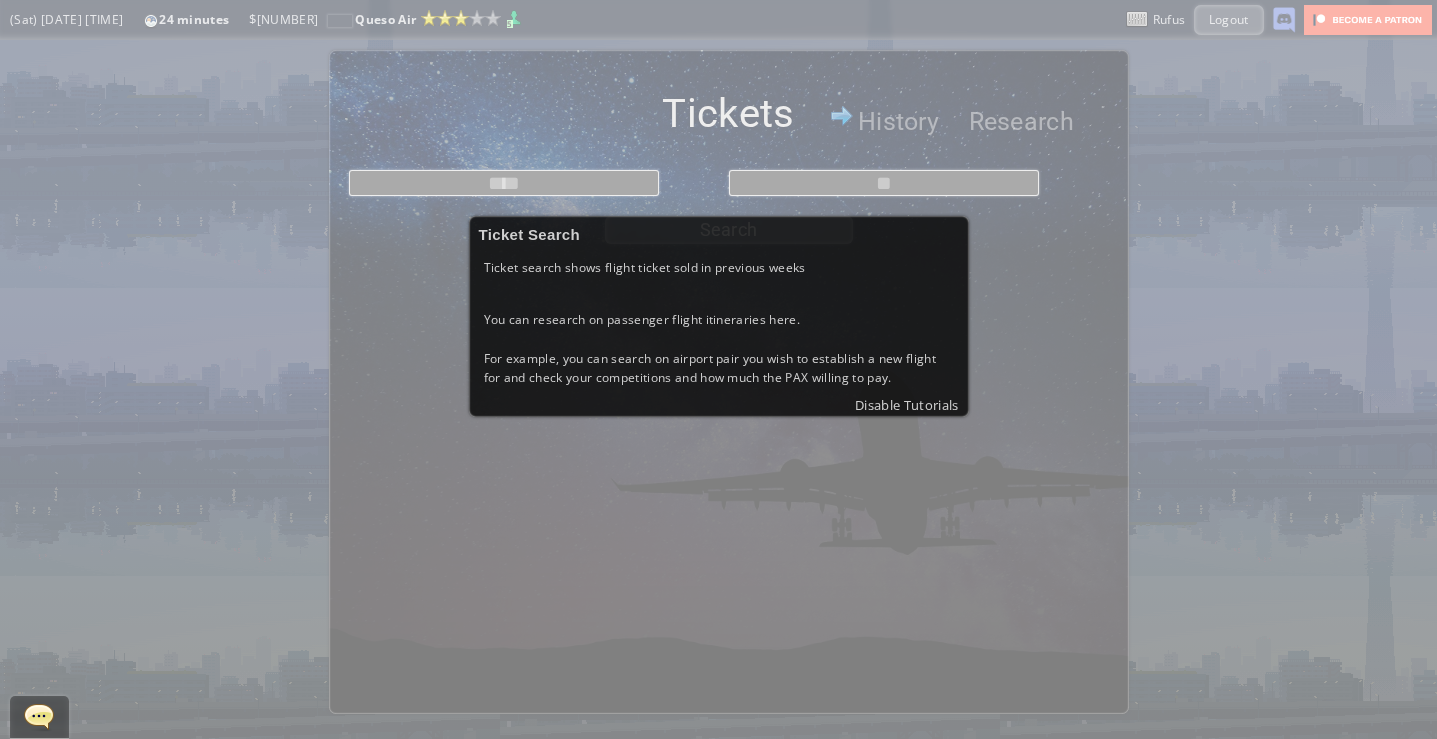 click on "Ticket Search
Ticket search shows flight ticket sold in previous weeks
You can research on passenger flight itineraries here.
For example, you can search on airport pair you wish to establish a new flight for and check your competitions and how much the PAX willing to pay.
Disable Tutorials" at bounding box center (718, 369) 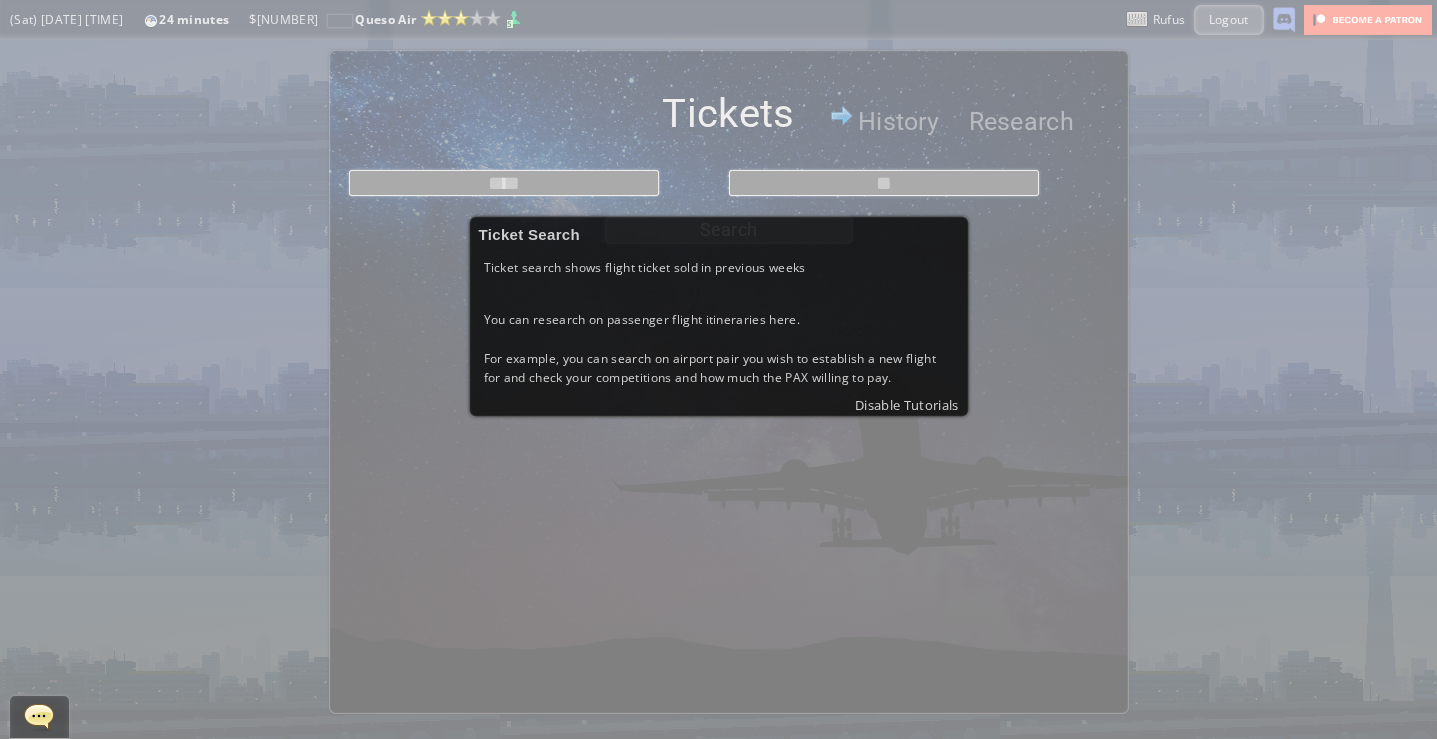 click on "For example, you can search on airport pair you wish to establish a new flight for and check your competitions and how much the PAX willing to pay." at bounding box center (719, 368) 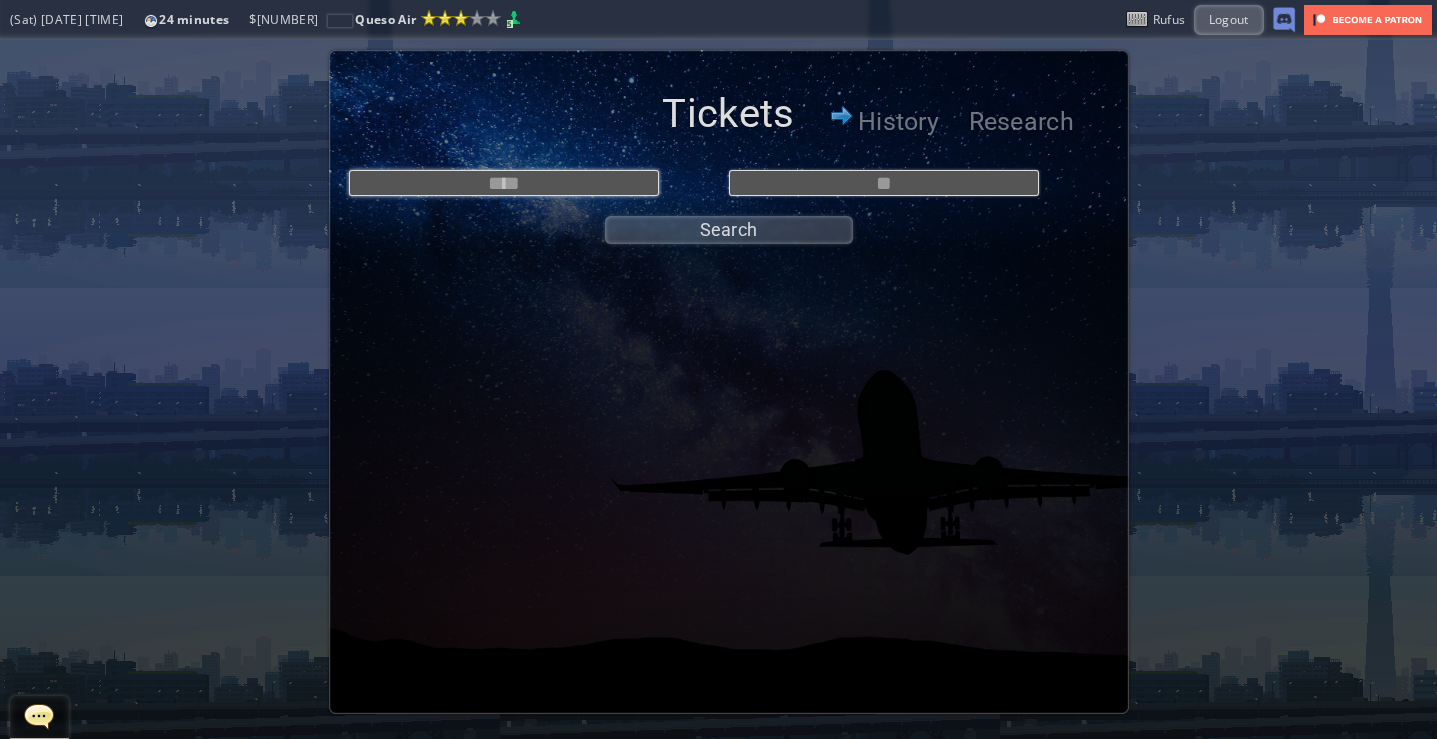 click at bounding box center [504, 183] 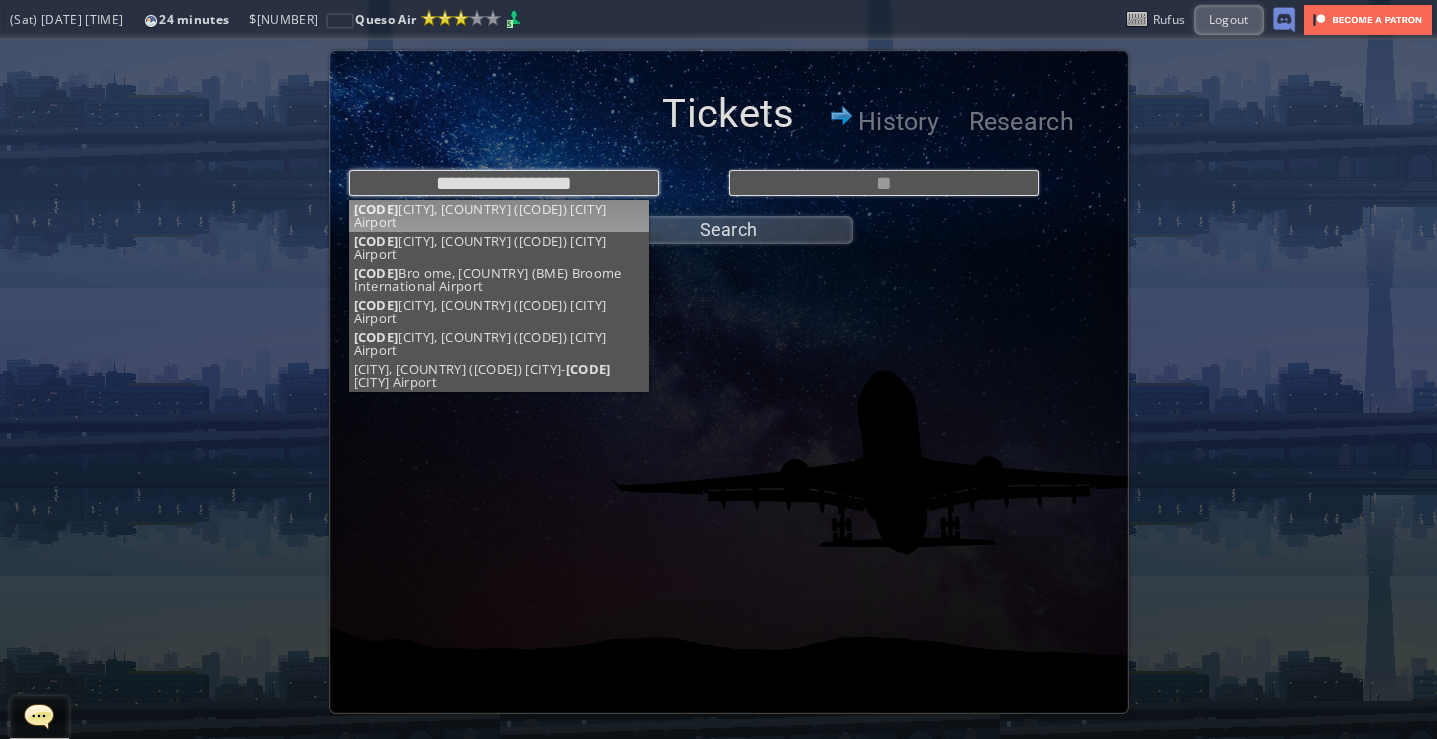 type on "**********" 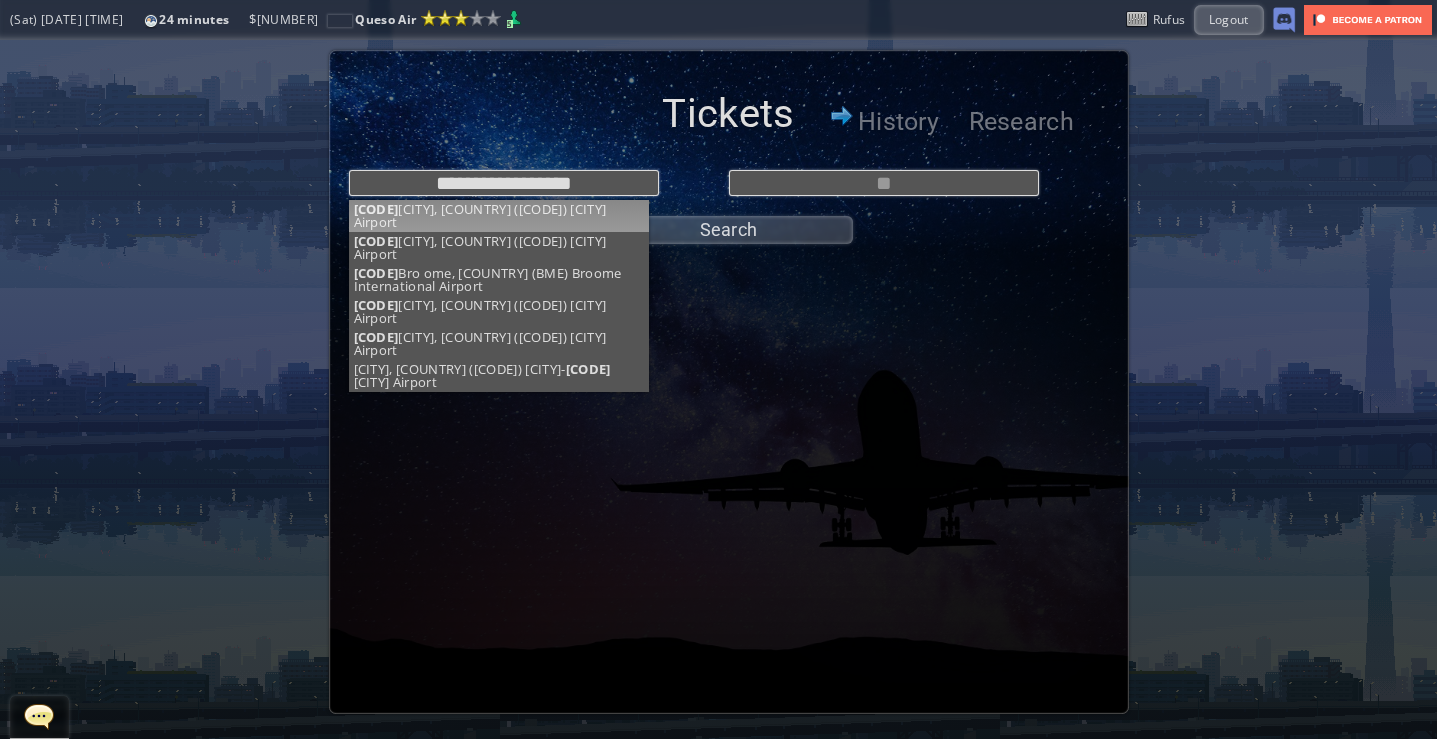 click on "**********" at bounding box center [729, 202] 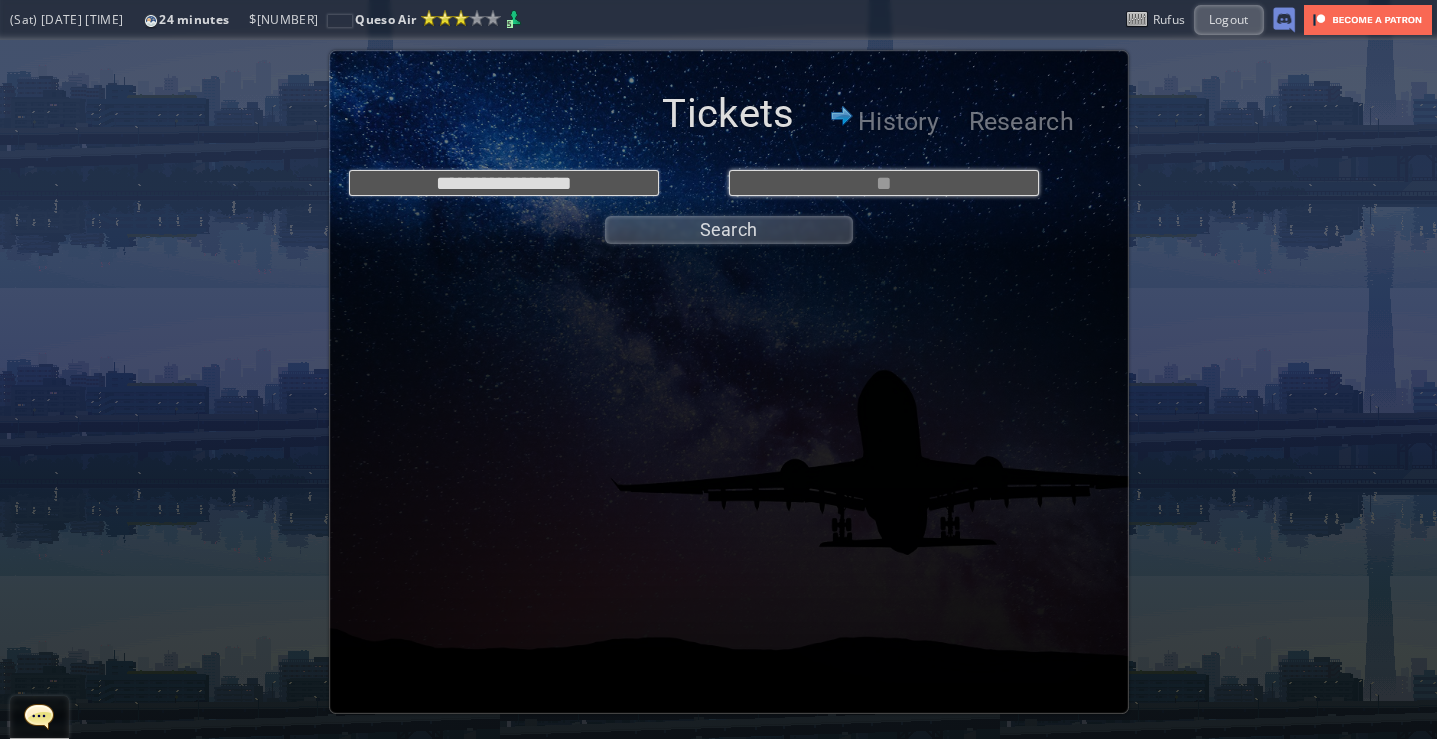 click at bounding box center (884, 183) 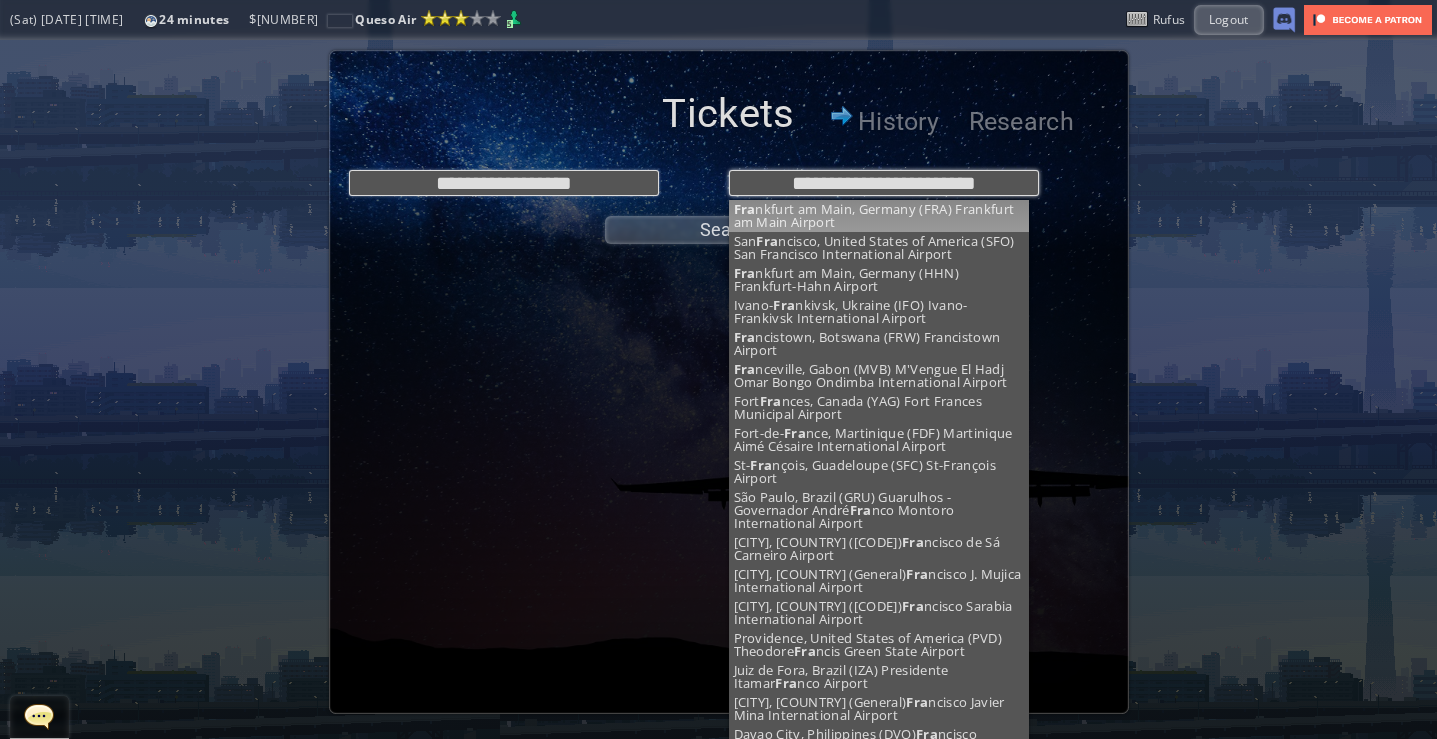 type on "**********" 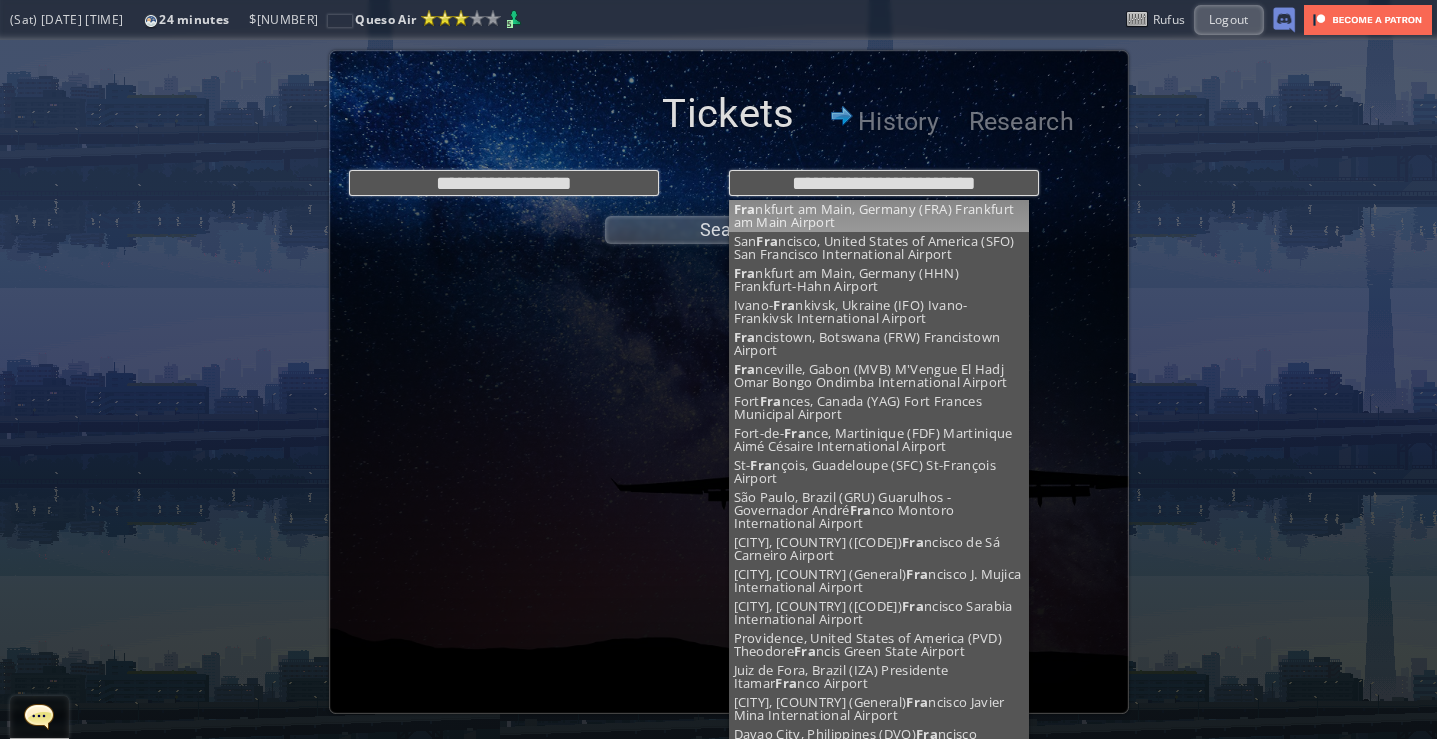 click on "**********" at bounding box center [729, 183] 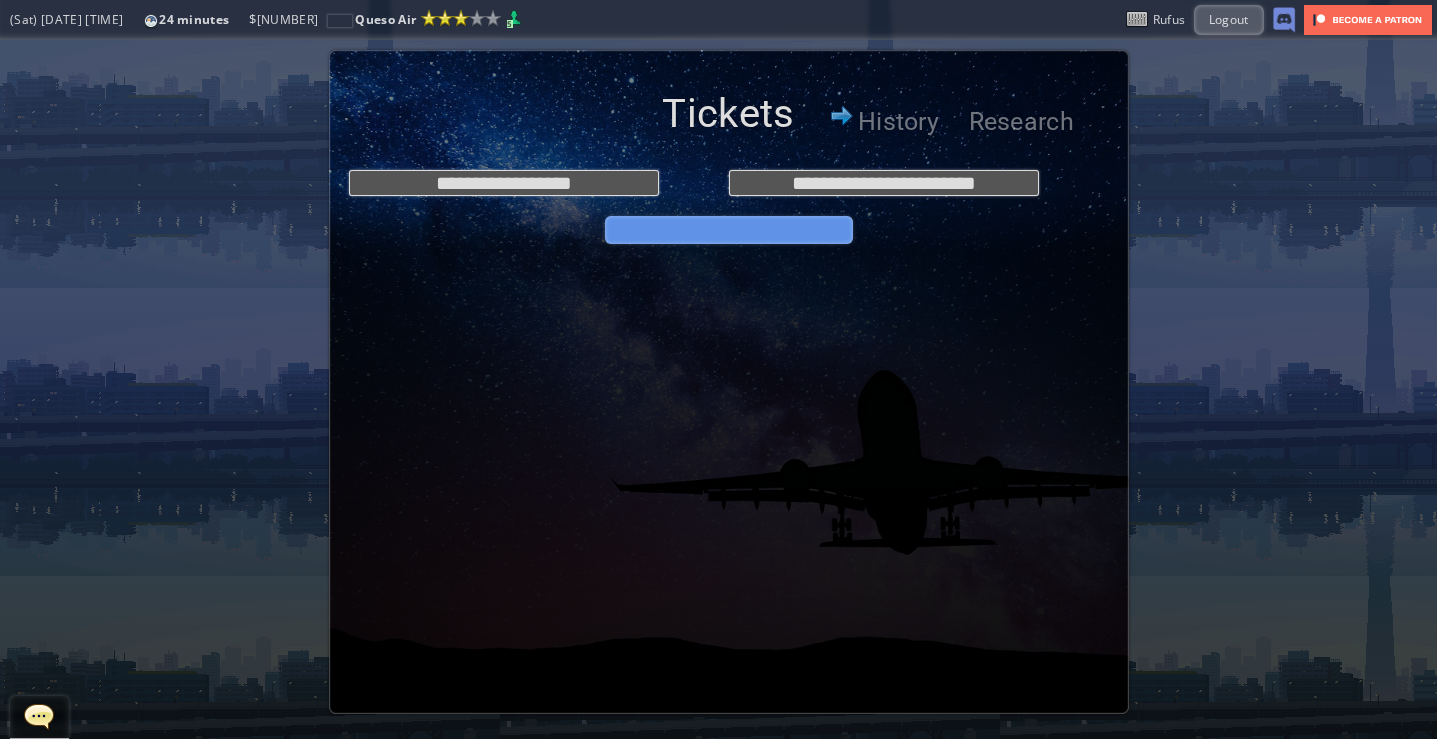 click on "Search" at bounding box center (729, 230) 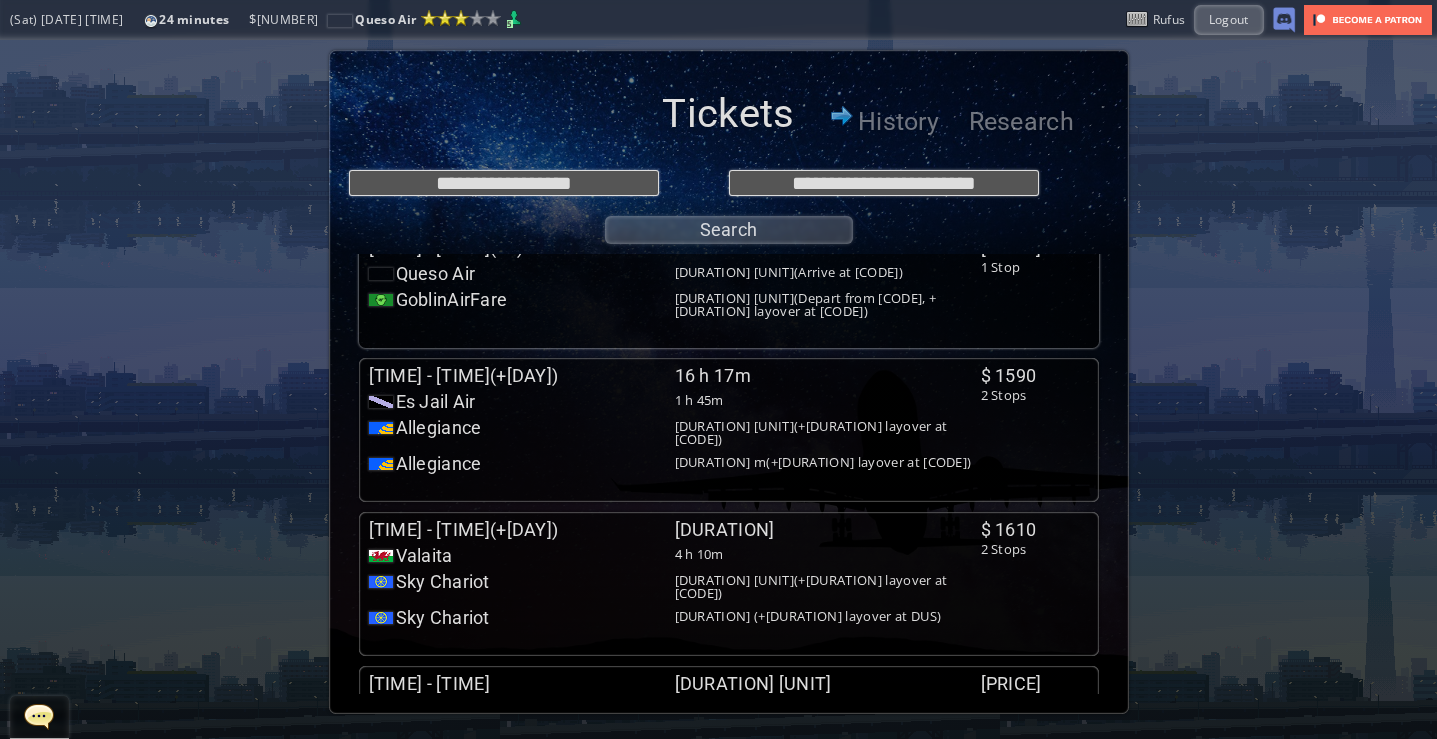 scroll, scrollTop: 0, scrollLeft: 0, axis: both 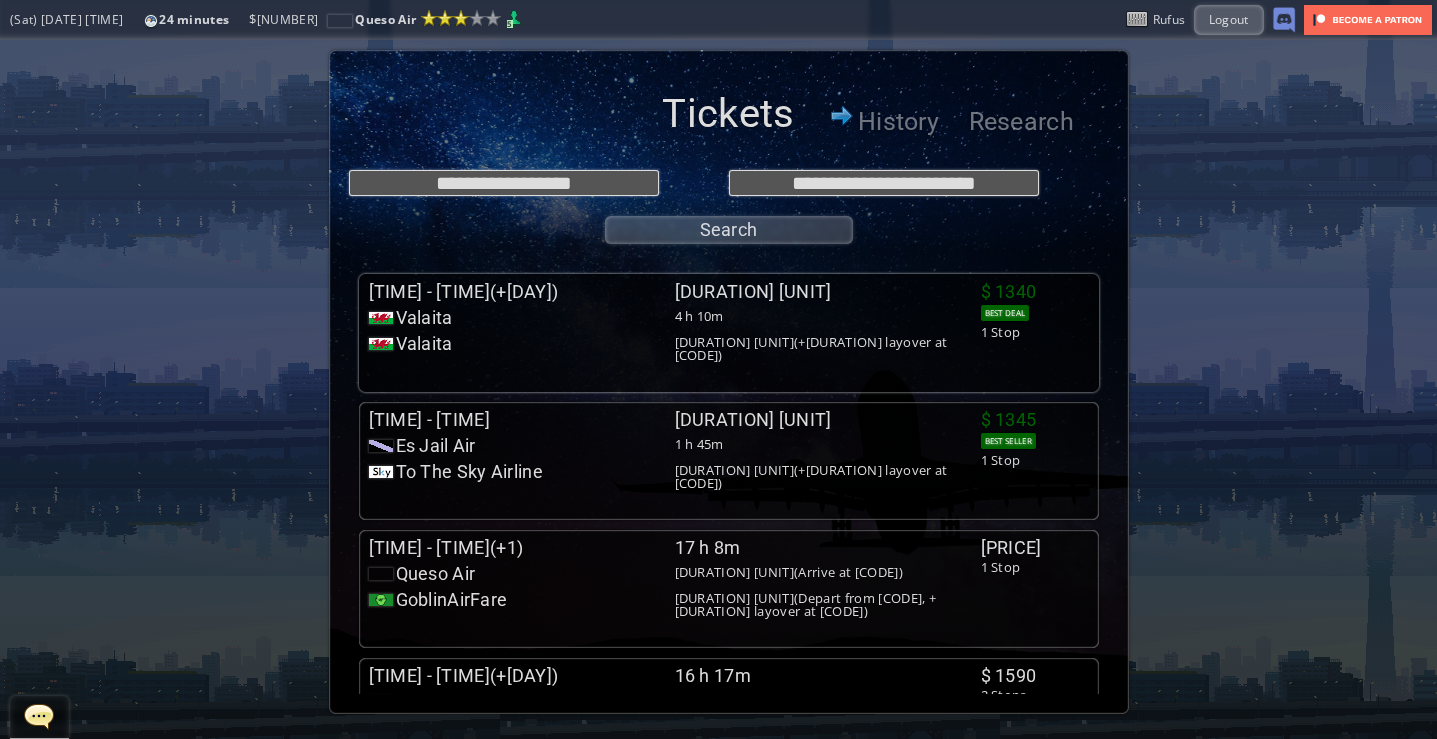 click on "Valaita" at bounding box center (424, 318) 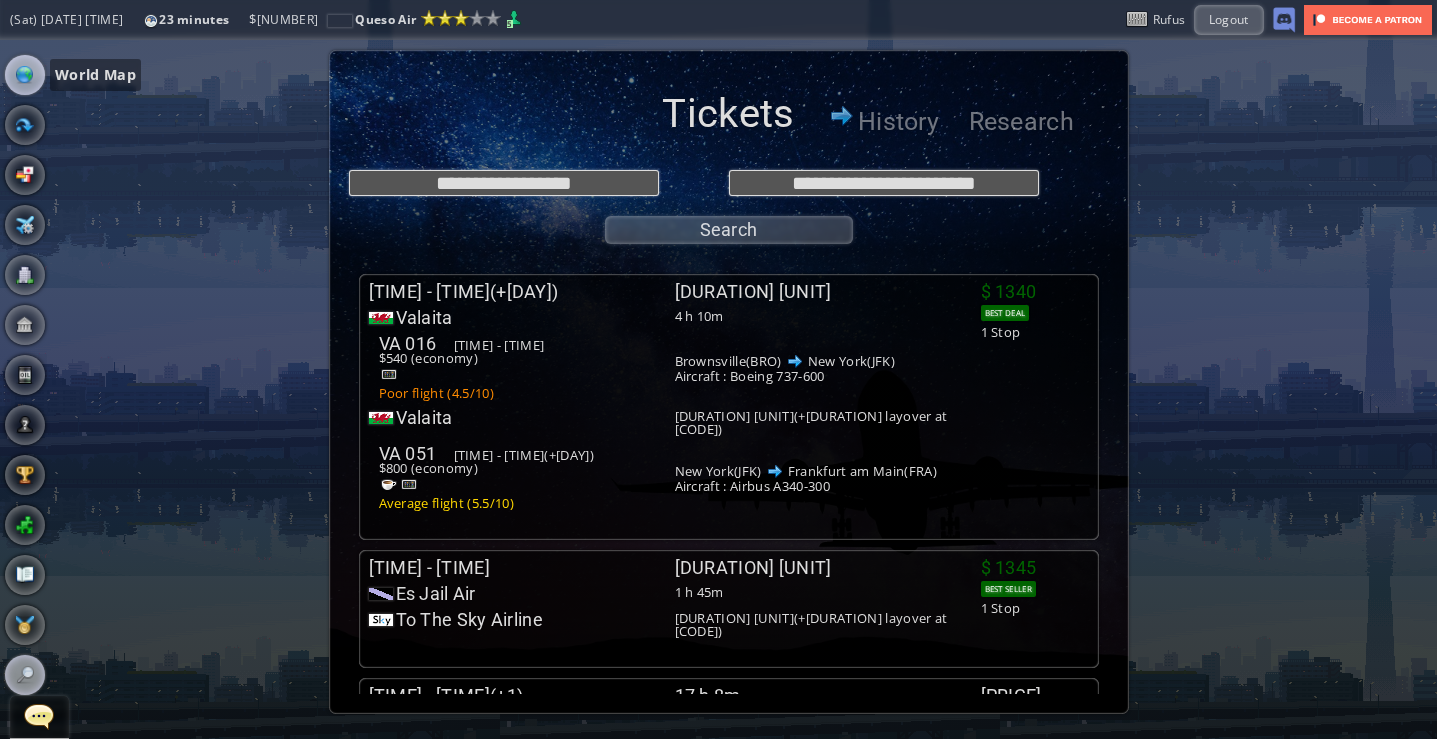 click at bounding box center (25, 75) 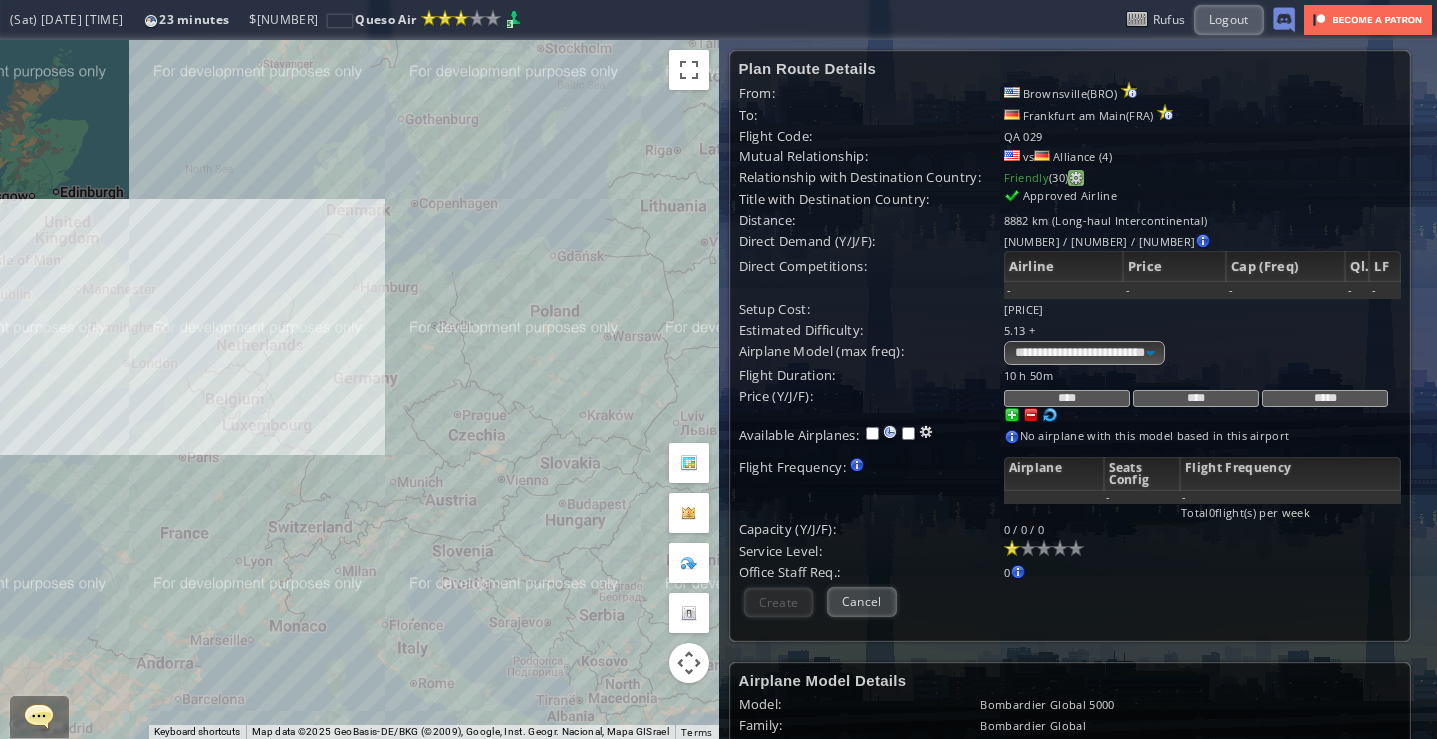 click at bounding box center (1076, 178) 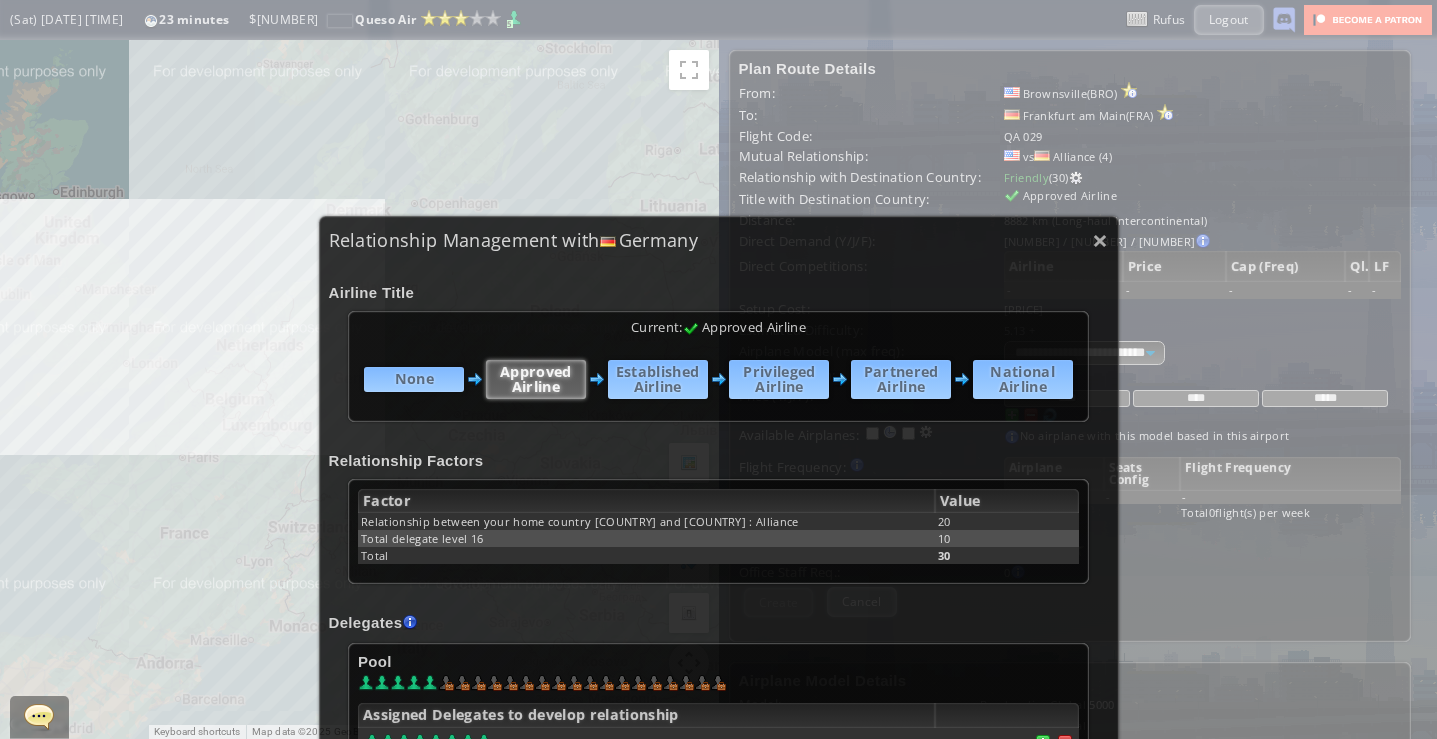 scroll, scrollTop: 300, scrollLeft: 0, axis: vertical 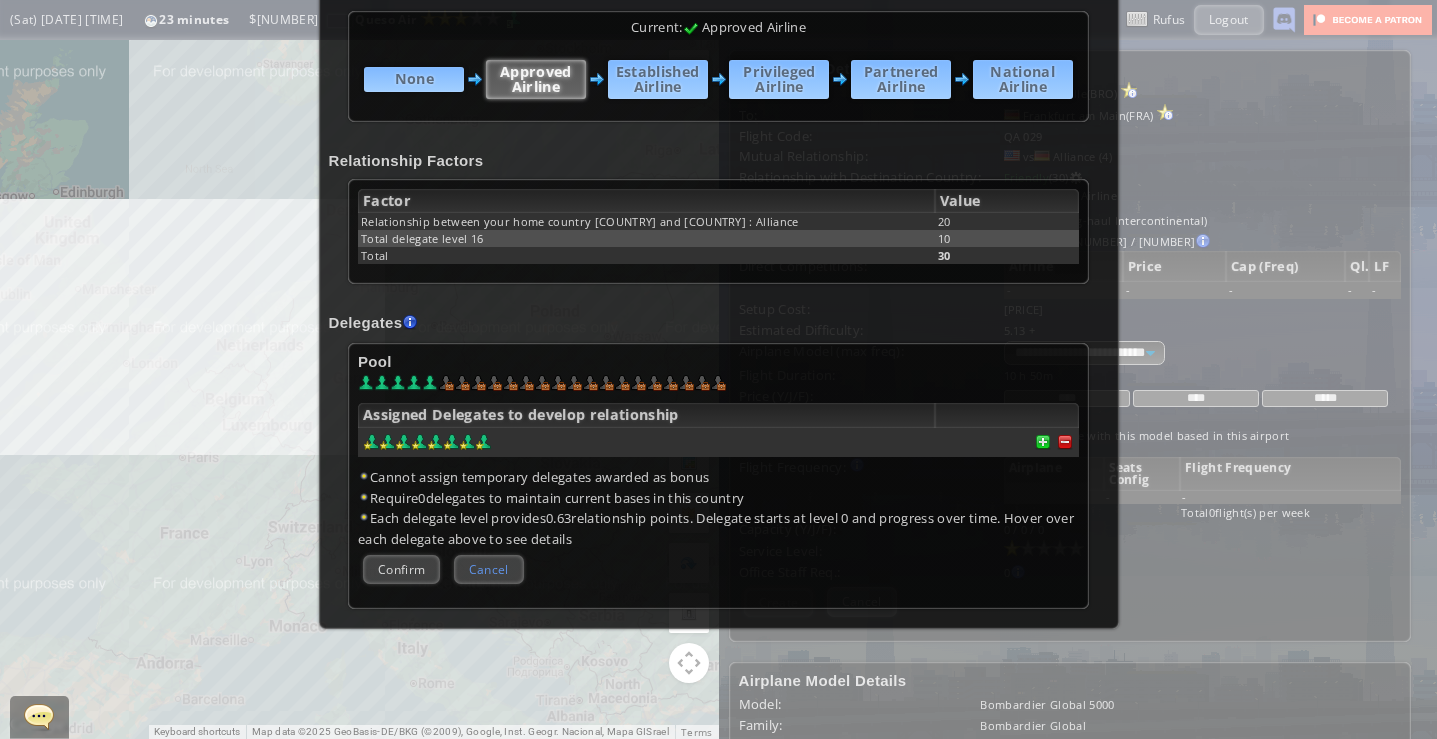 click on "Cancel" at bounding box center [489, 569] 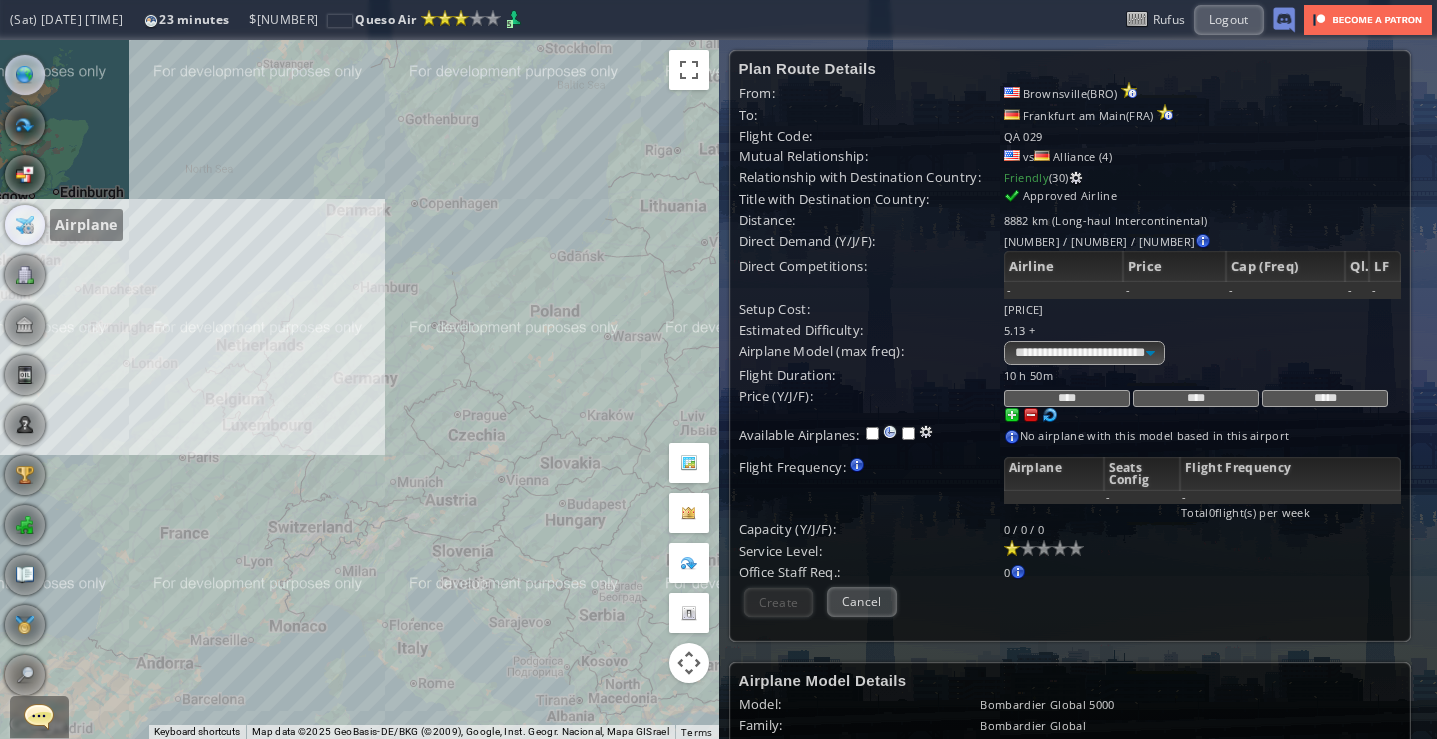 click at bounding box center (25, 225) 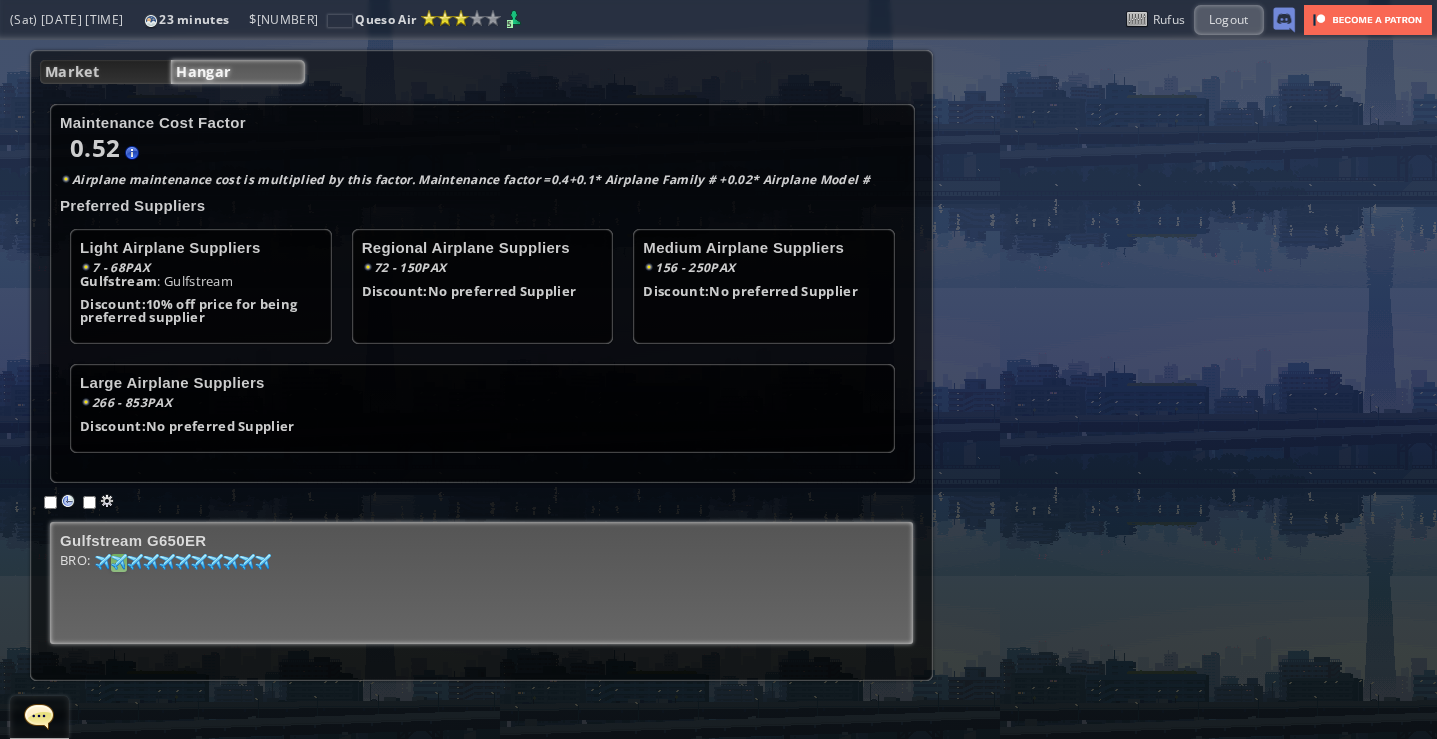 click at bounding box center [103, 562] 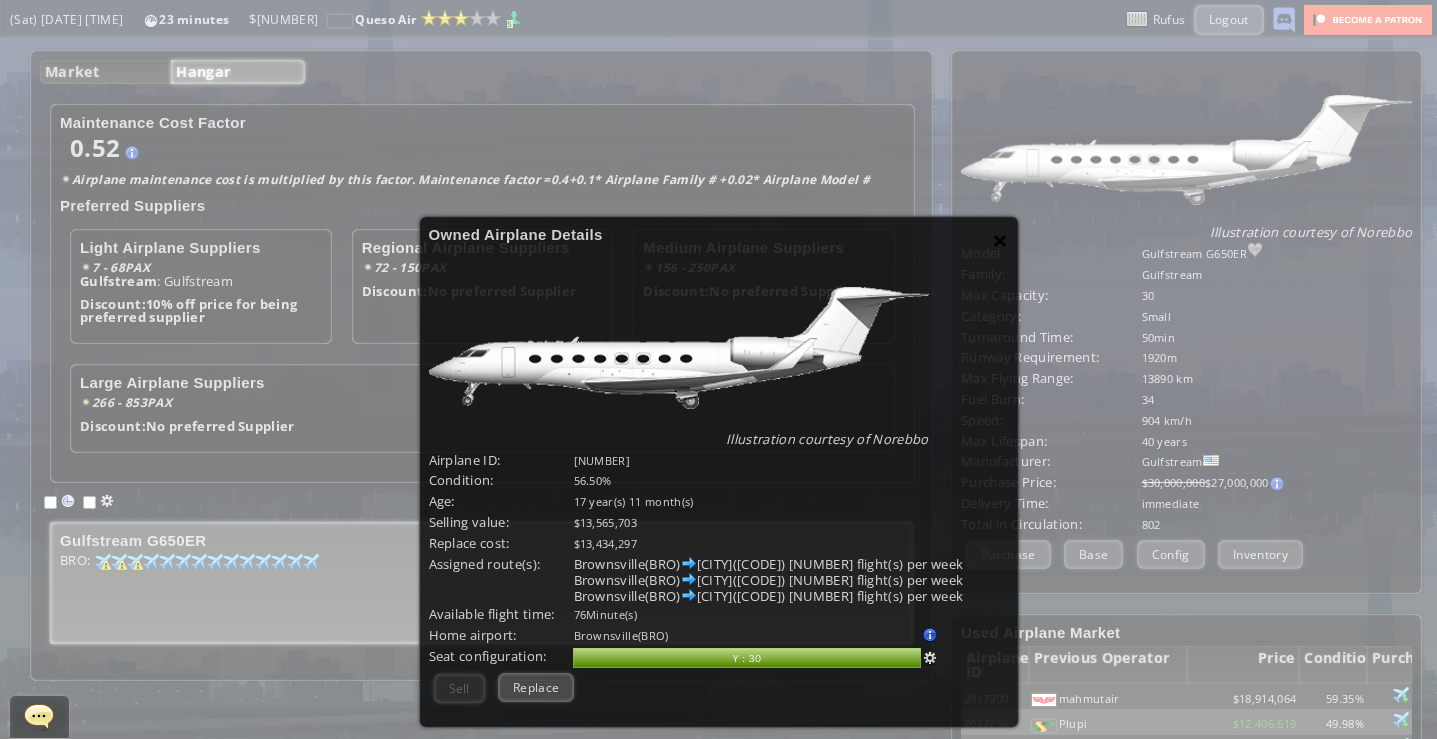 click on "×" at bounding box center (1000, 240) 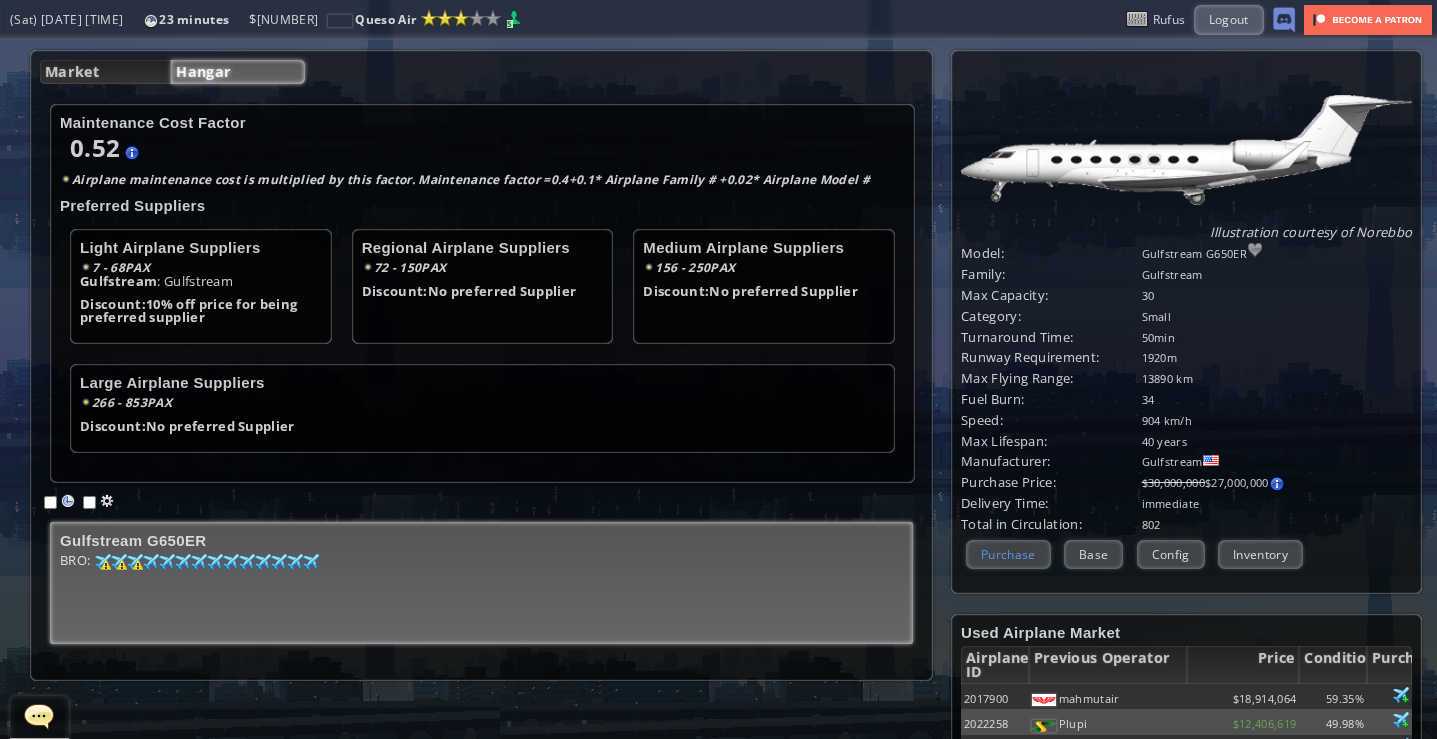 click on "Purchase" at bounding box center [1008, 554] 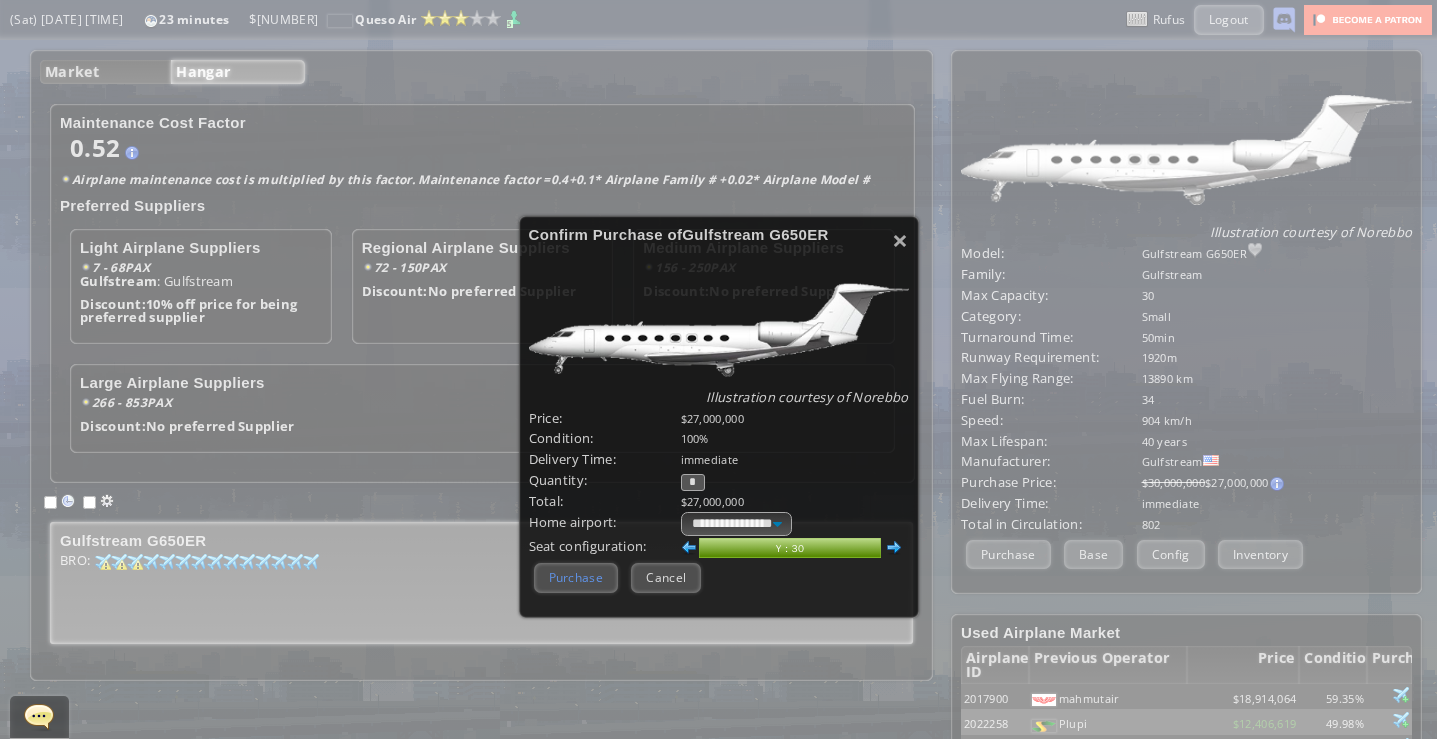 click on "Purchase" at bounding box center [576, 577] 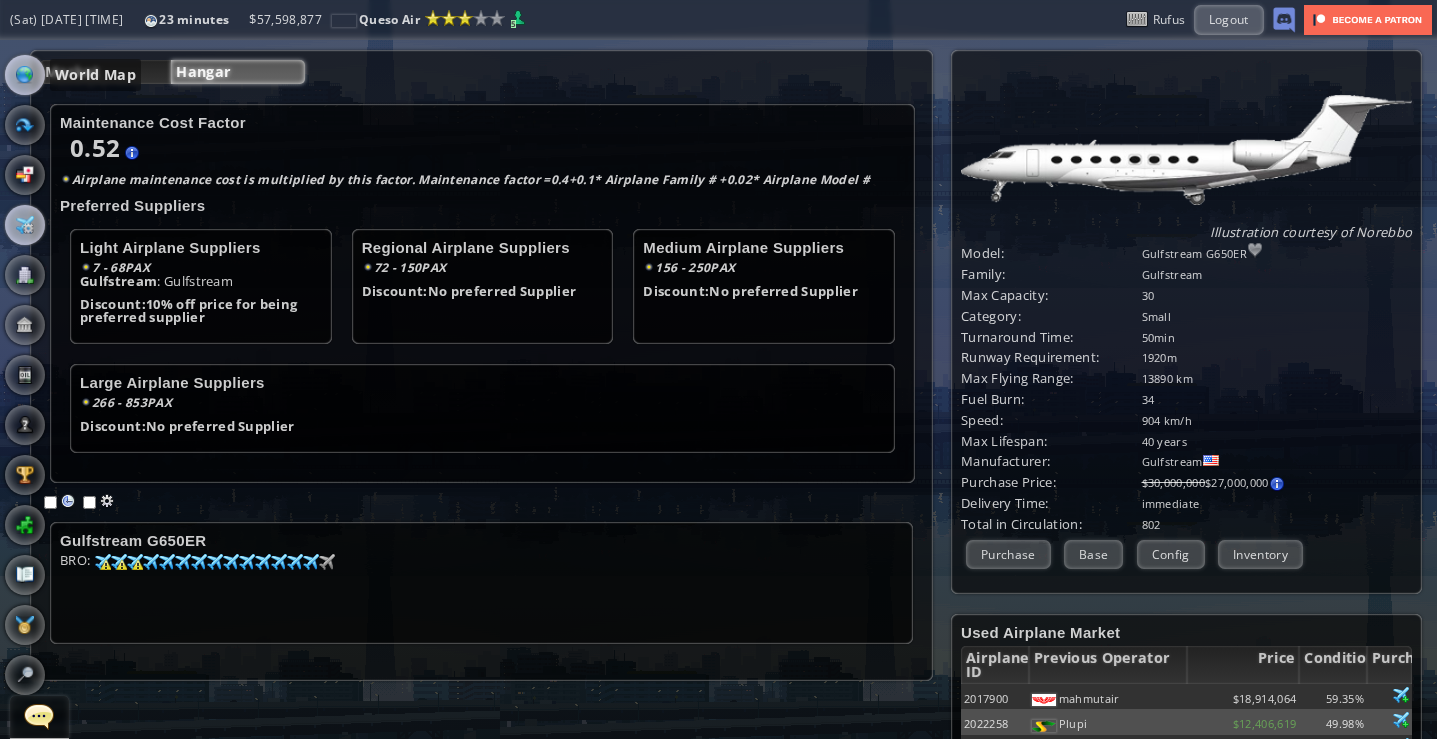 click at bounding box center [25, 75] 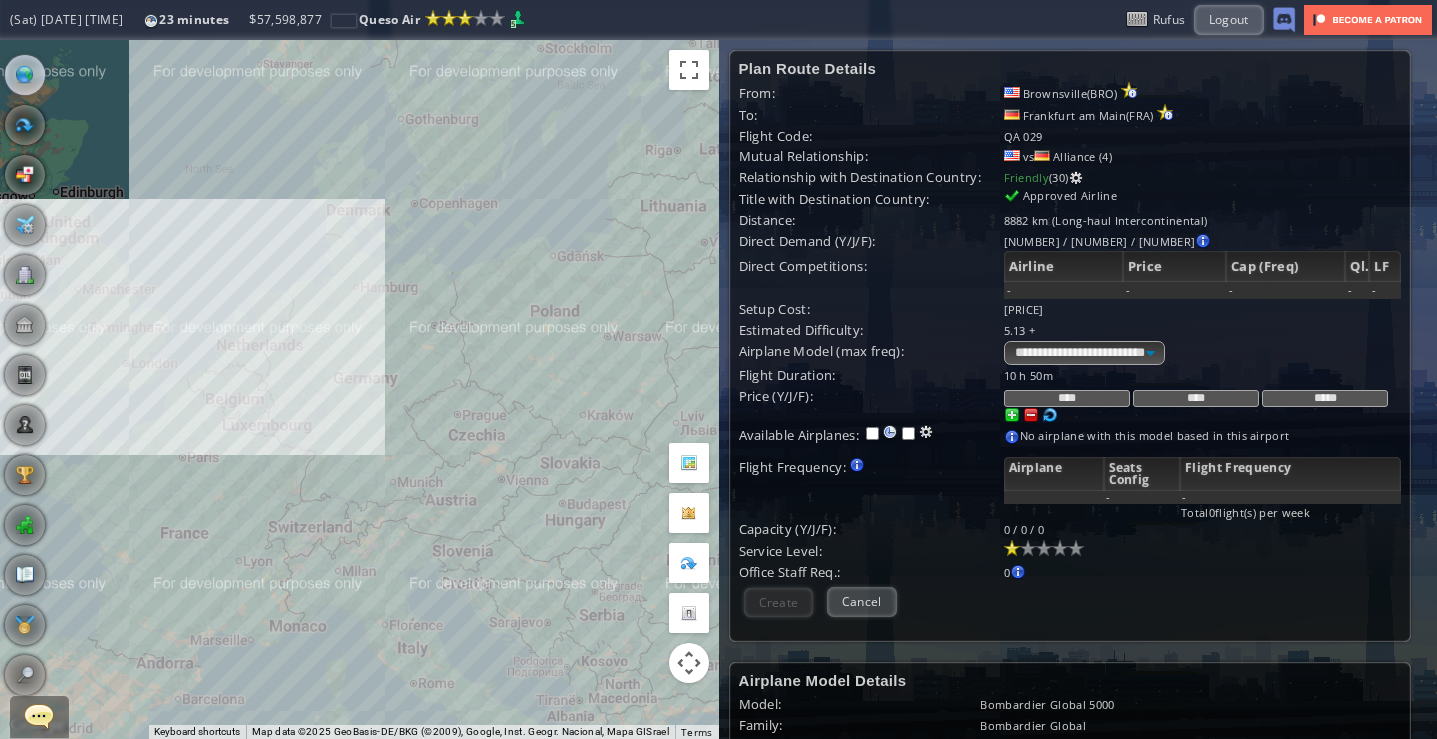 click on "To navigate, press the arrow keys." at bounding box center [359, 389] 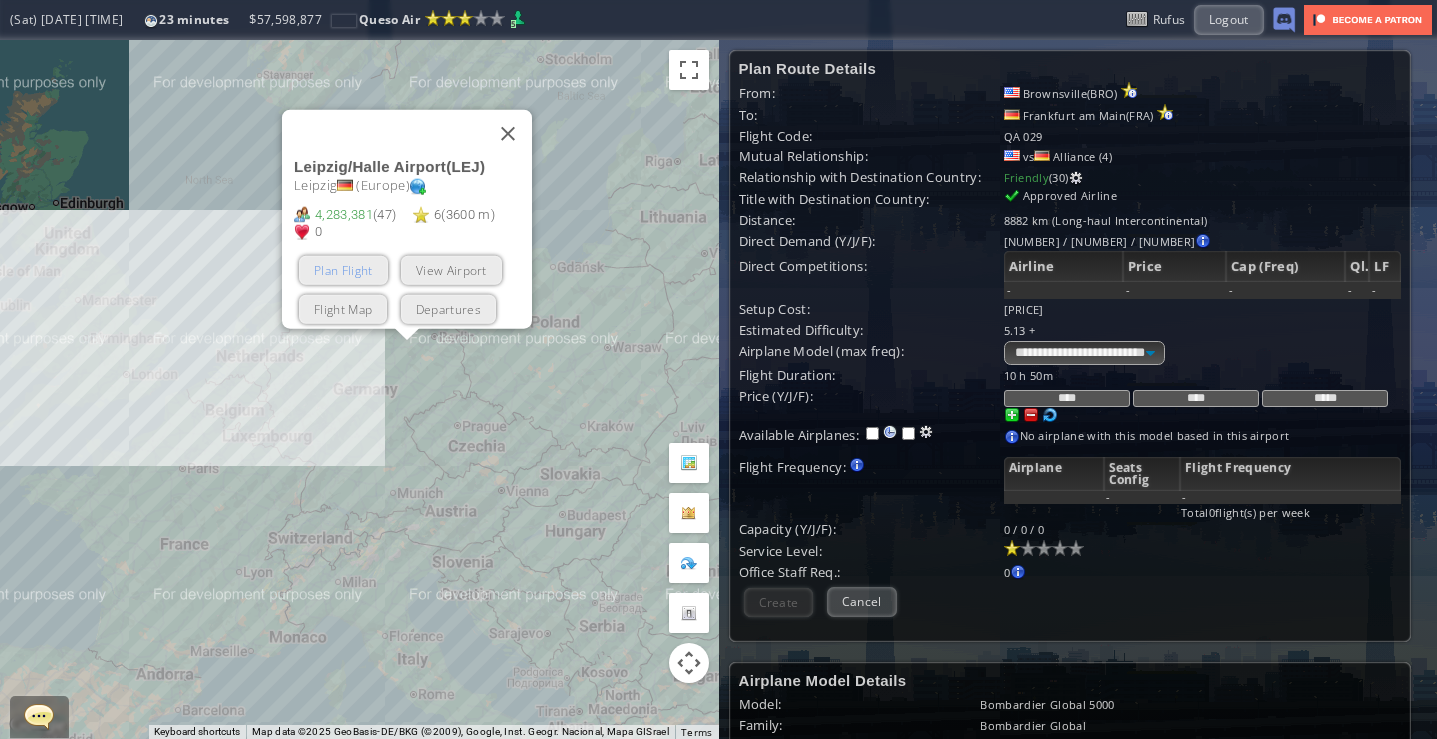 click on "Plan Flight" at bounding box center (343, 269) 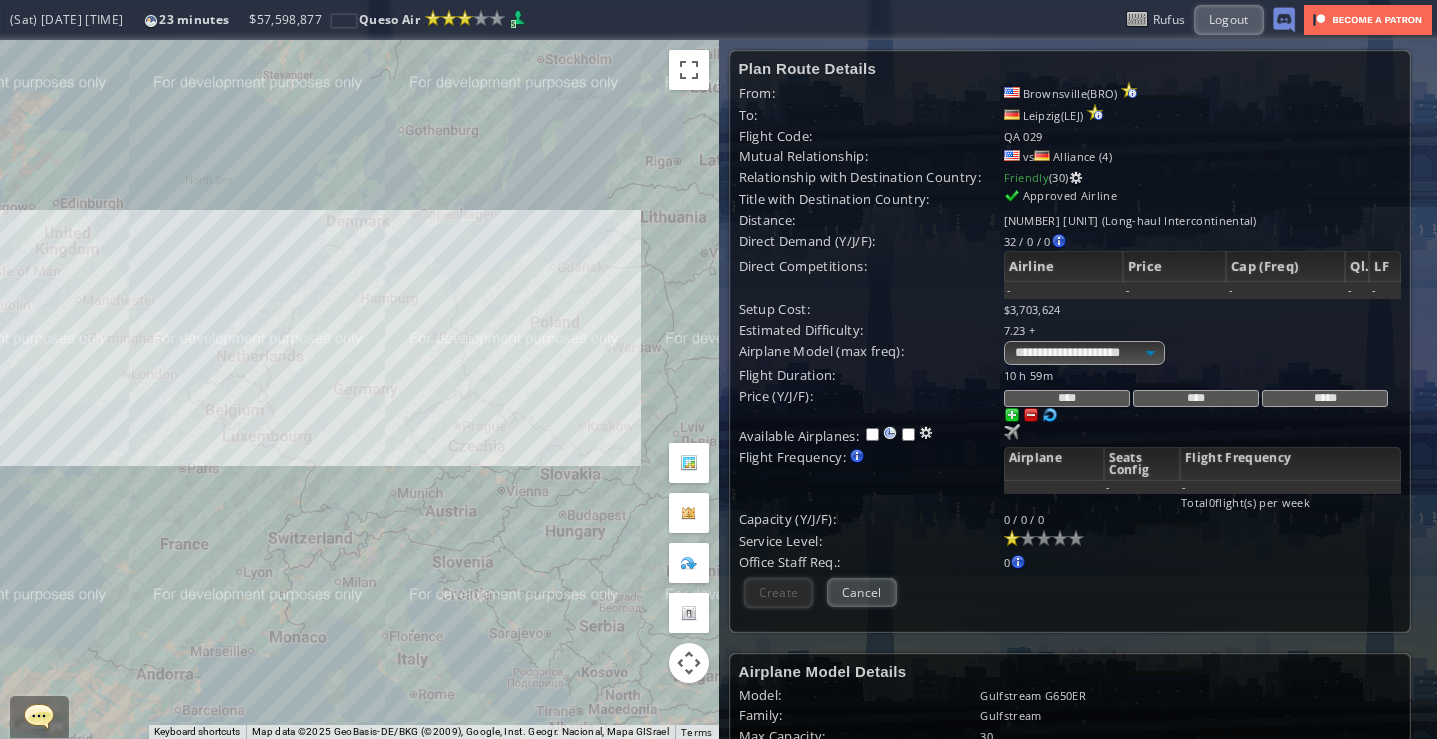 click on "To navigate, press the arrow keys." at bounding box center [359, 389] 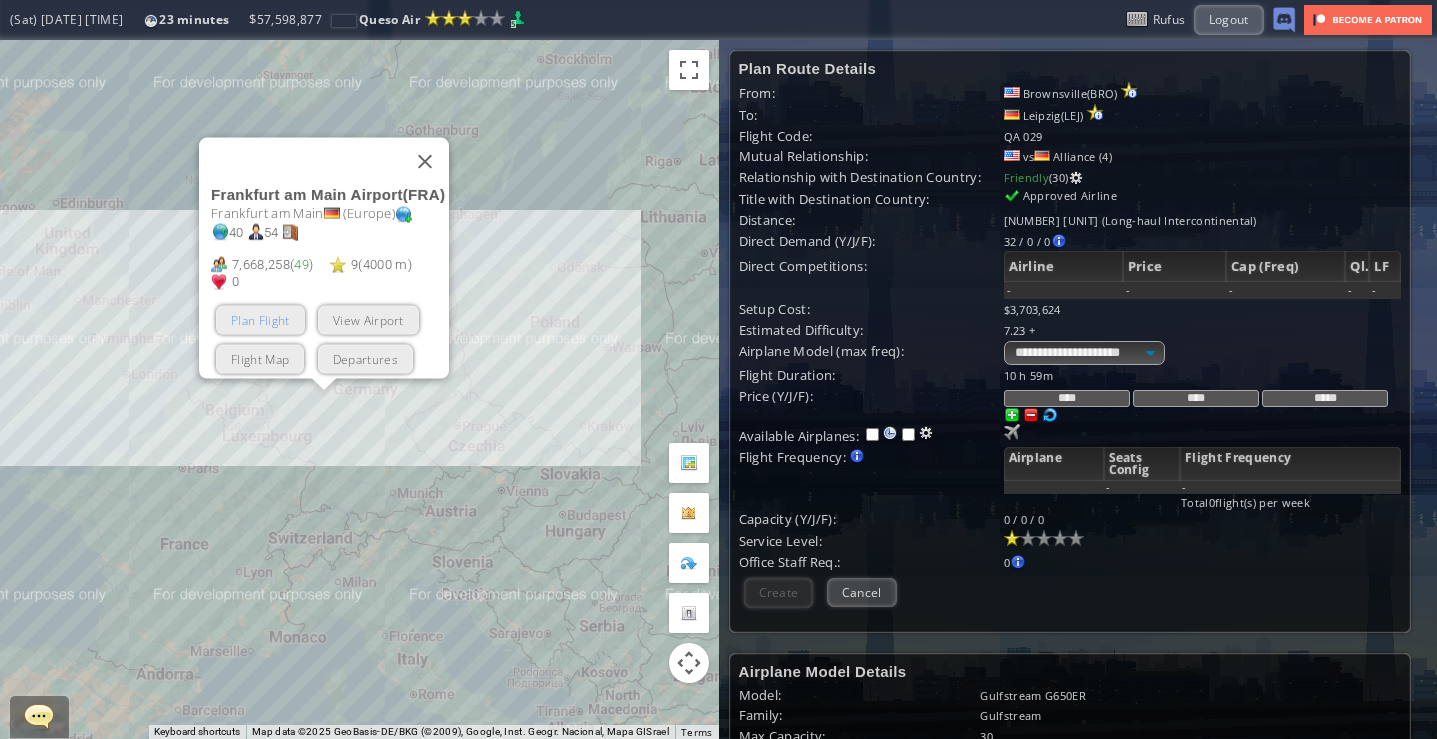 click on "Plan Flight" at bounding box center [260, 319] 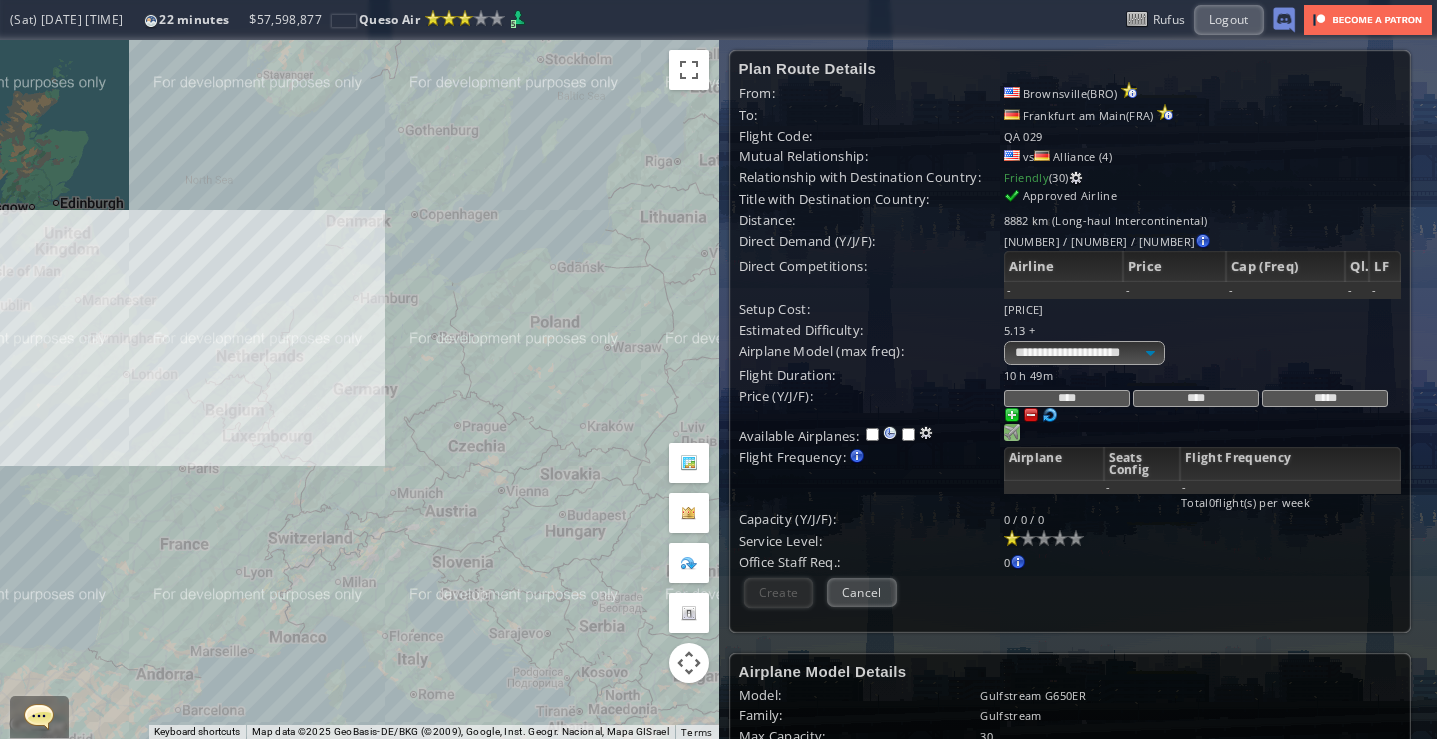 click at bounding box center [1012, 432] 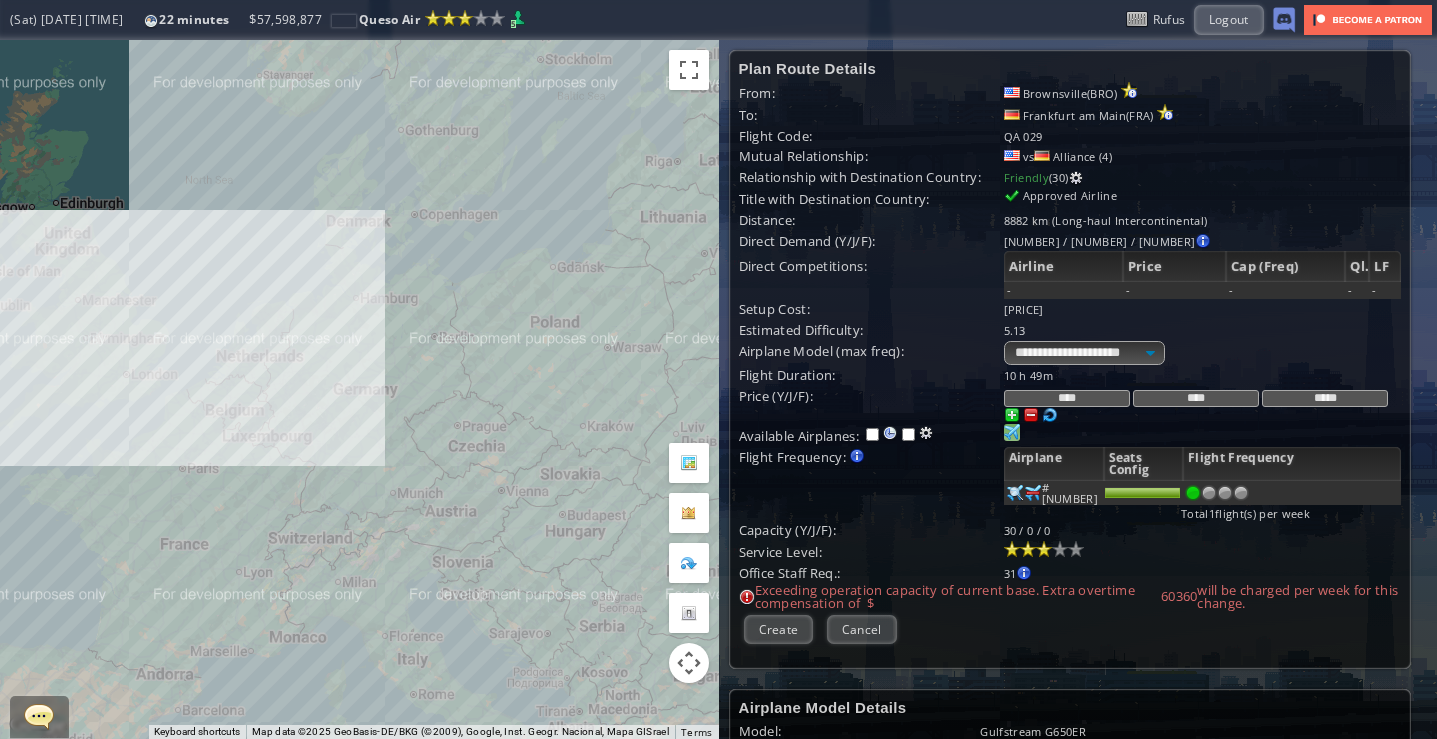 click at bounding box center [1044, 549] 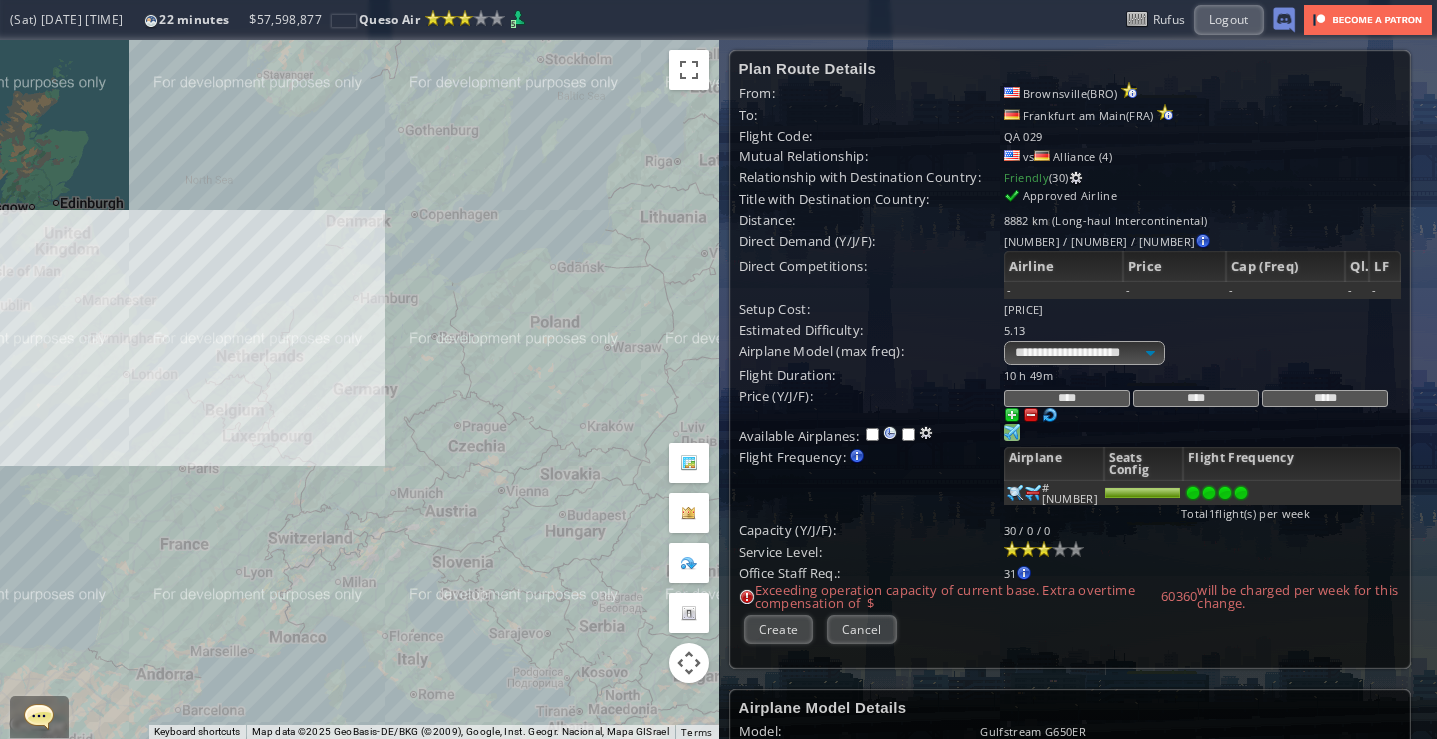 click at bounding box center [1241, 493] 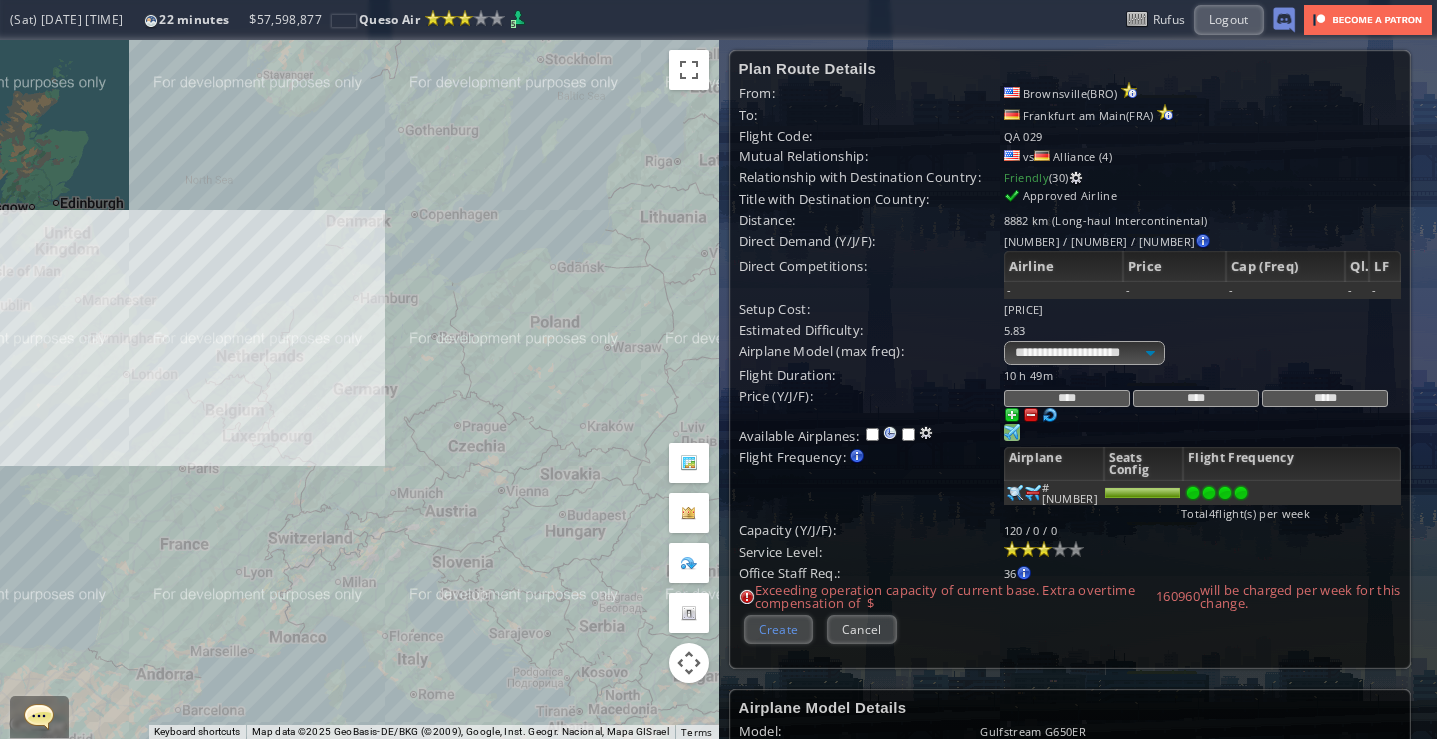 click on "Create" at bounding box center (779, 629) 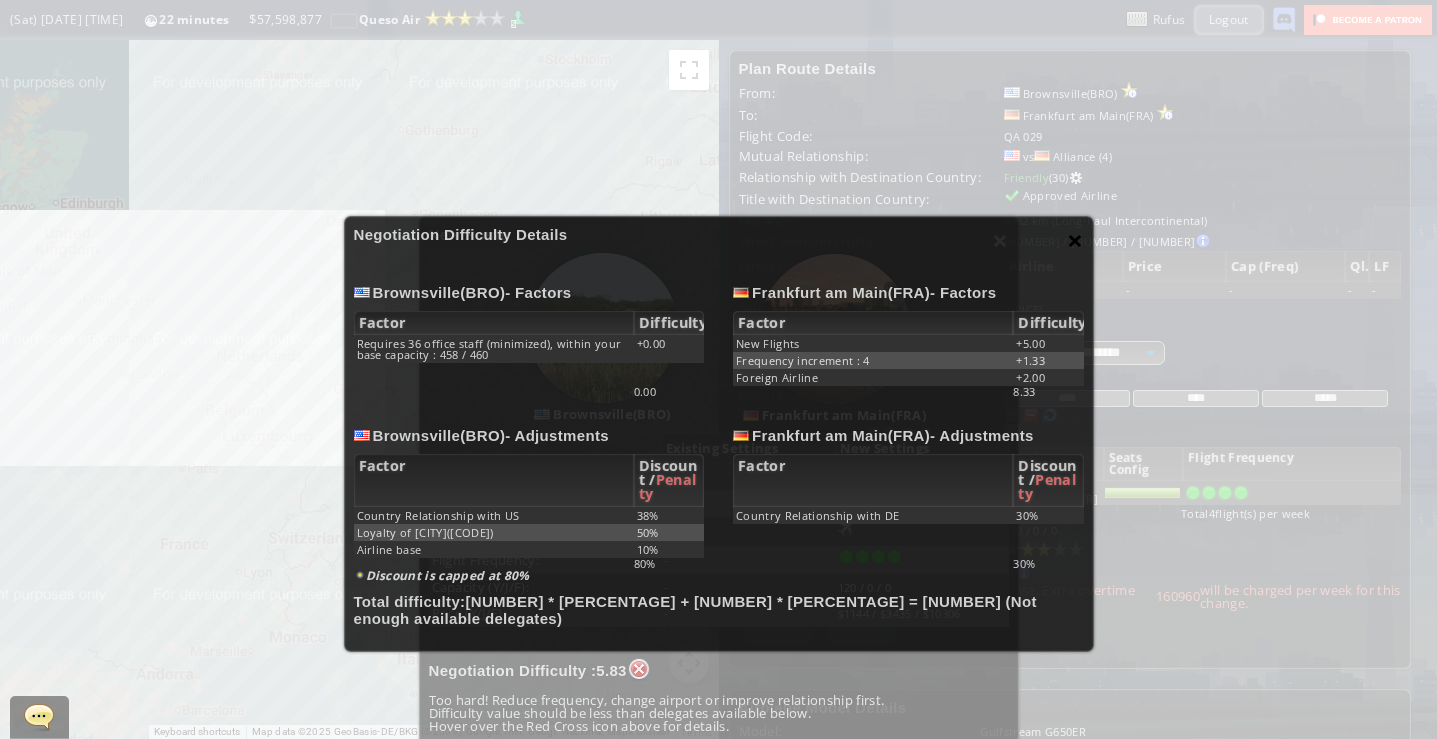 click on "×" at bounding box center [1075, 240] 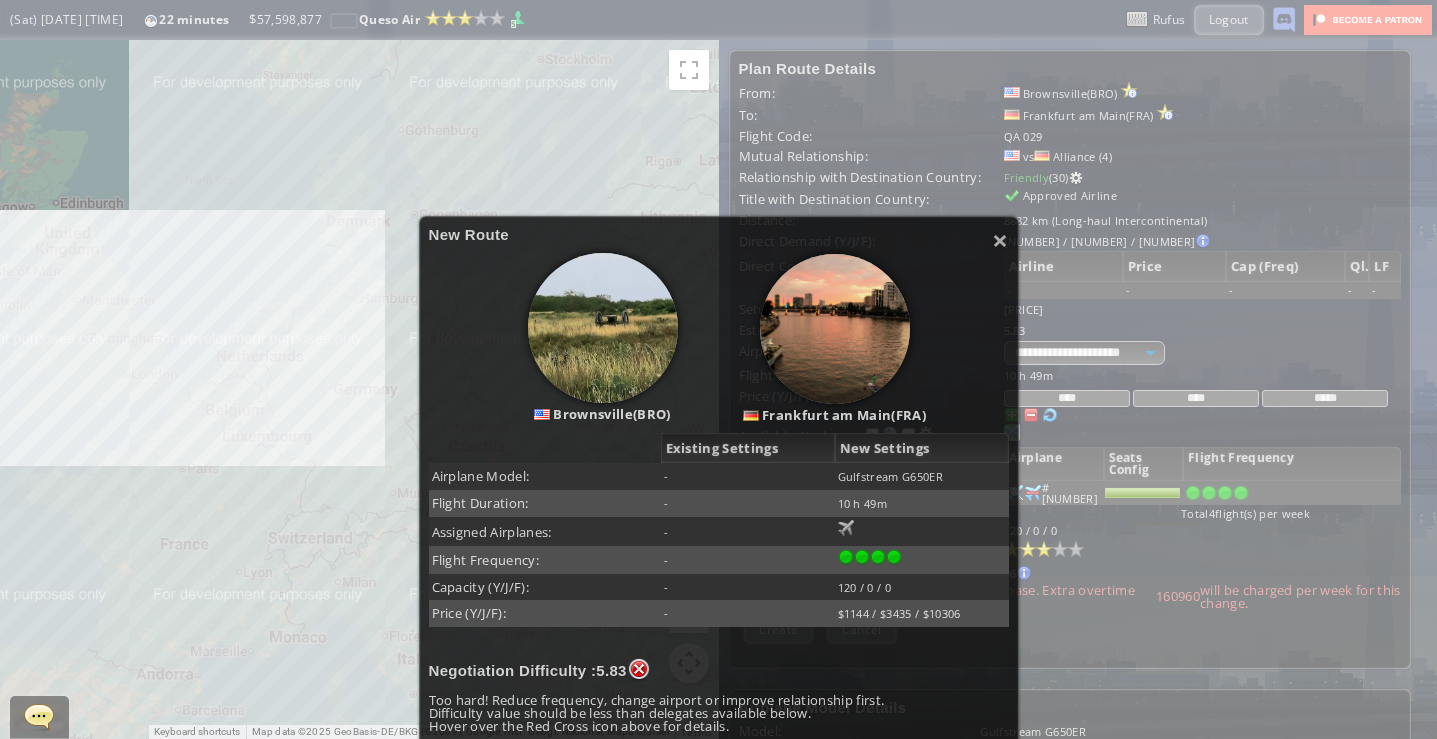 scroll, scrollTop: 300, scrollLeft: 0, axis: vertical 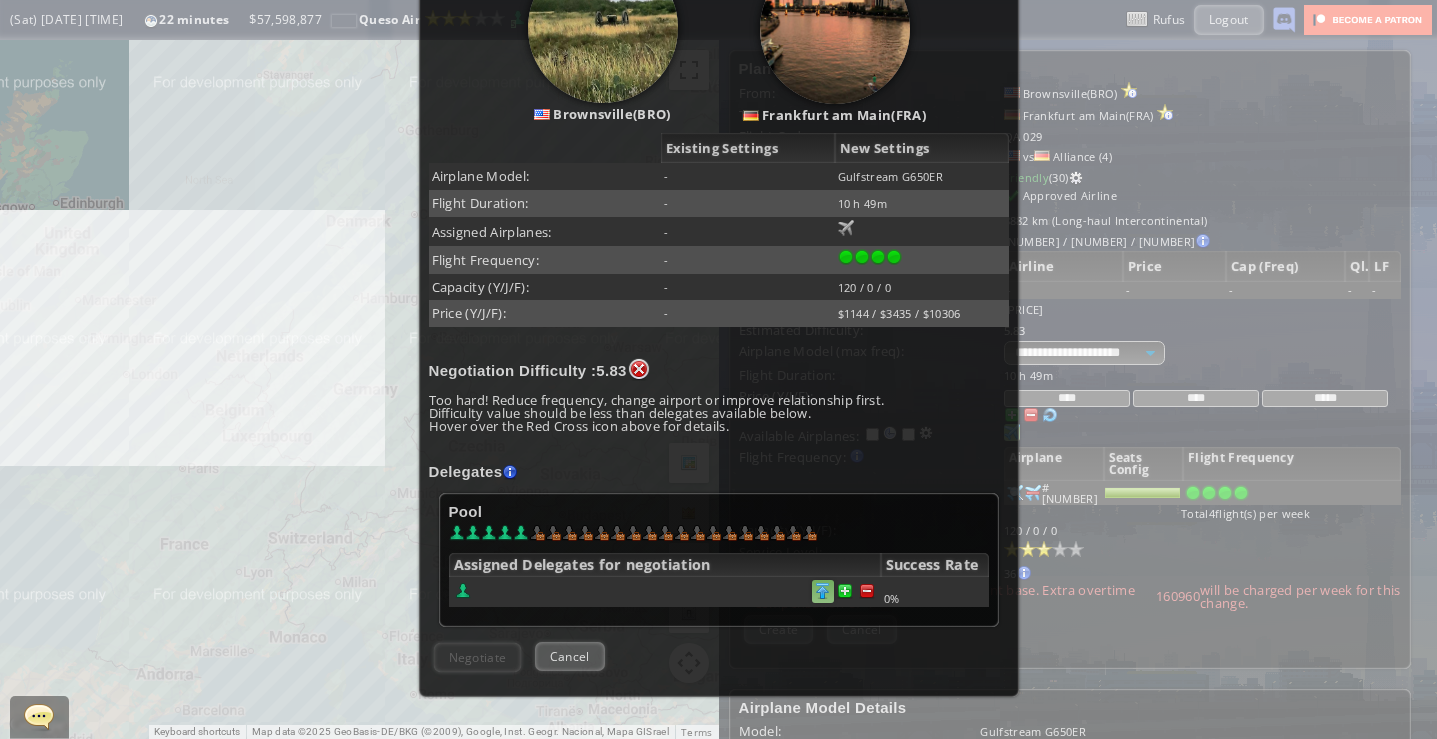 click at bounding box center (867, 591) 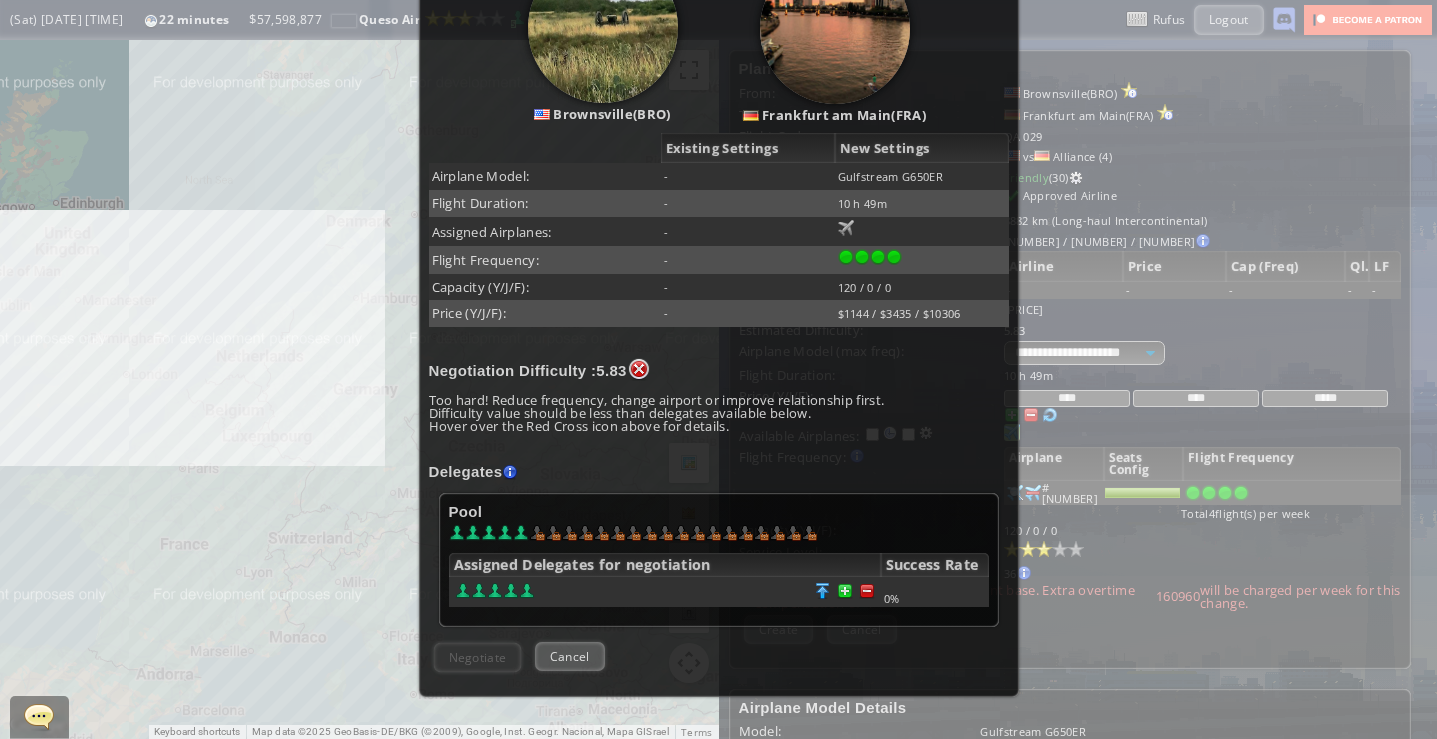 scroll, scrollTop: 0, scrollLeft: 0, axis: both 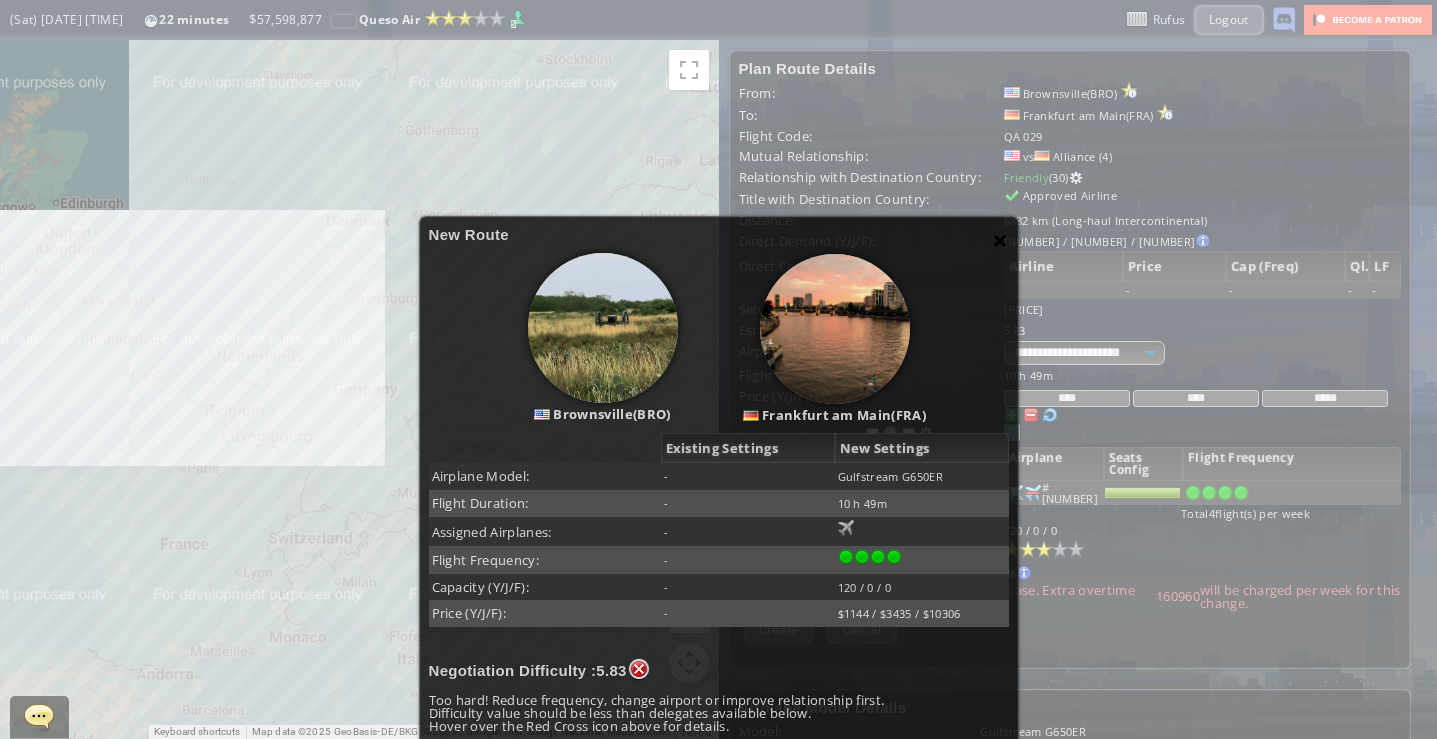 click on "×" at bounding box center (1000, 240) 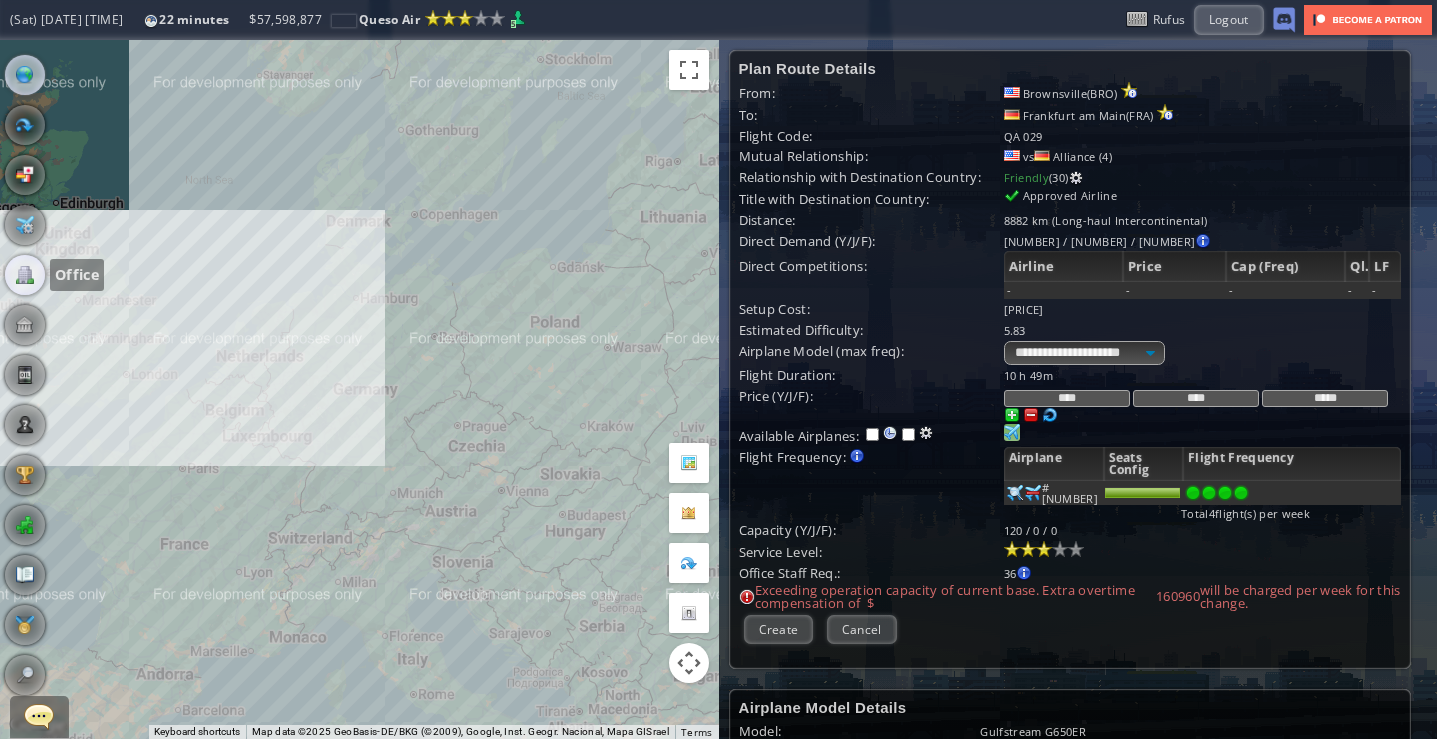 click at bounding box center [25, 275] 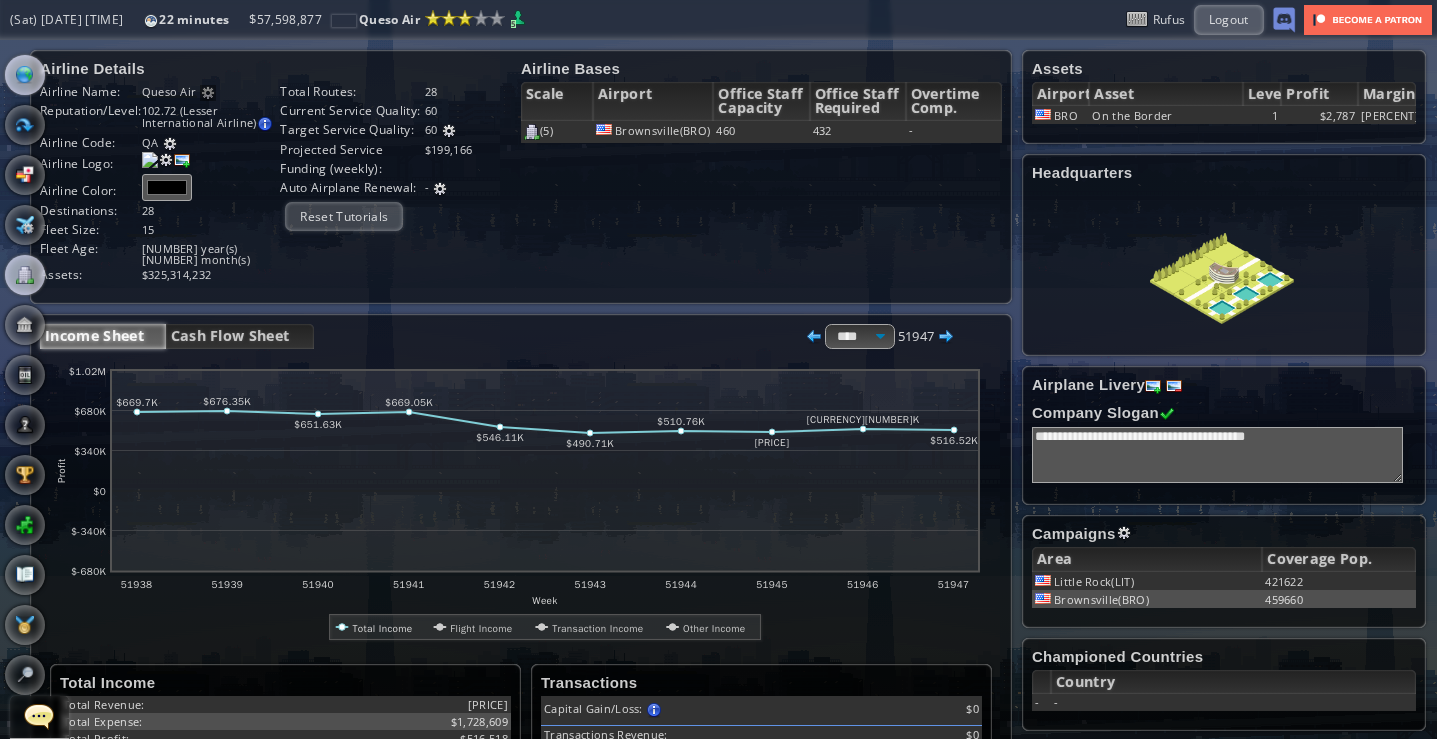 click at bounding box center (25, 75) 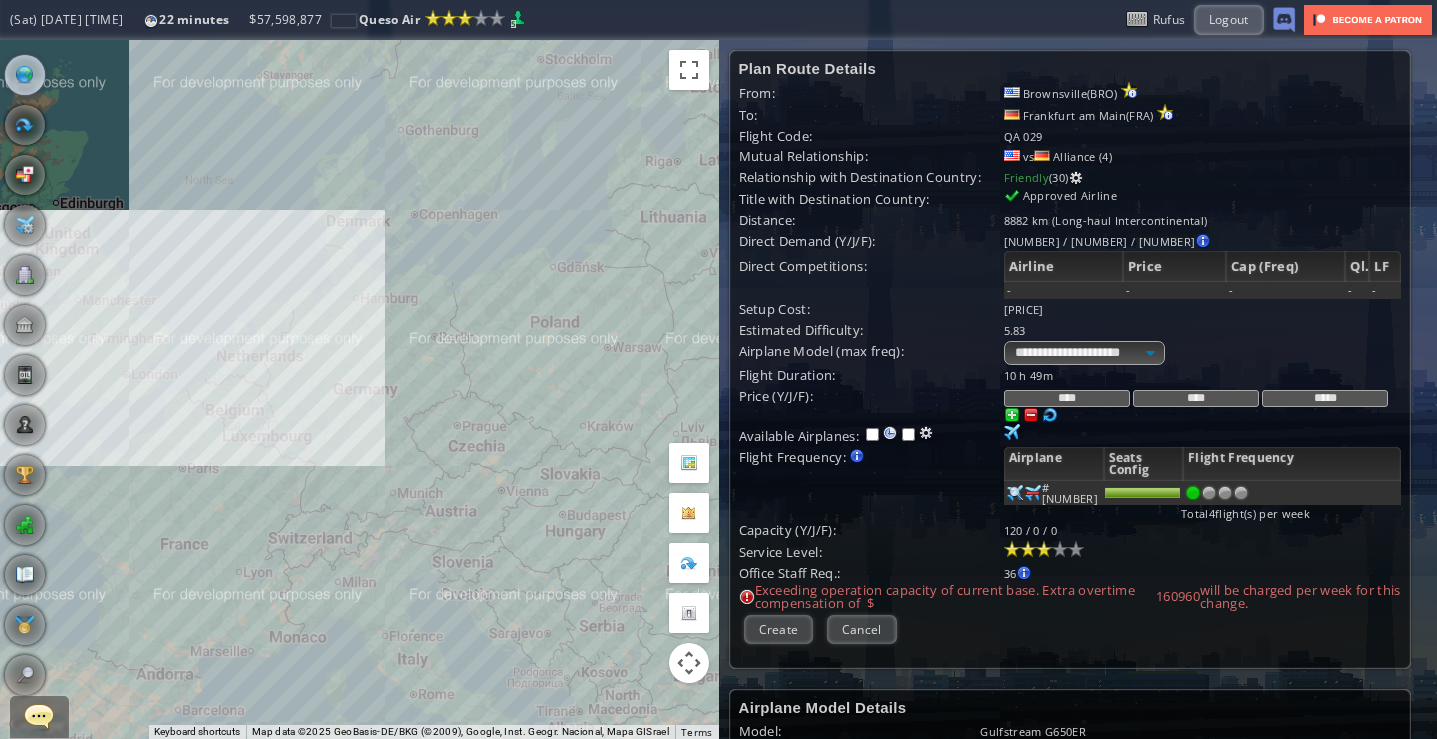 click at bounding box center (1193, 493) 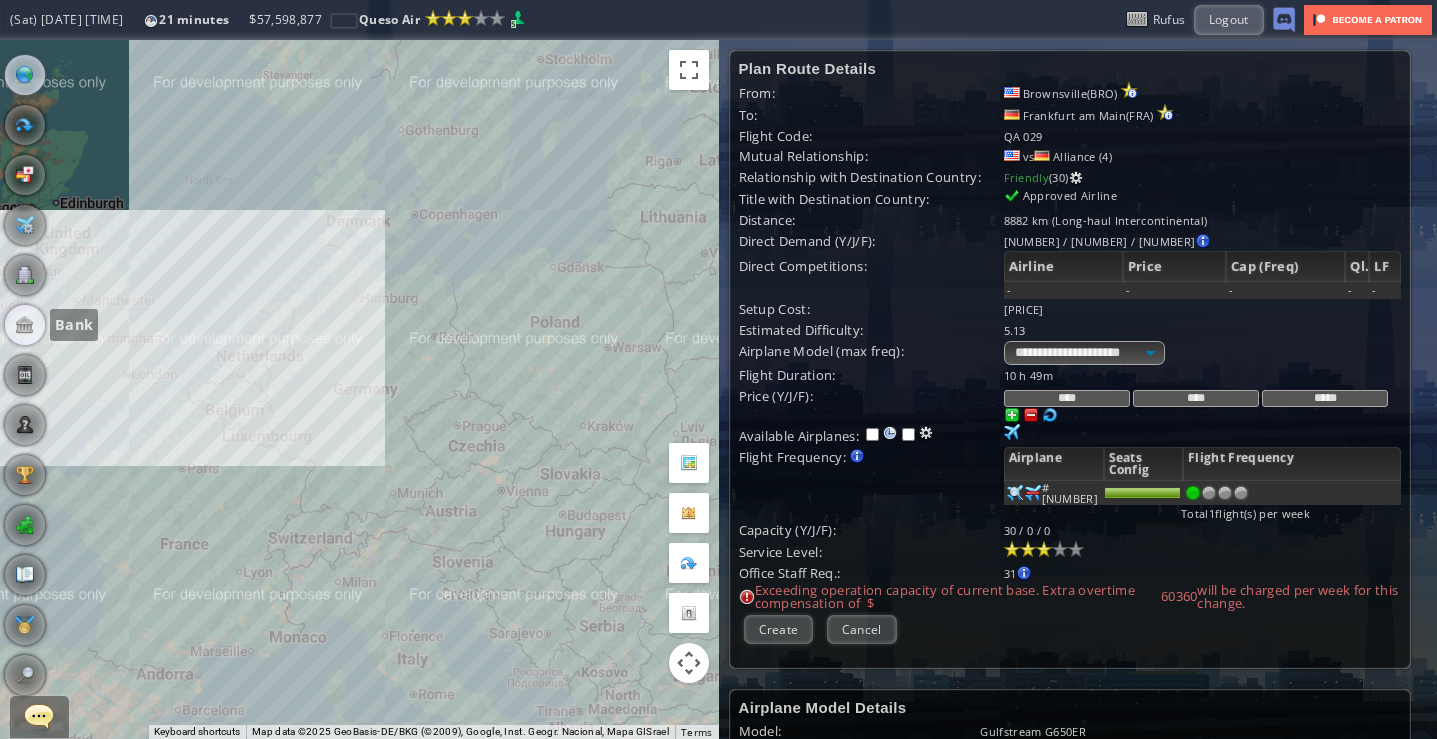 click at bounding box center [25, 325] 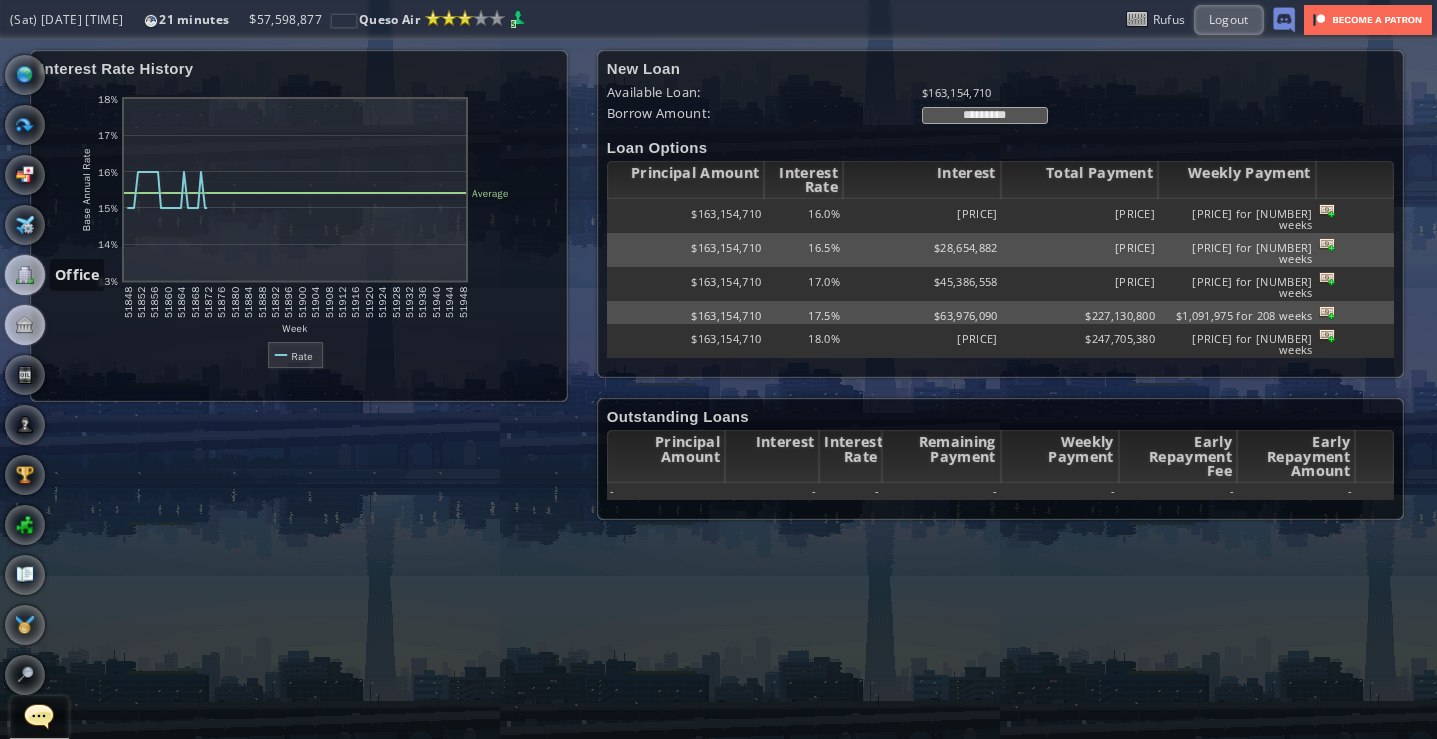 click at bounding box center (25, 275) 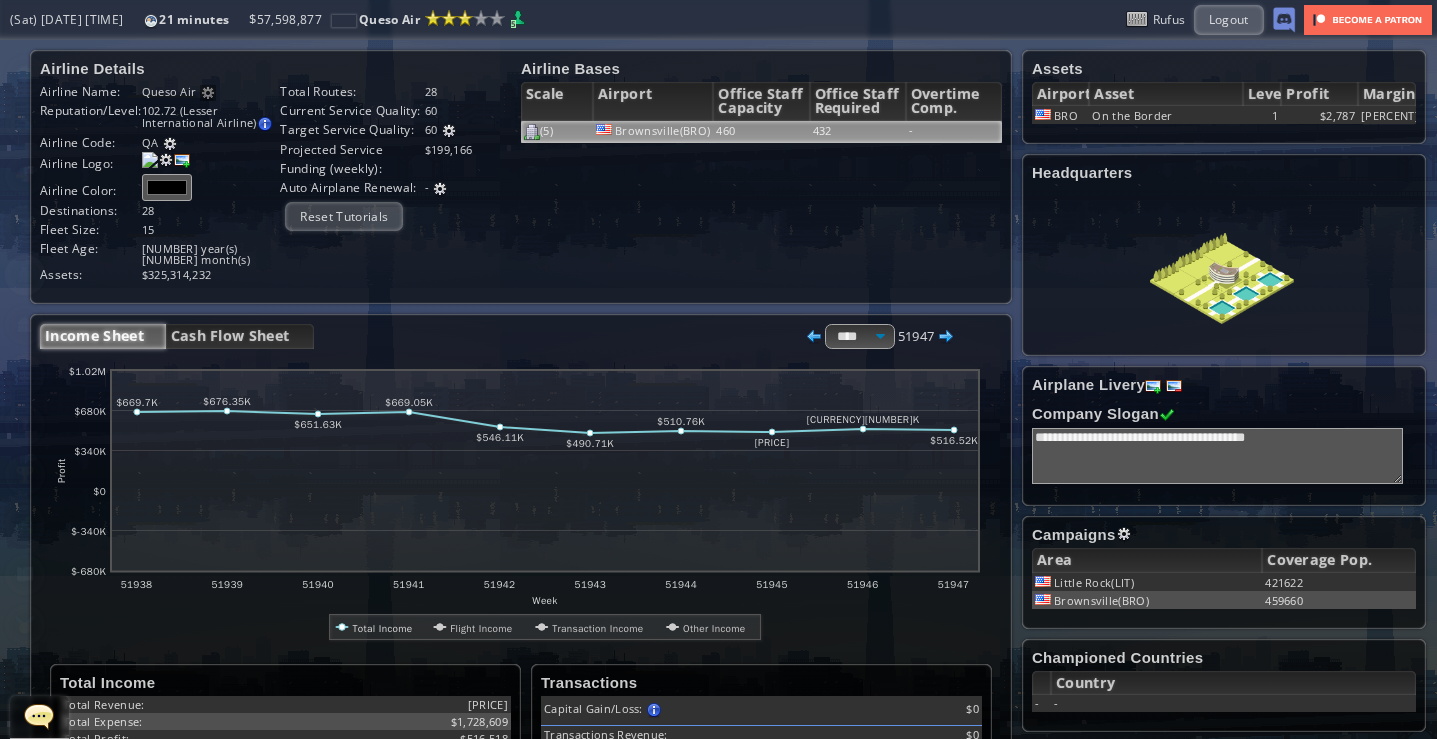 click on "Brownsville(BRO)" at bounding box center [653, 132] 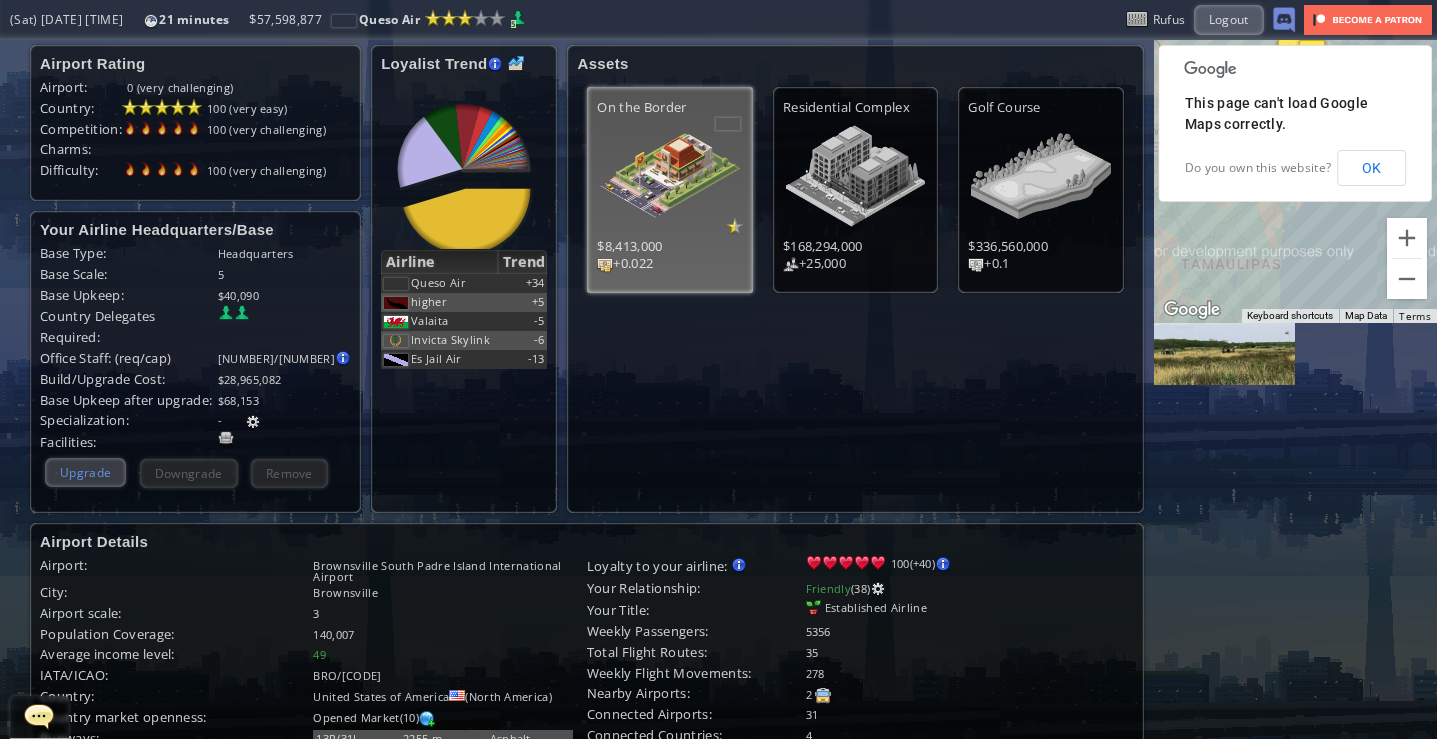 click on "Upgrade" at bounding box center (85, 472) 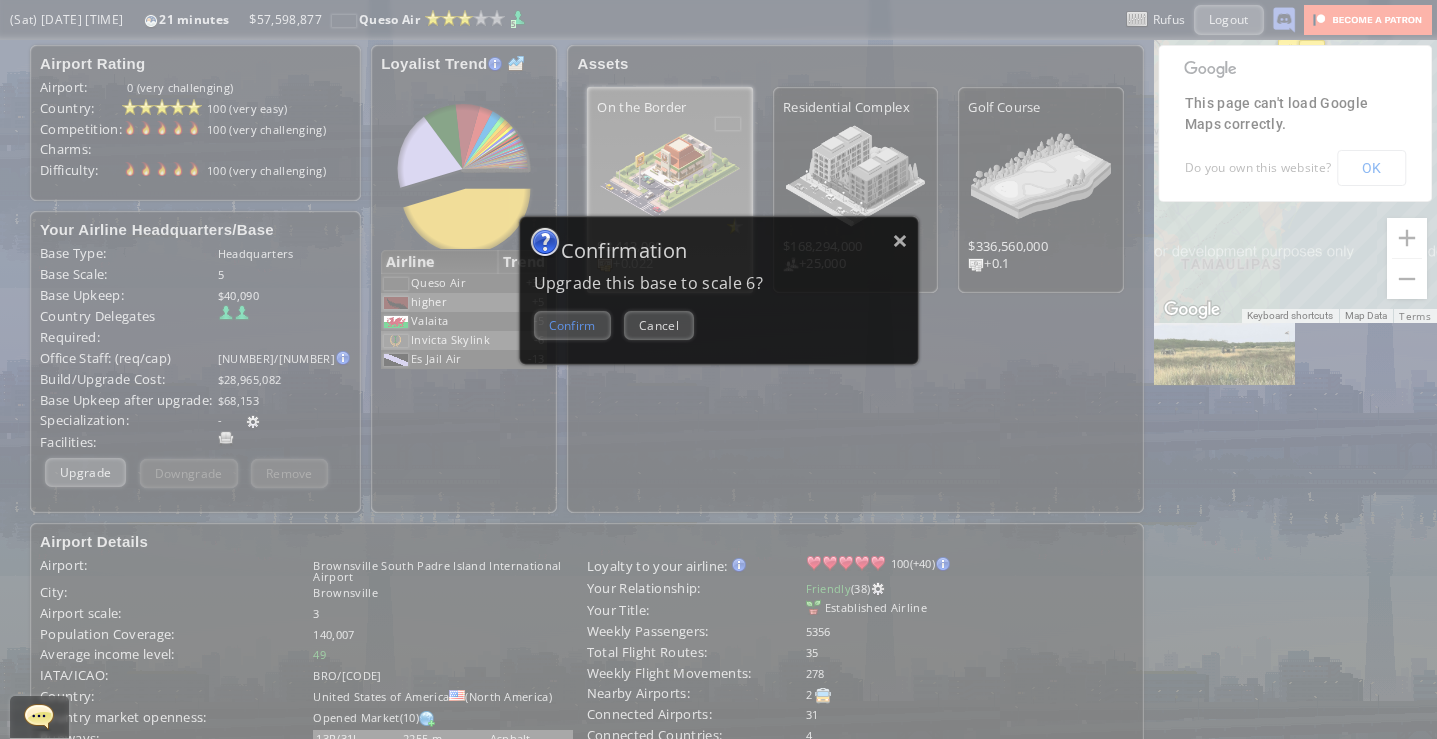 click on "Confirm" at bounding box center (572, 325) 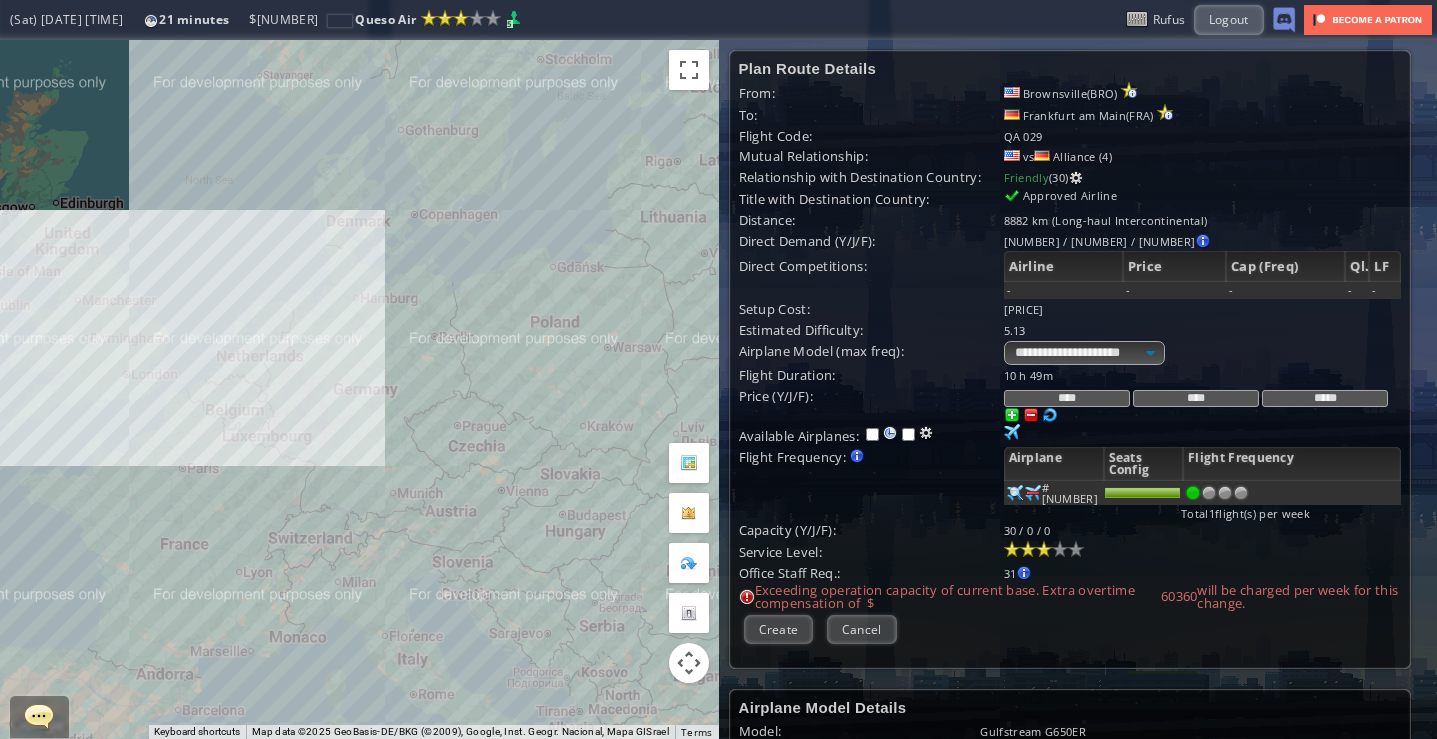 click on "To navigate, press the arrow keys." at bounding box center (359, 389) 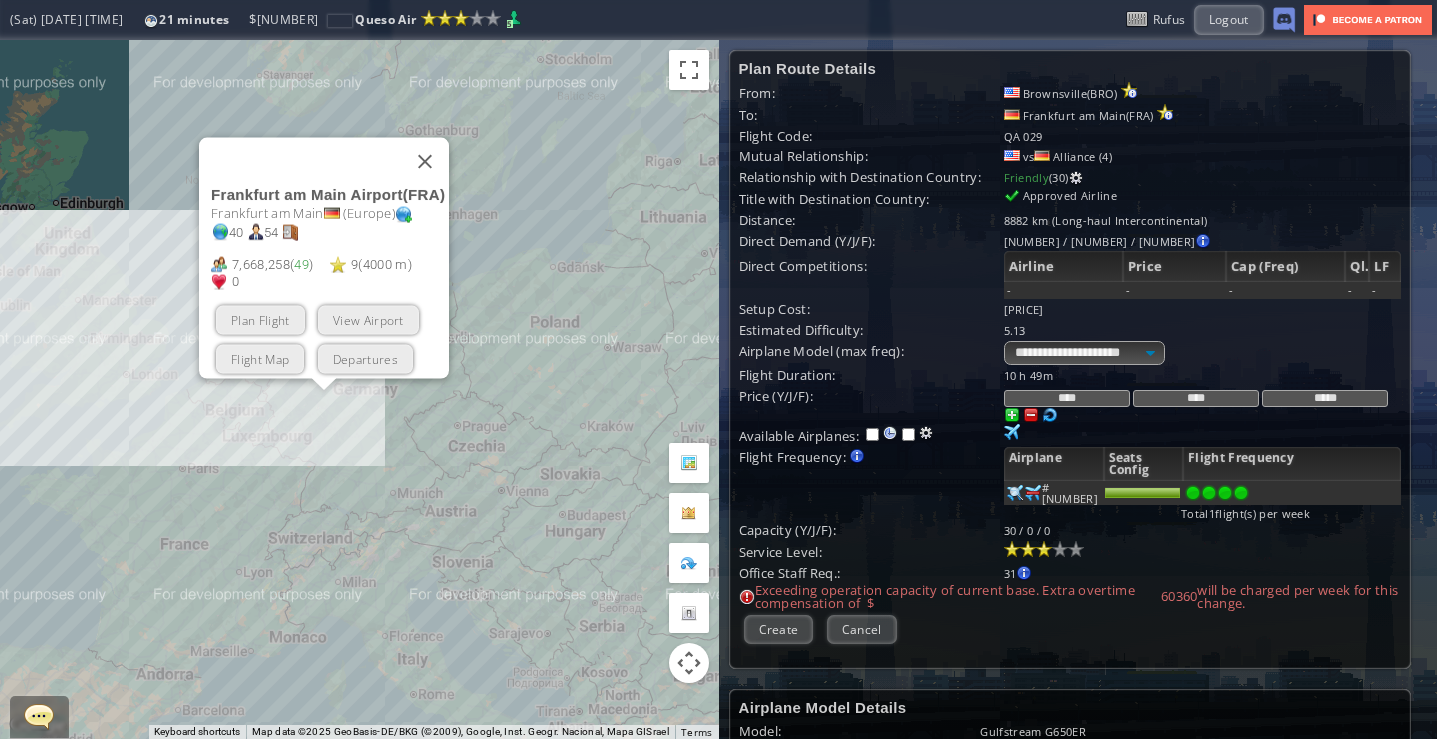 click at bounding box center [1241, 493] 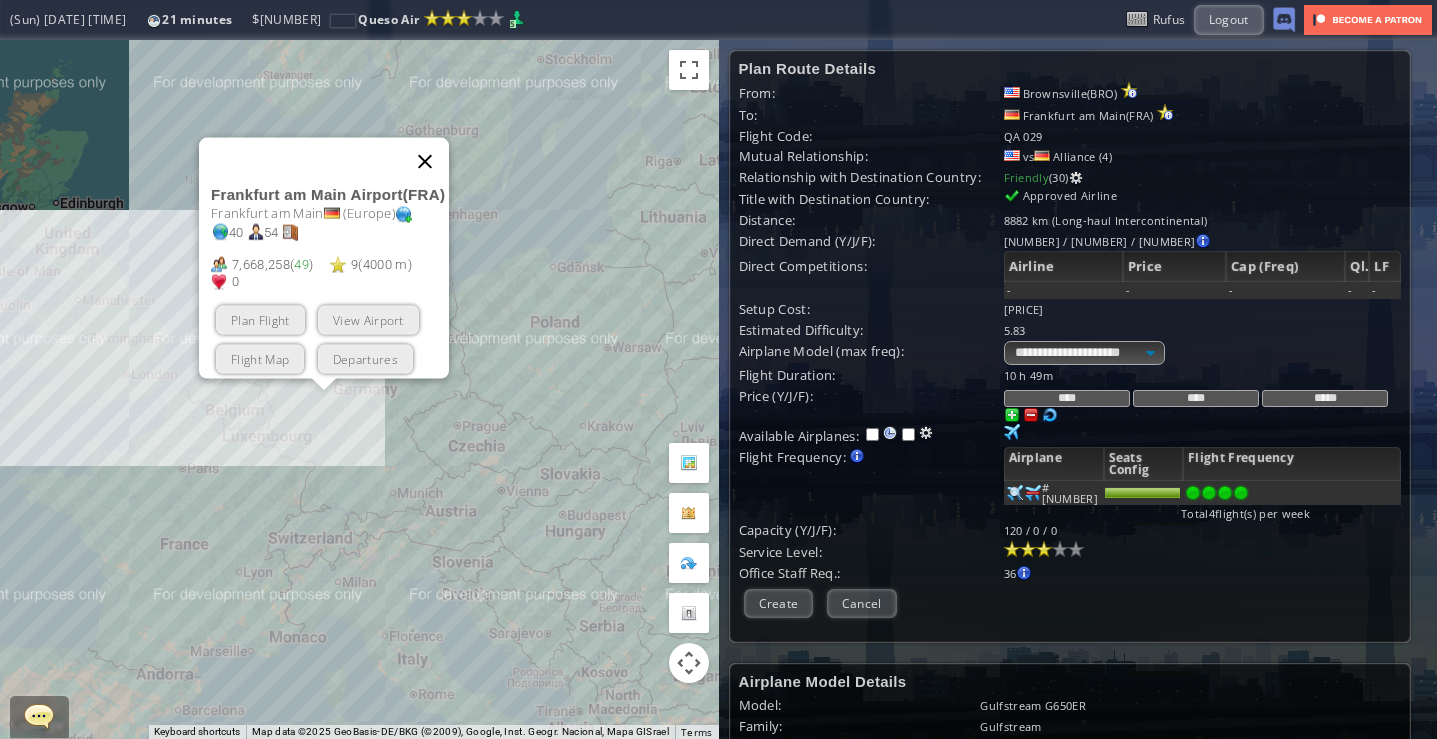 click at bounding box center (425, 161) 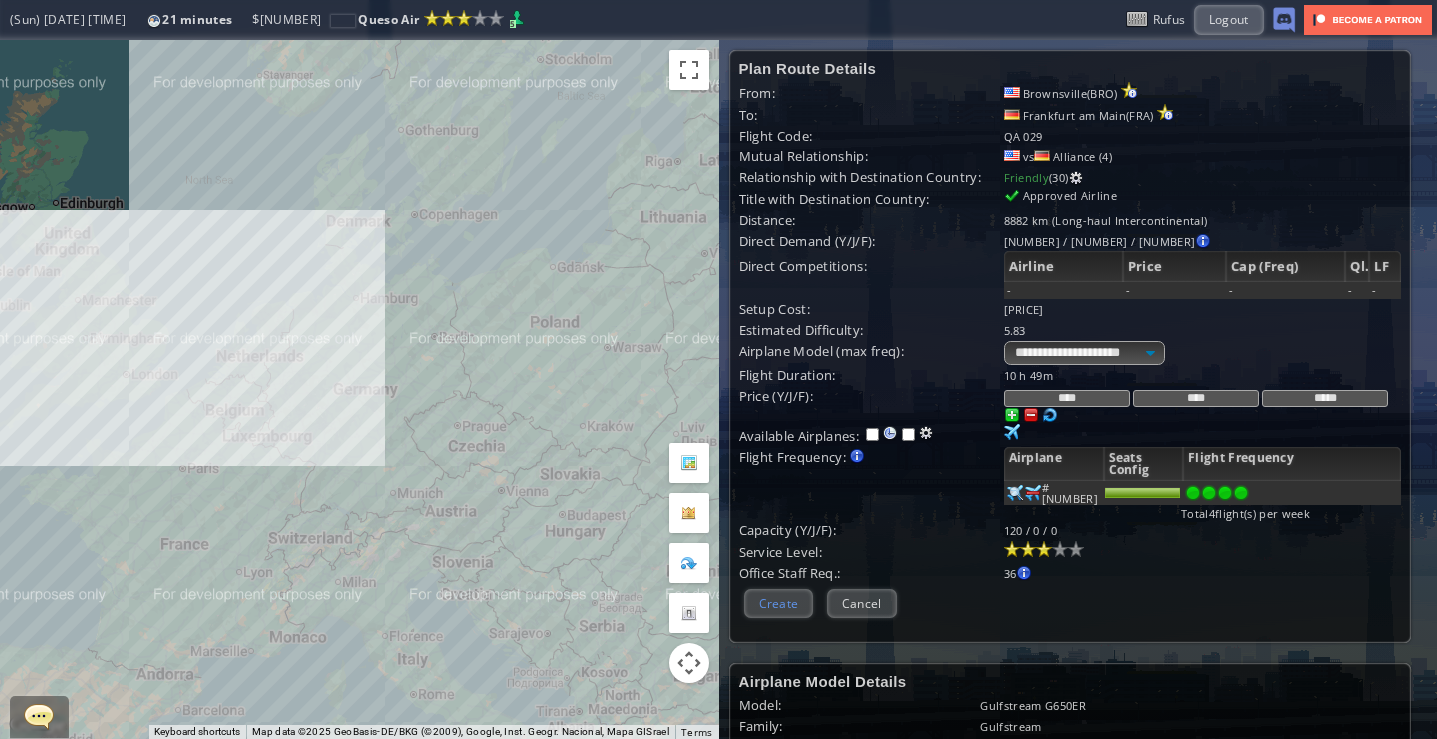 click on "Create" at bounding box center (779, 603) 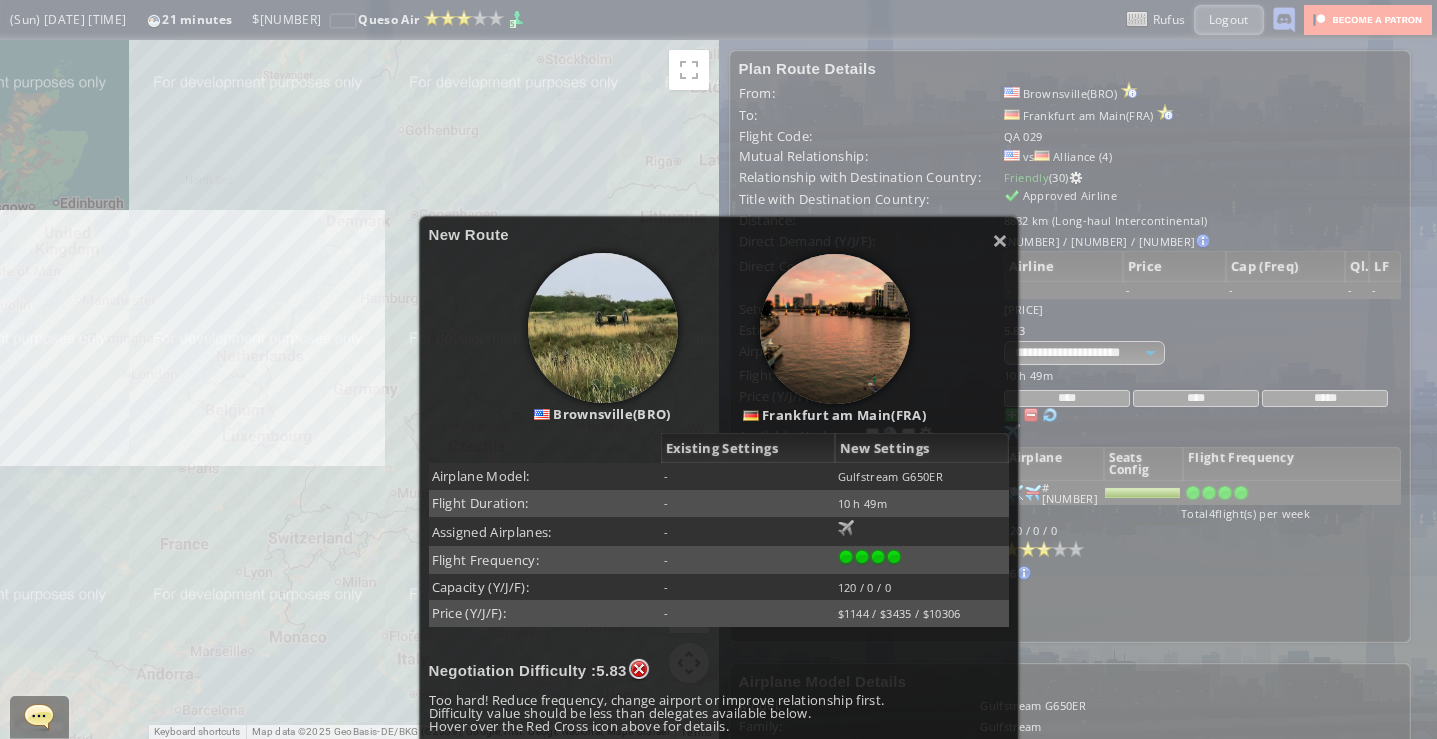 scroll, scrollTop: 300, scrollLeft: 0, axis: vertical 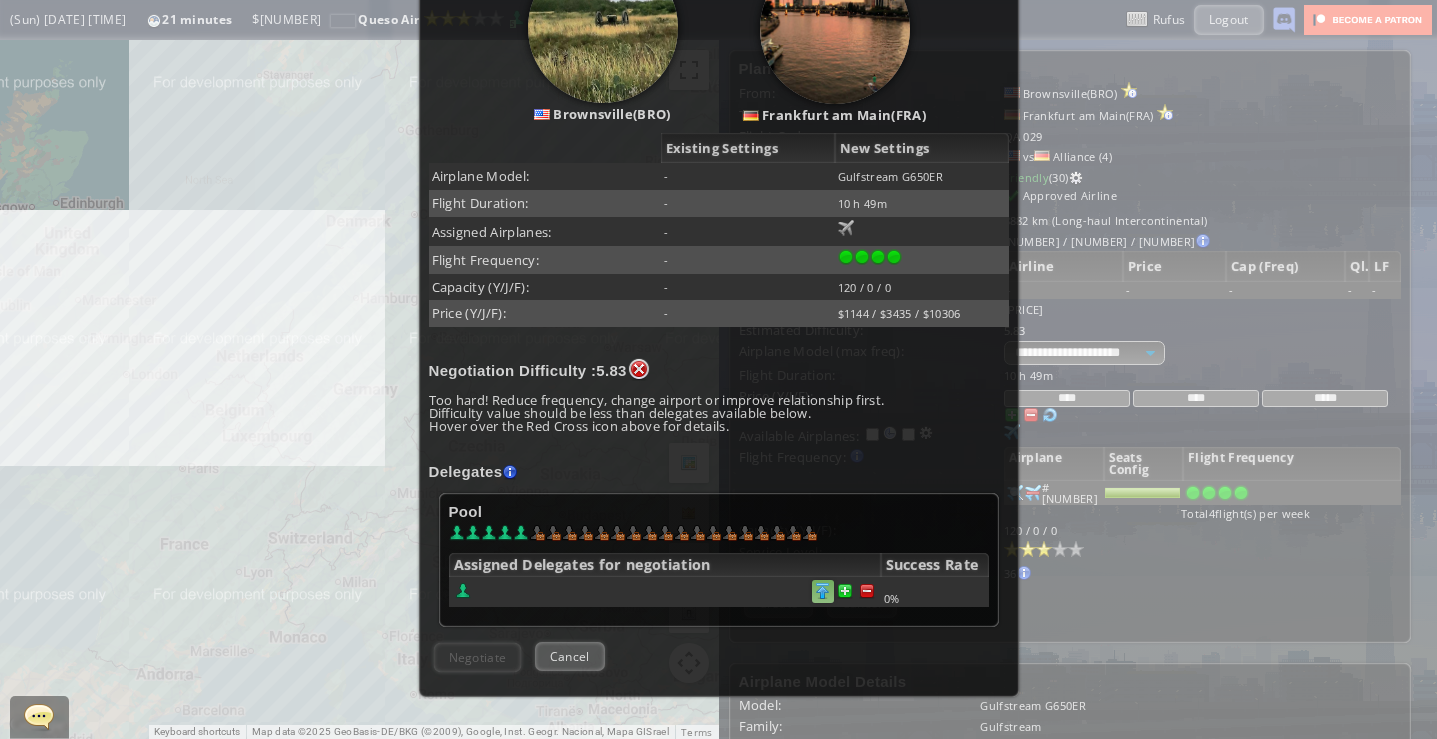 click at bounding box center (867, 591) 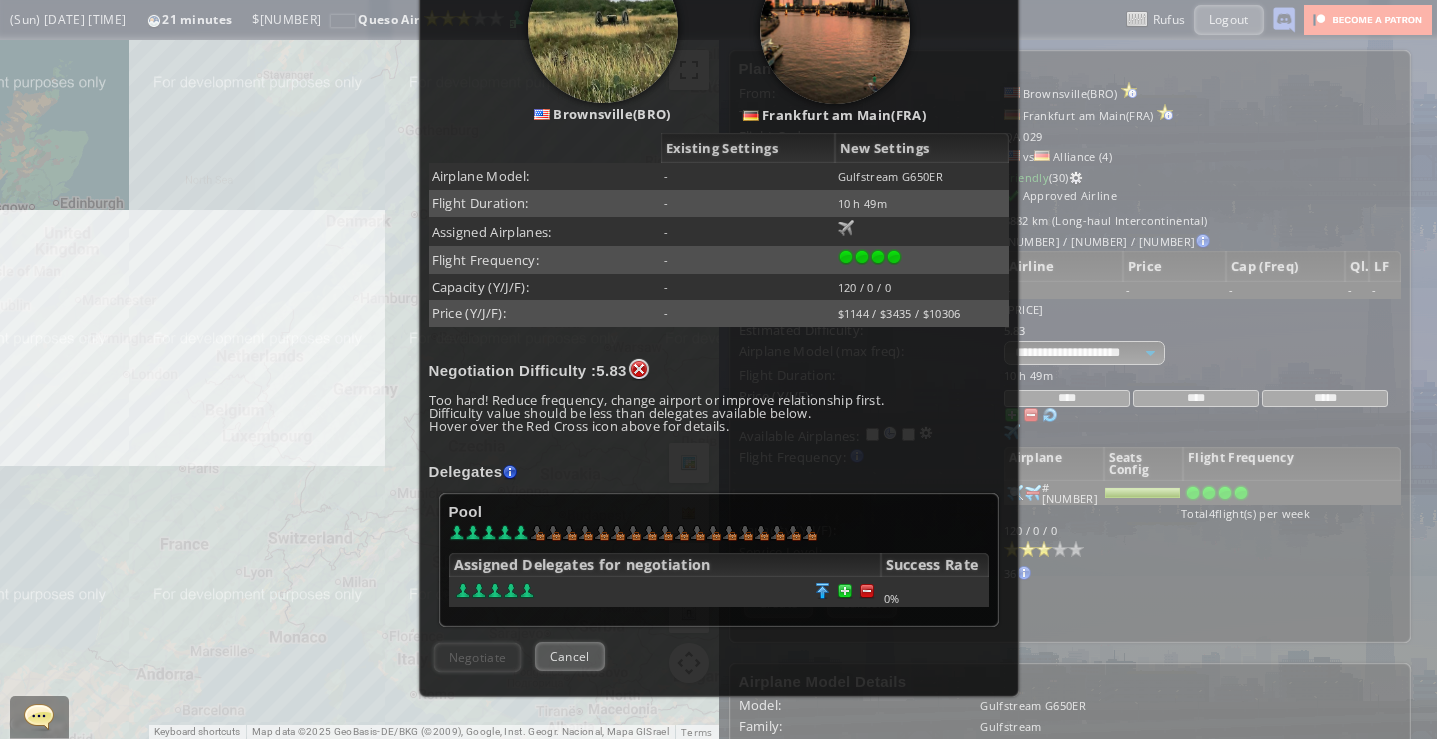 scroll, scrollTop: 0, scrollLeft: 0, axis: both 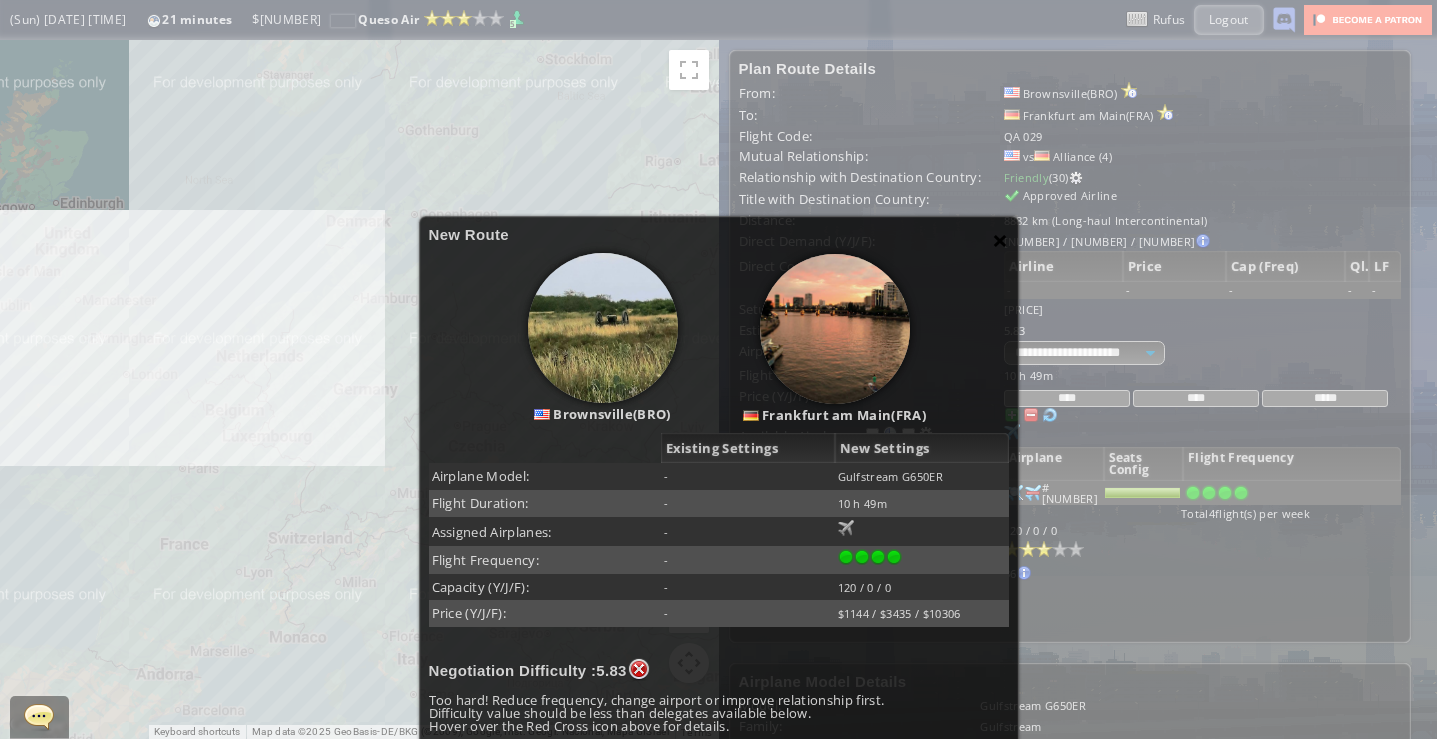 click on "×" at bounding box center (1000, 240) 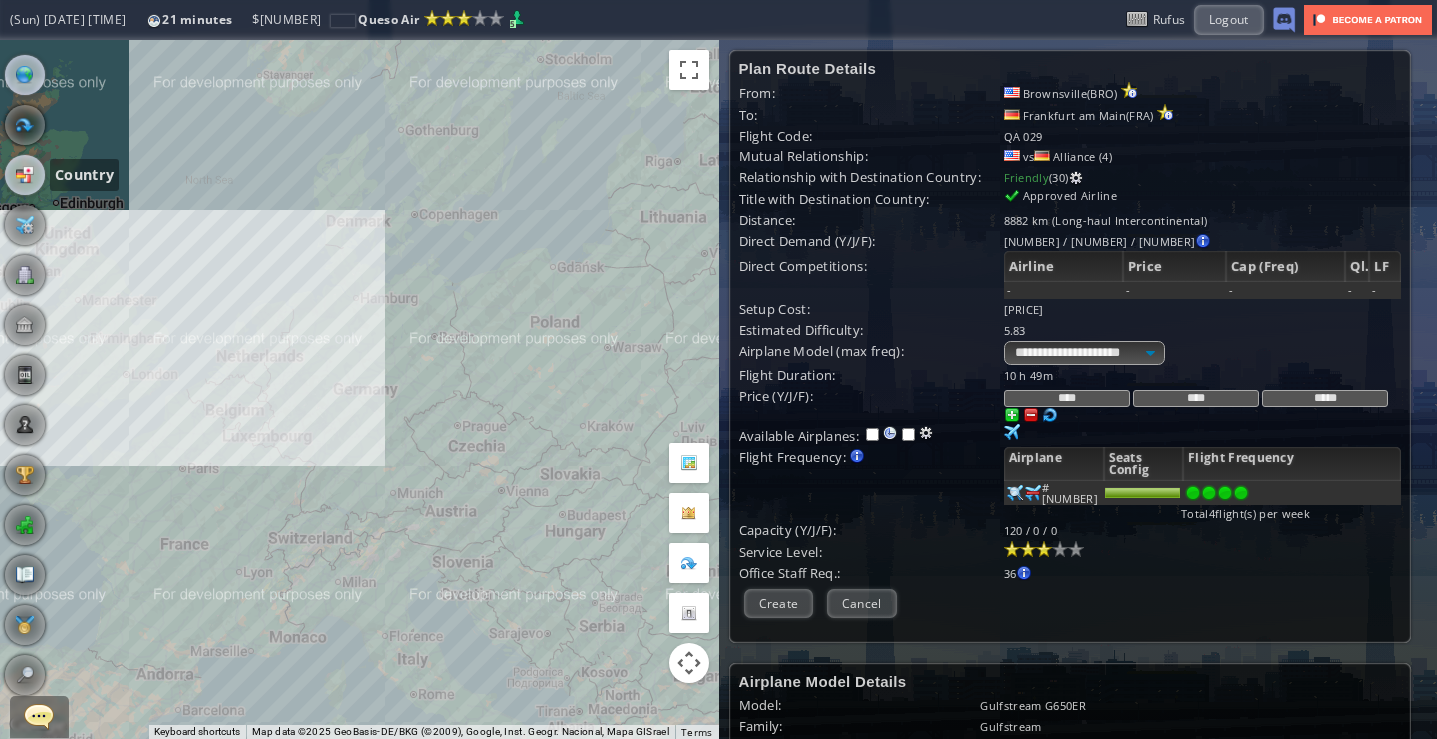 click at bounding box center (25, 175) 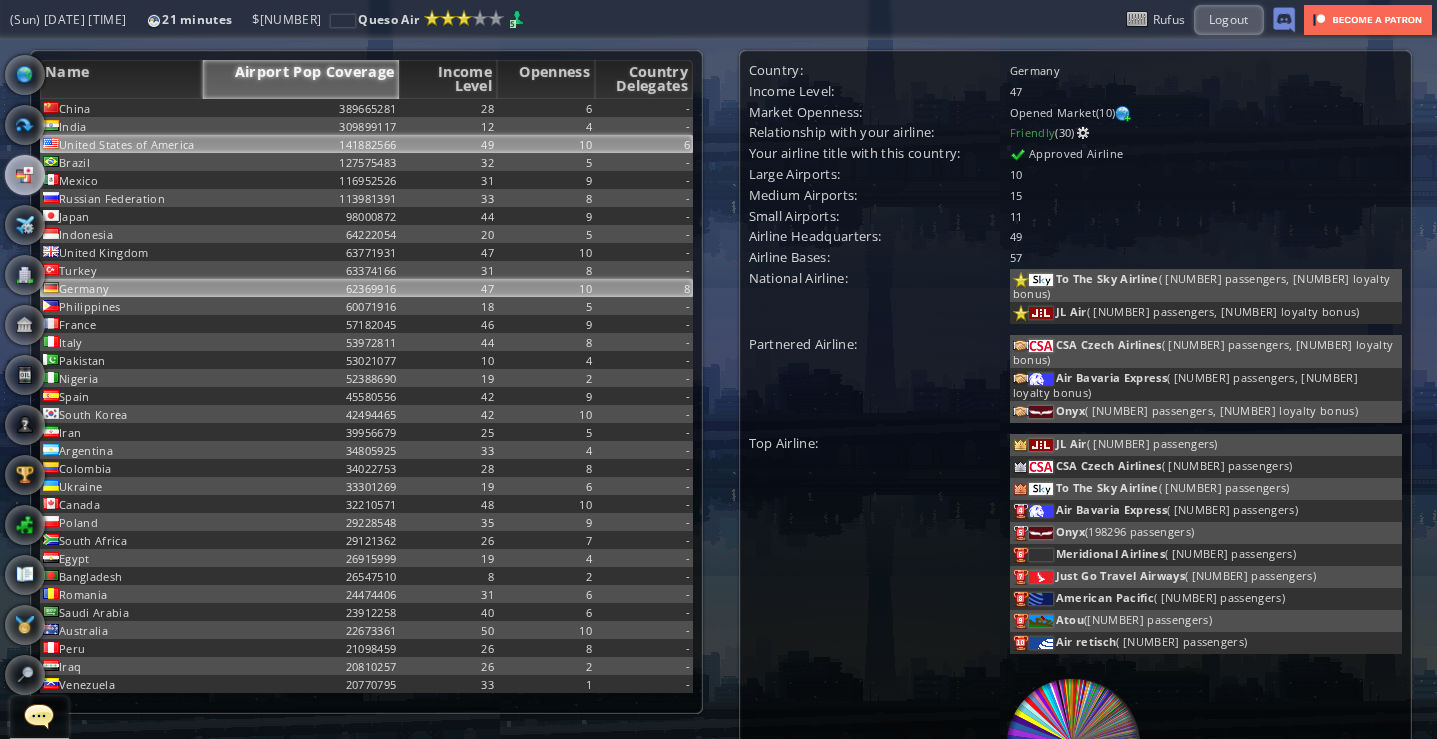 click on "6" at bounding box center (644, 108) 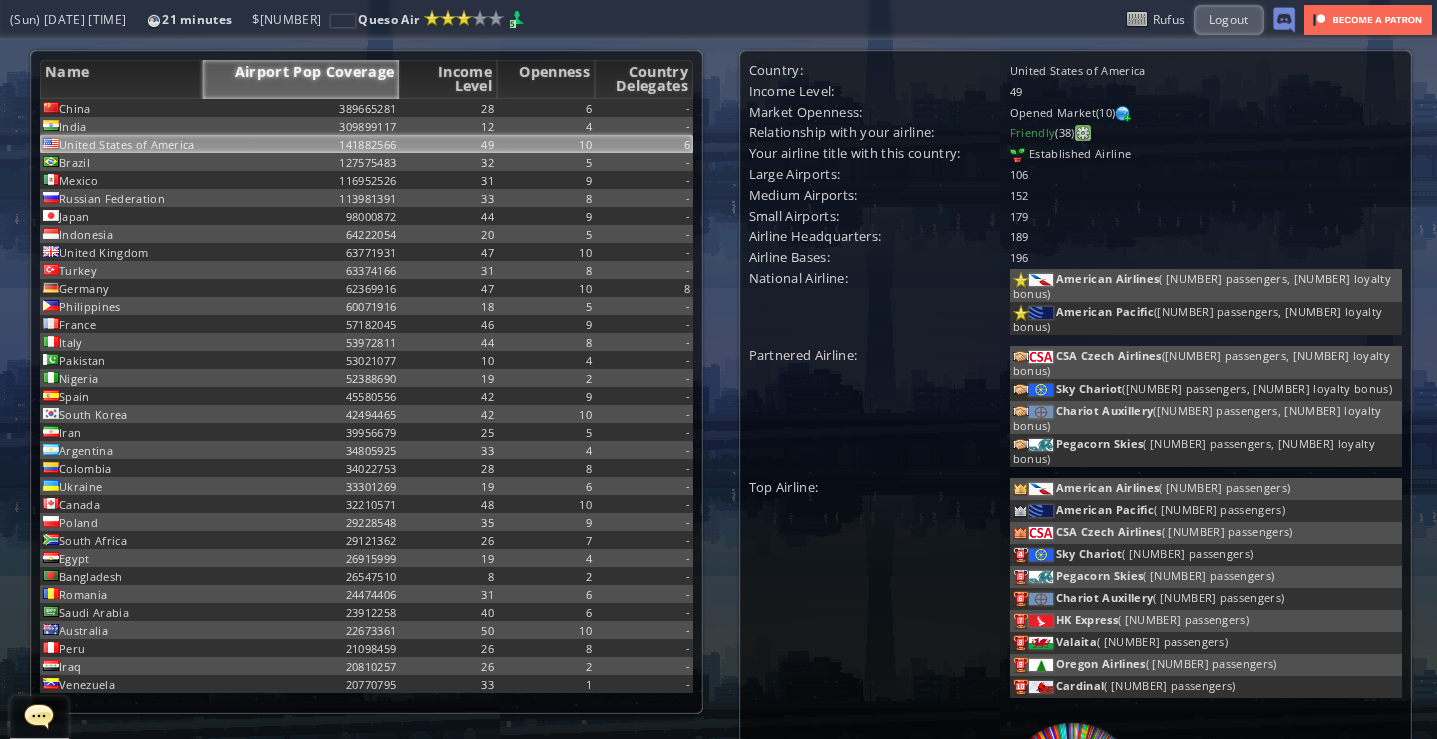 click at bounding box center (1083, 133) 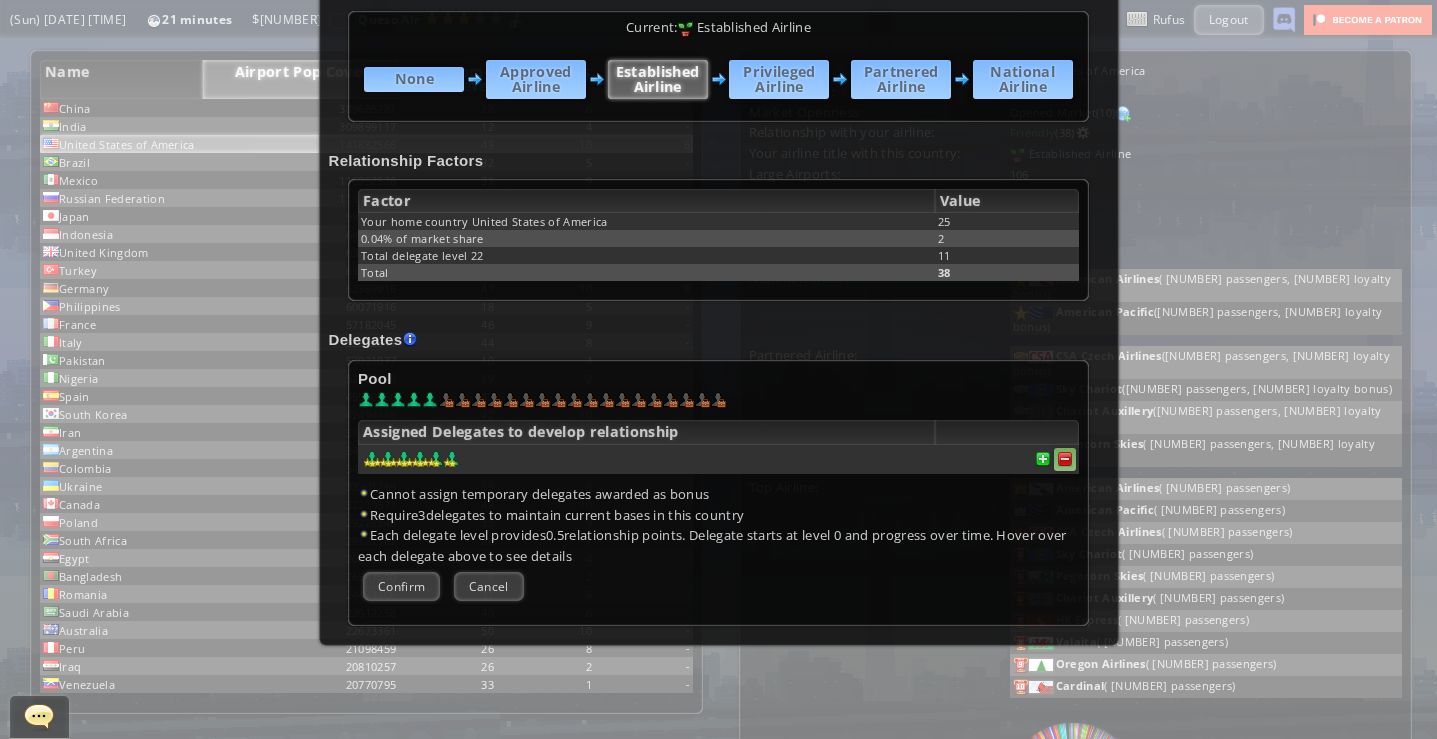 click at bounding box center (1065, 459) 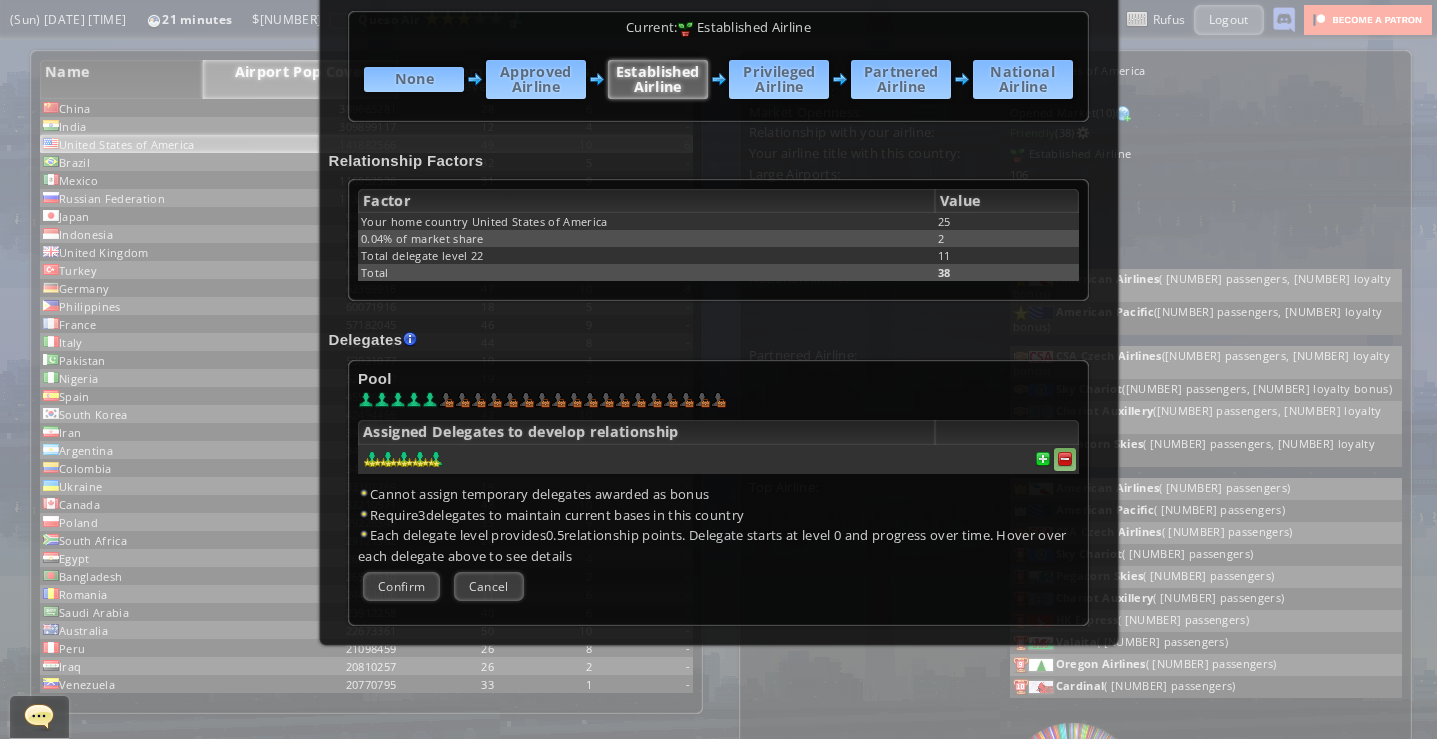click at bounding box center [1065, 459] 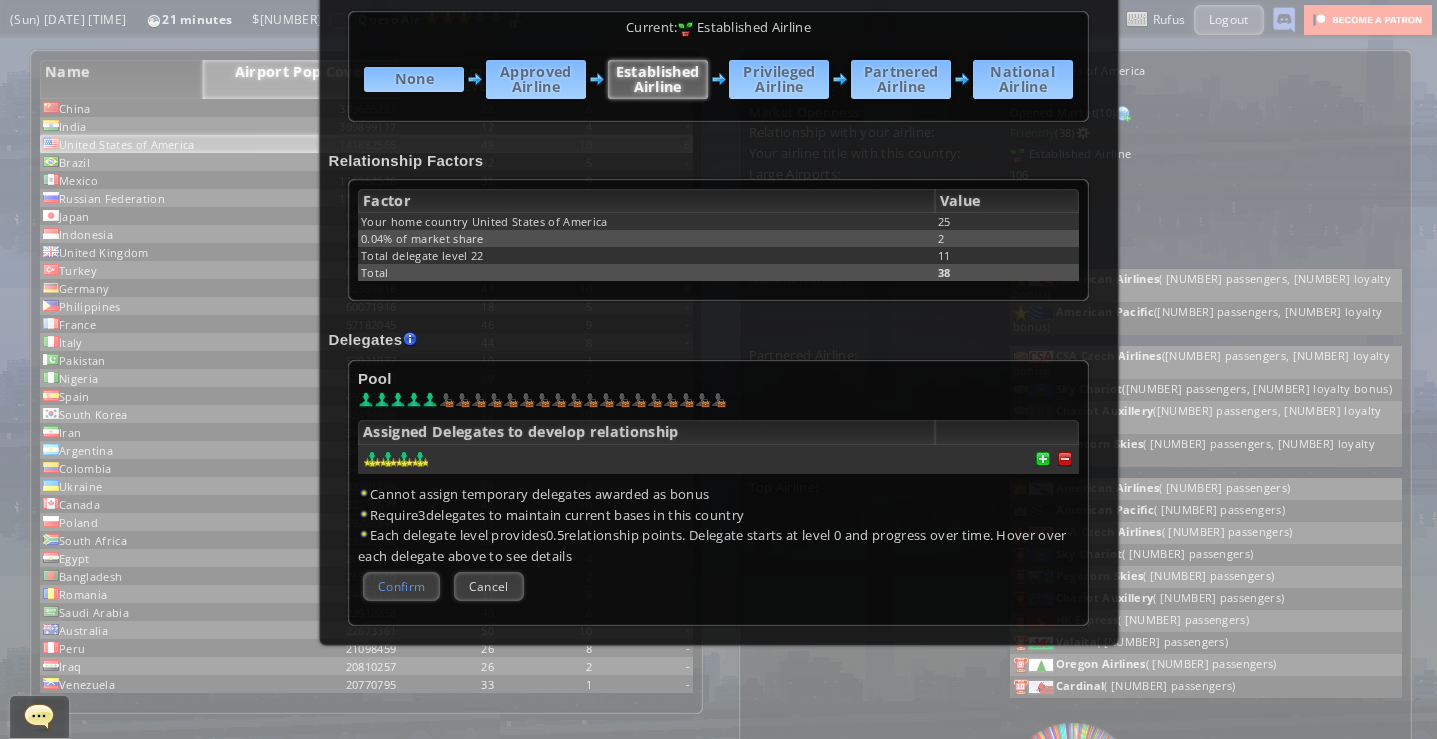click on "Confirm" at bounding box center [401, 586] 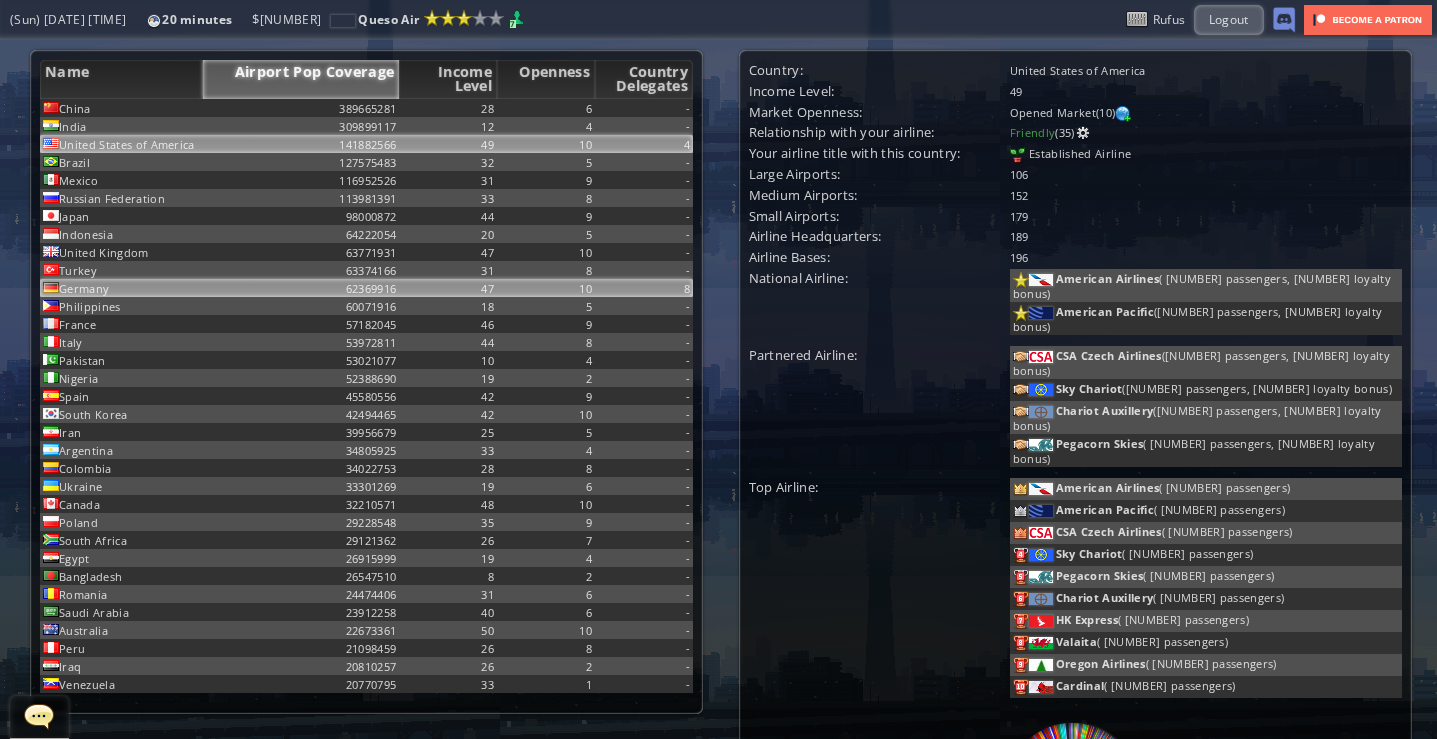 click on "47" at bounding box center [448, 108] 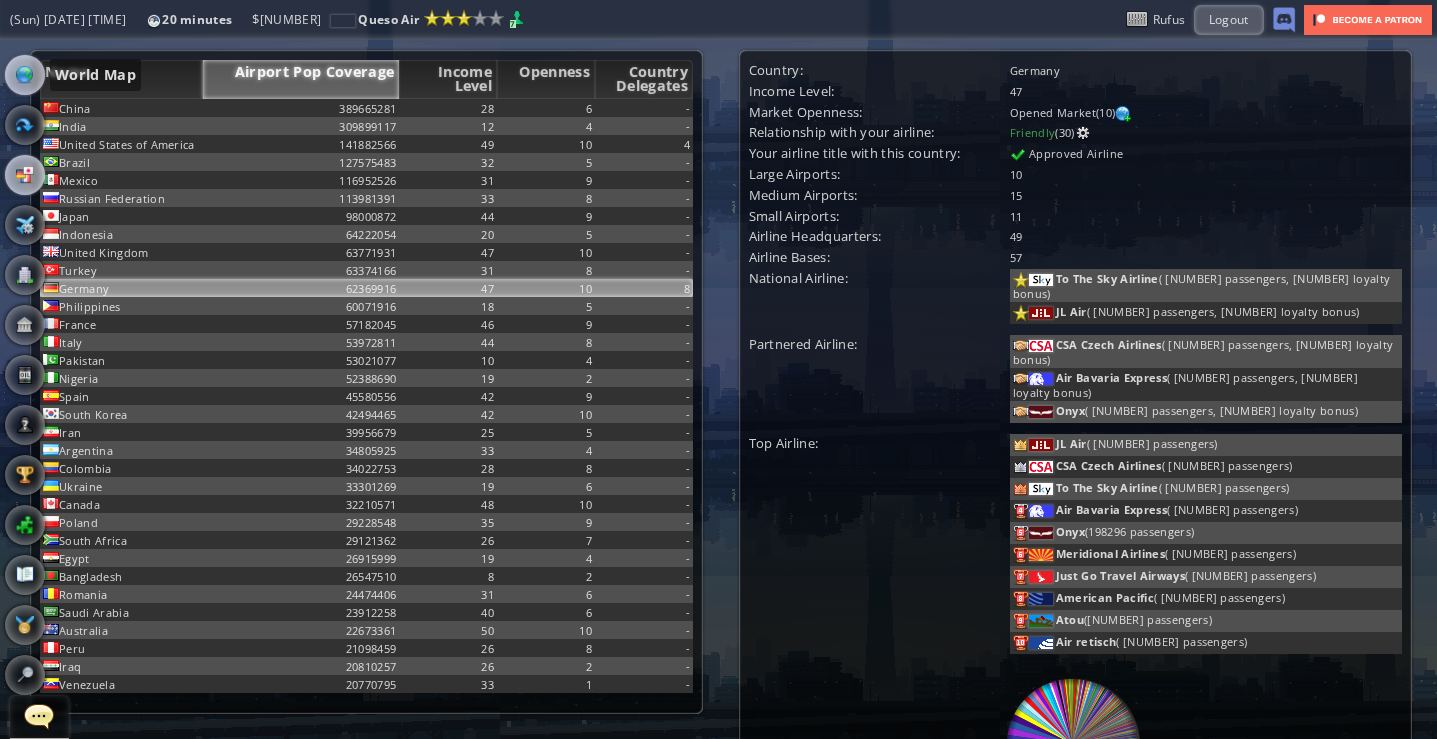 click at bounding box center [25, 75] 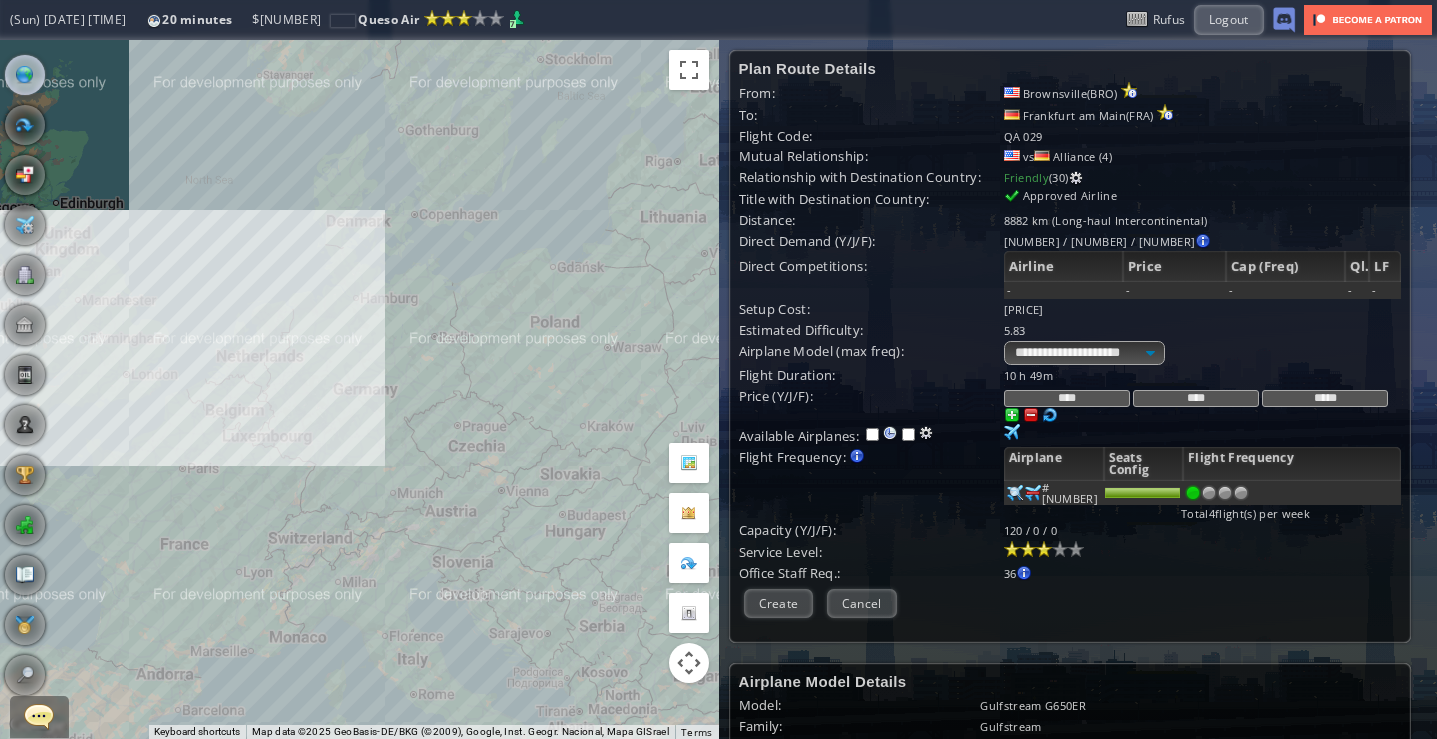 click at bounding box center [1193, 493] 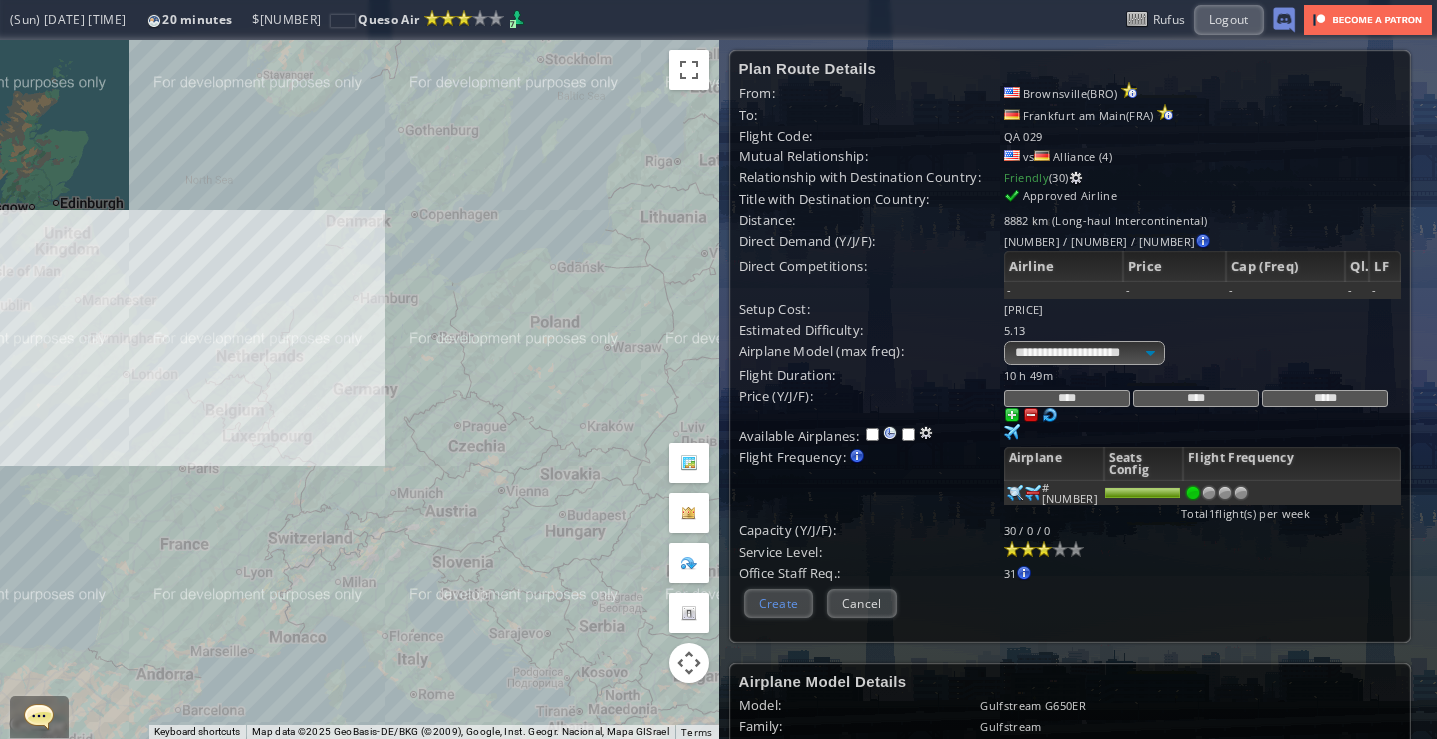 click on "Create" at bounding box center [779, 603] 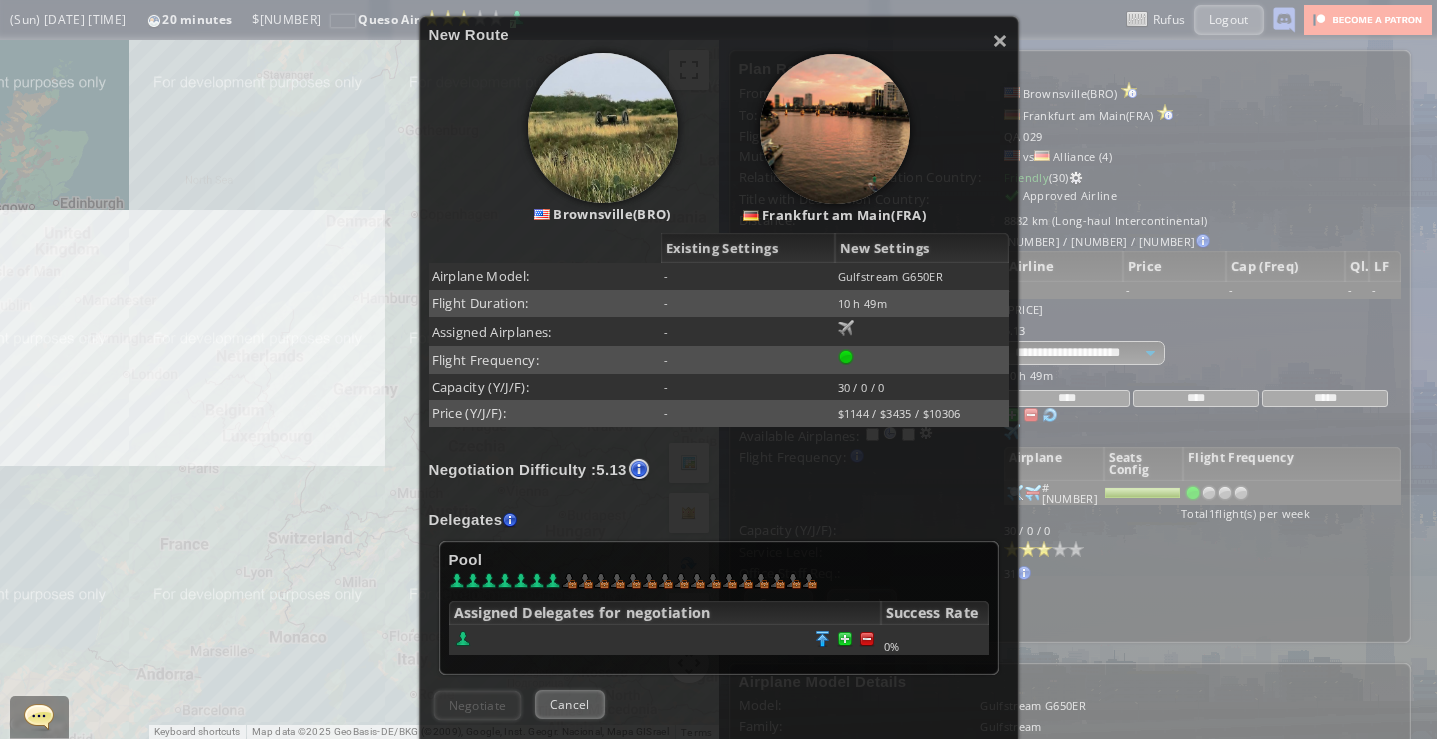 scroll, scrollTop: 300, scrollLeft: 0, axis: vertical 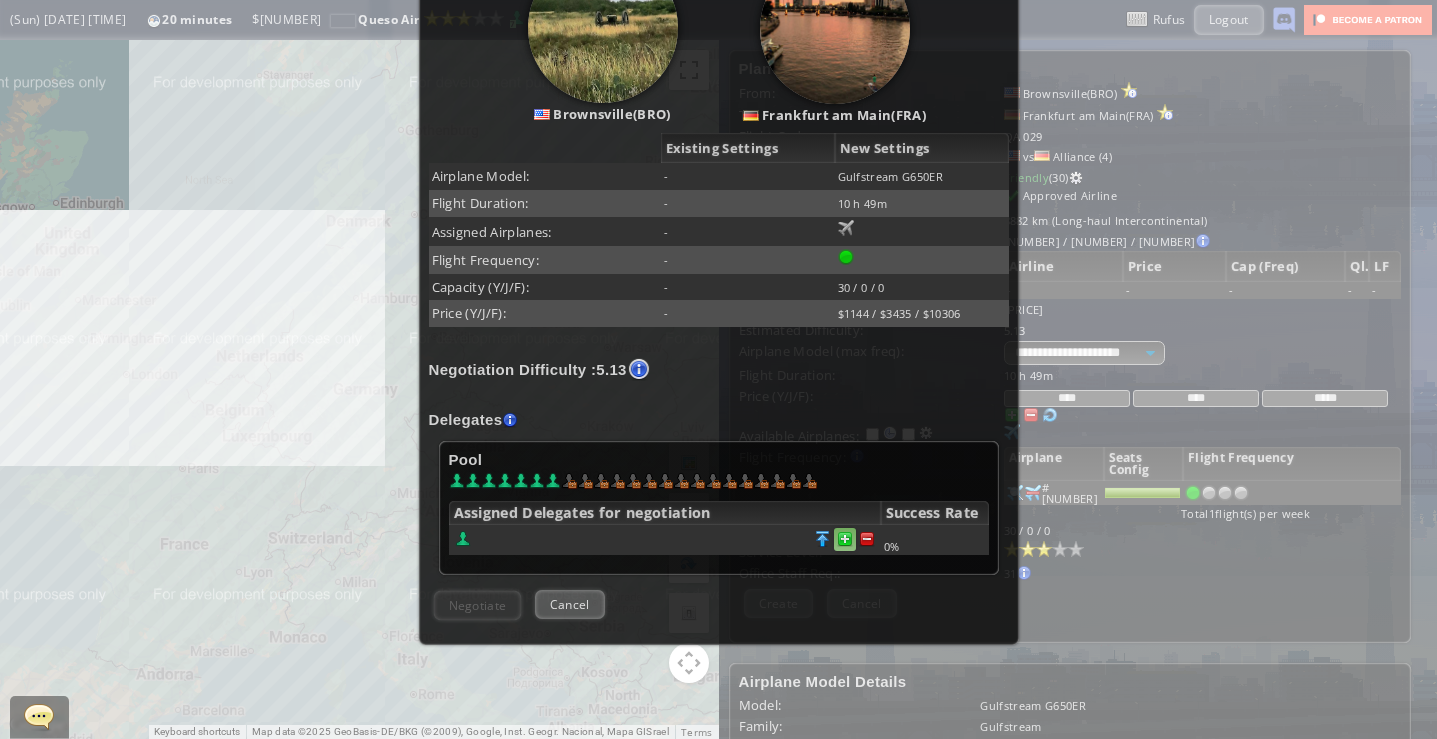 click at bounding box center [867, 539] 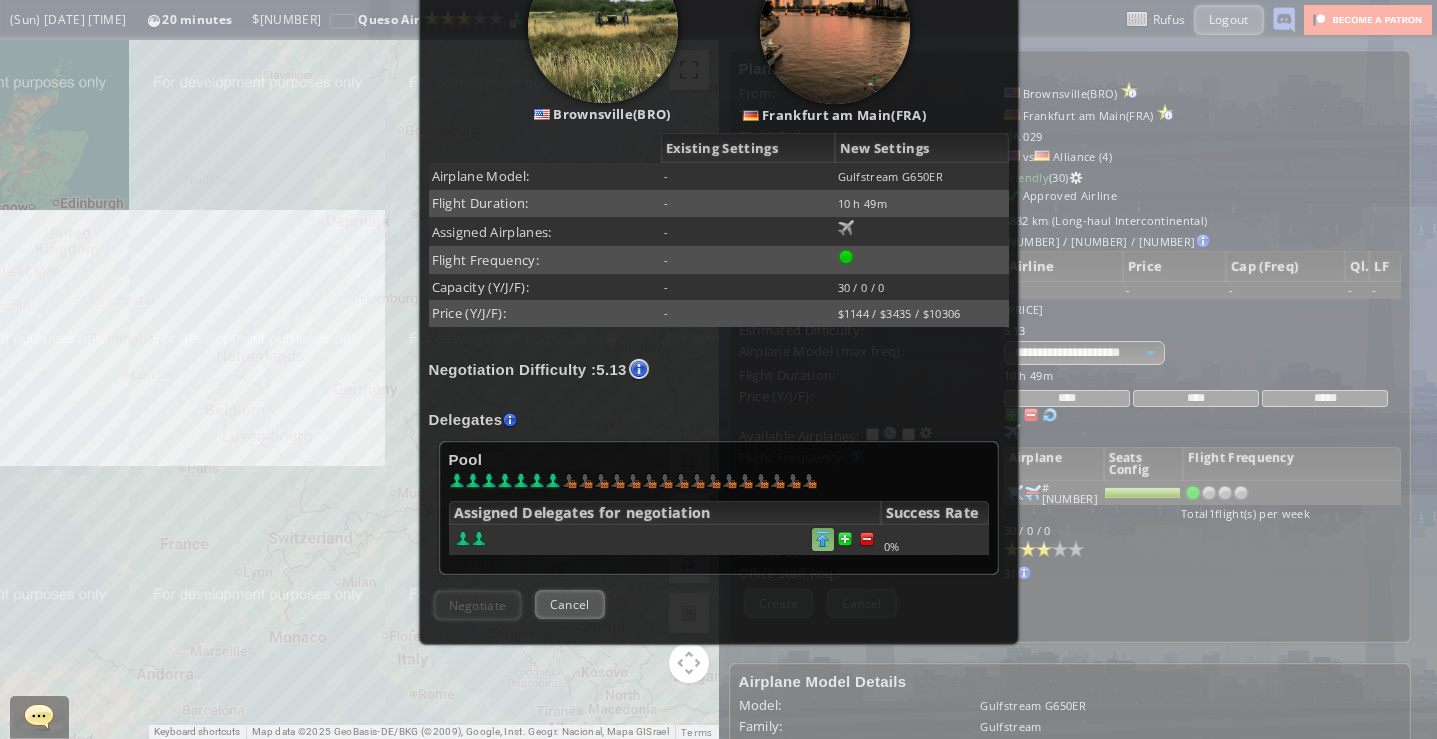click at bounding box center [867, 539] 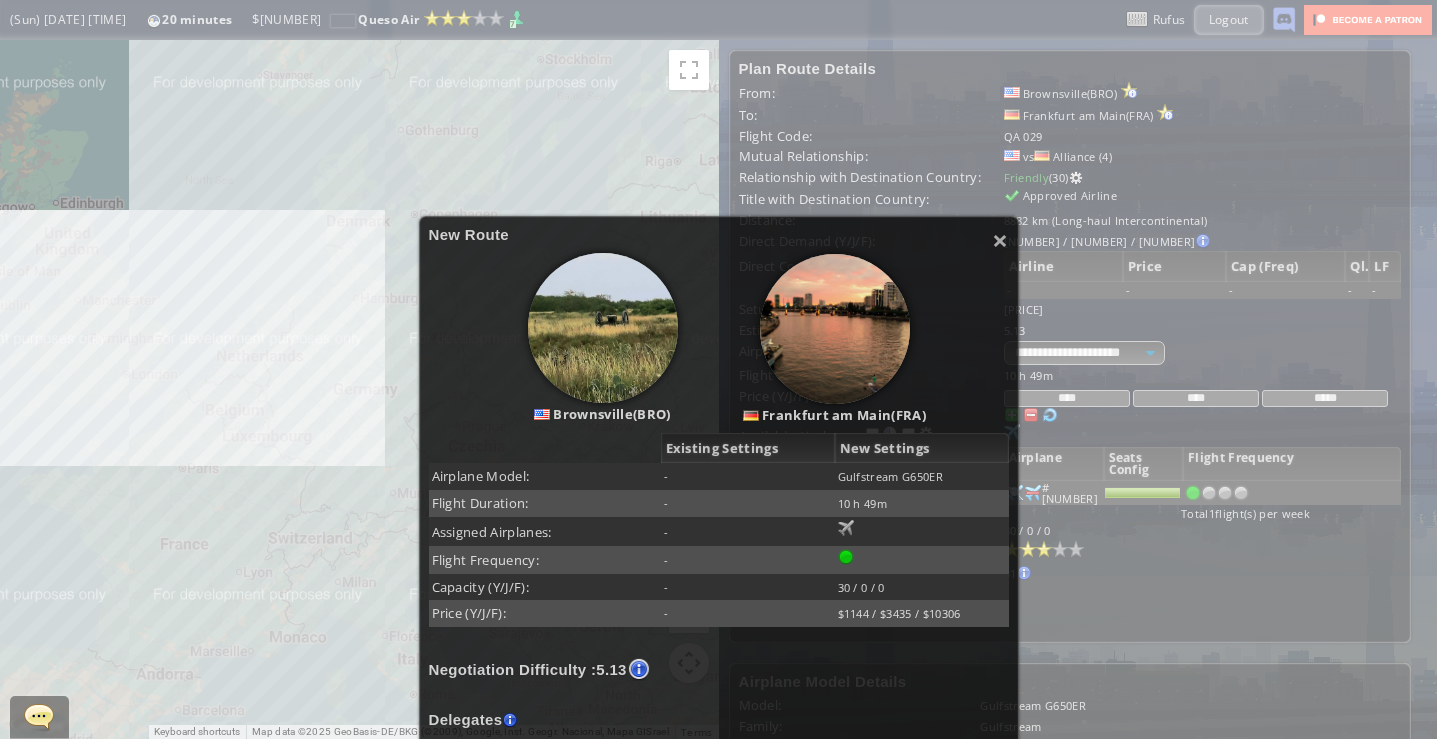 scroll, scrollTop: 200, scrollLeft: 0, axis: vertical 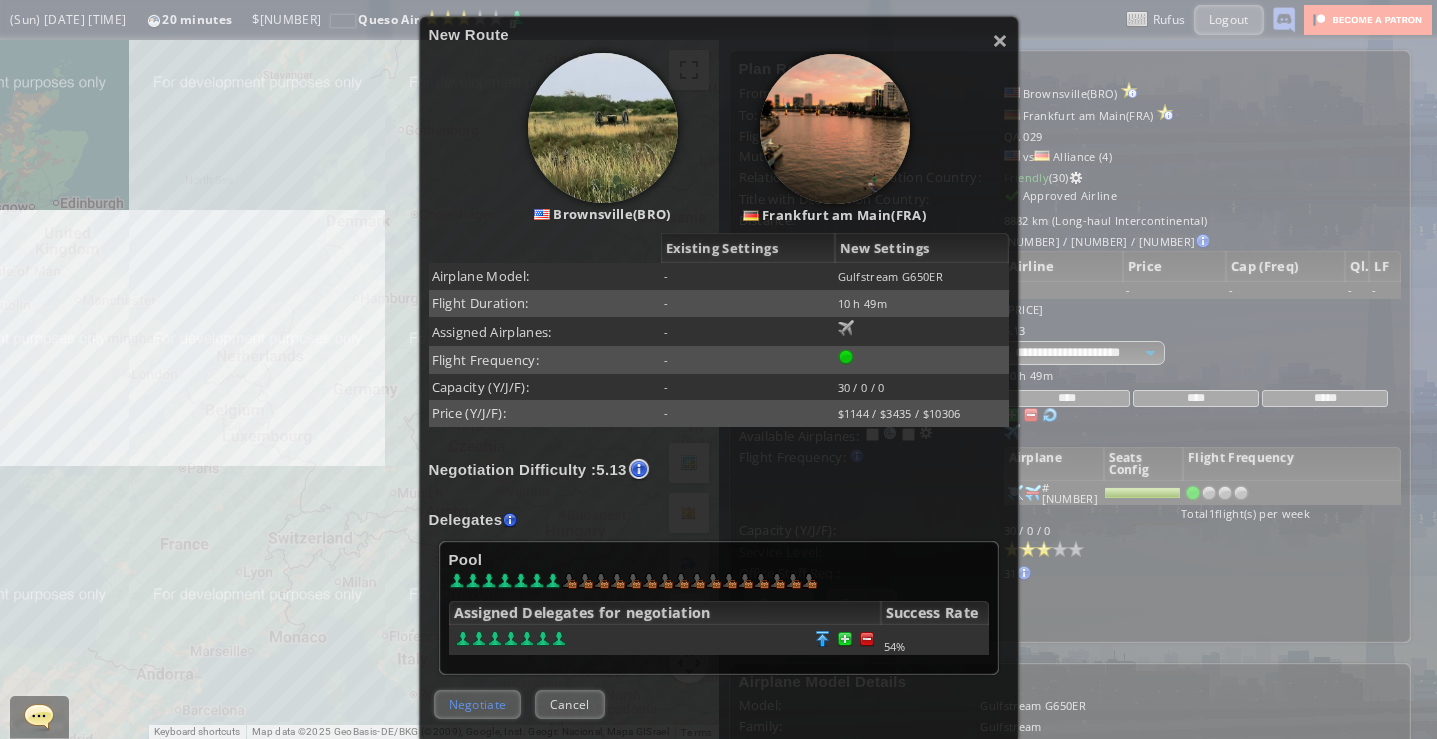 click on "Negotiate" at bounding box center (478, 704) 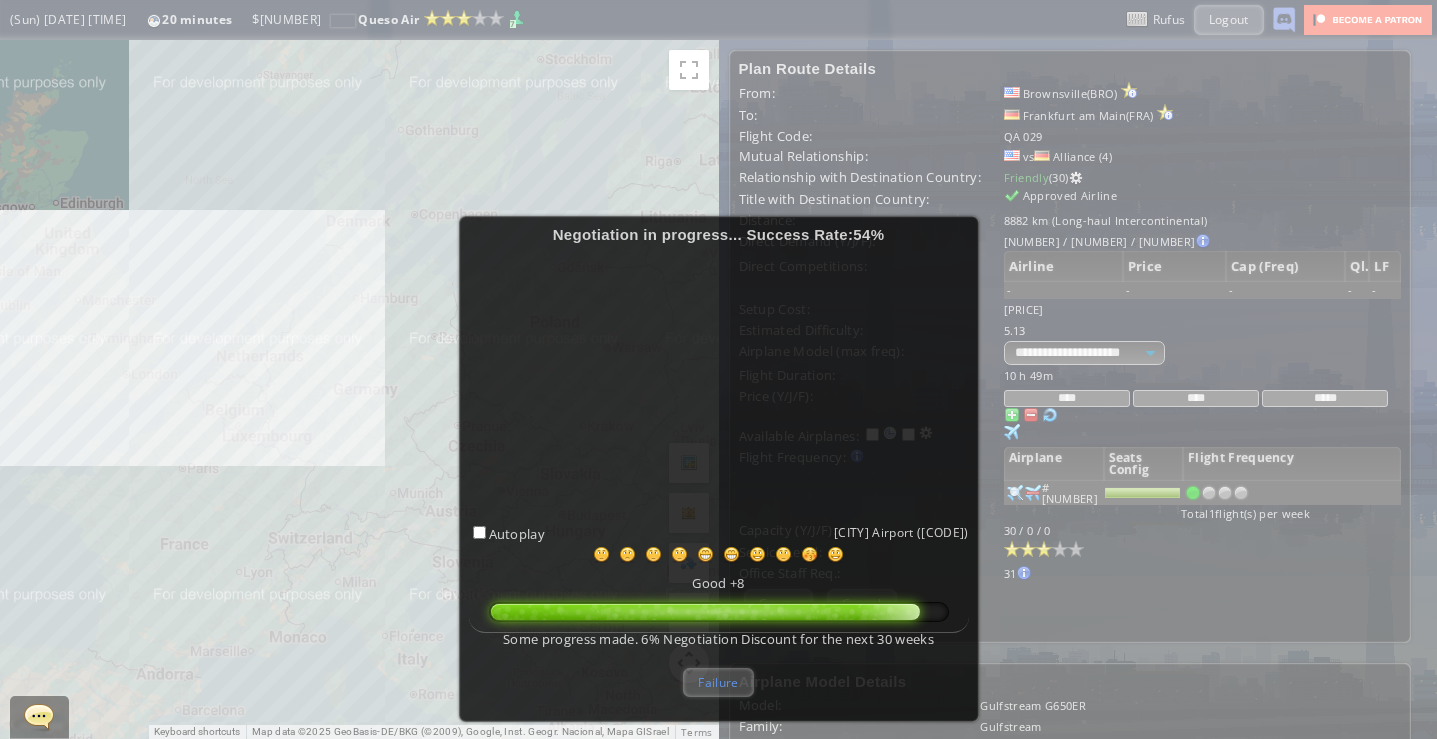click on "Failure" at bounding box center (718, 682) 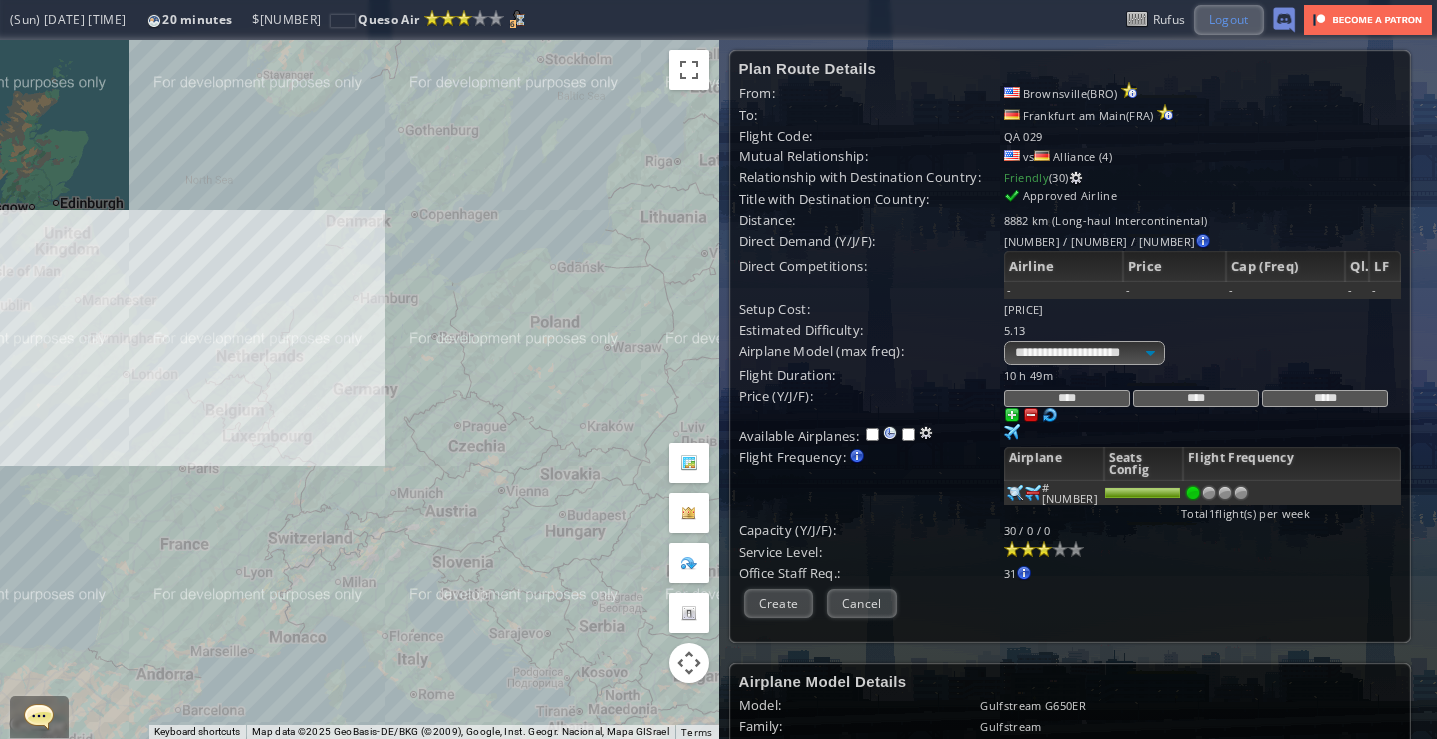 click on "Logout" at bounding box center [1229, 19] 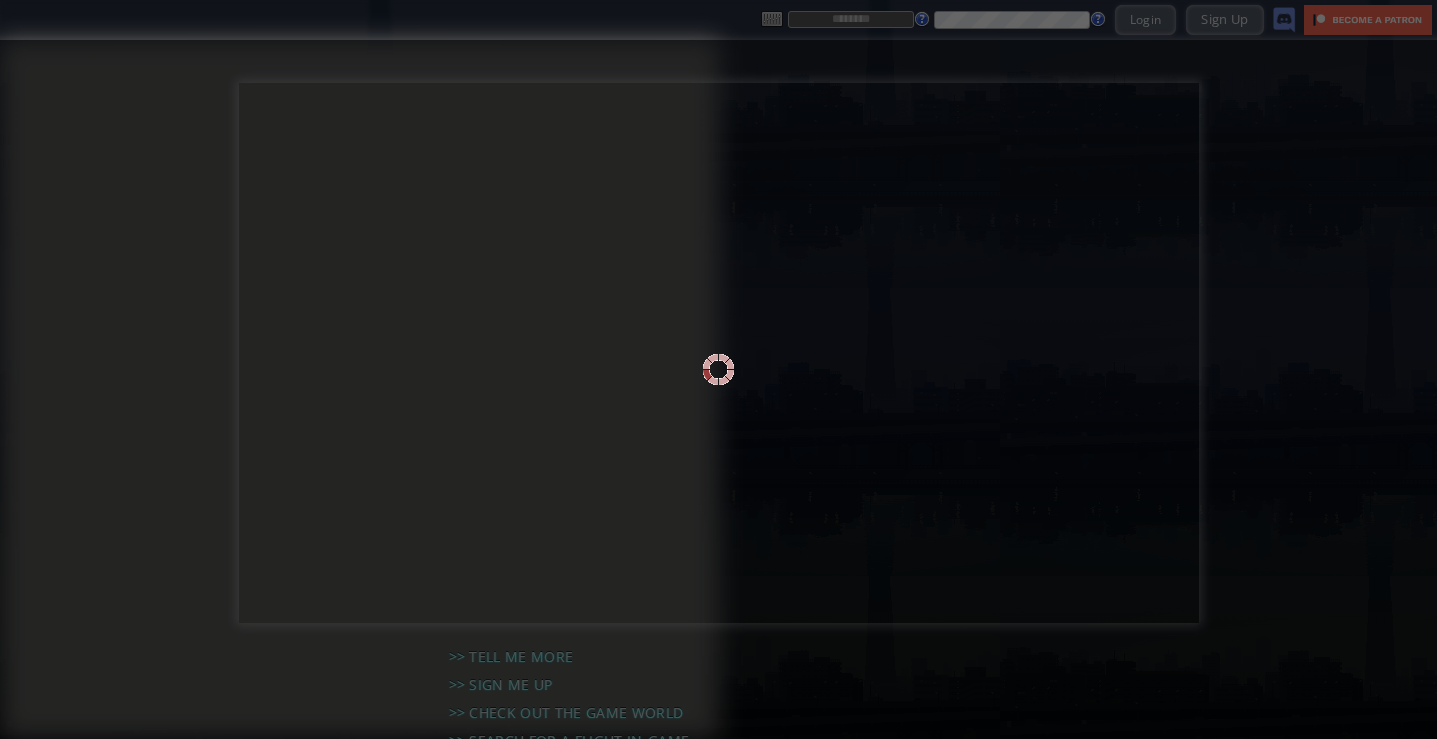 scroll, scrollTop: 0, scrollLeft: 0, axis: both 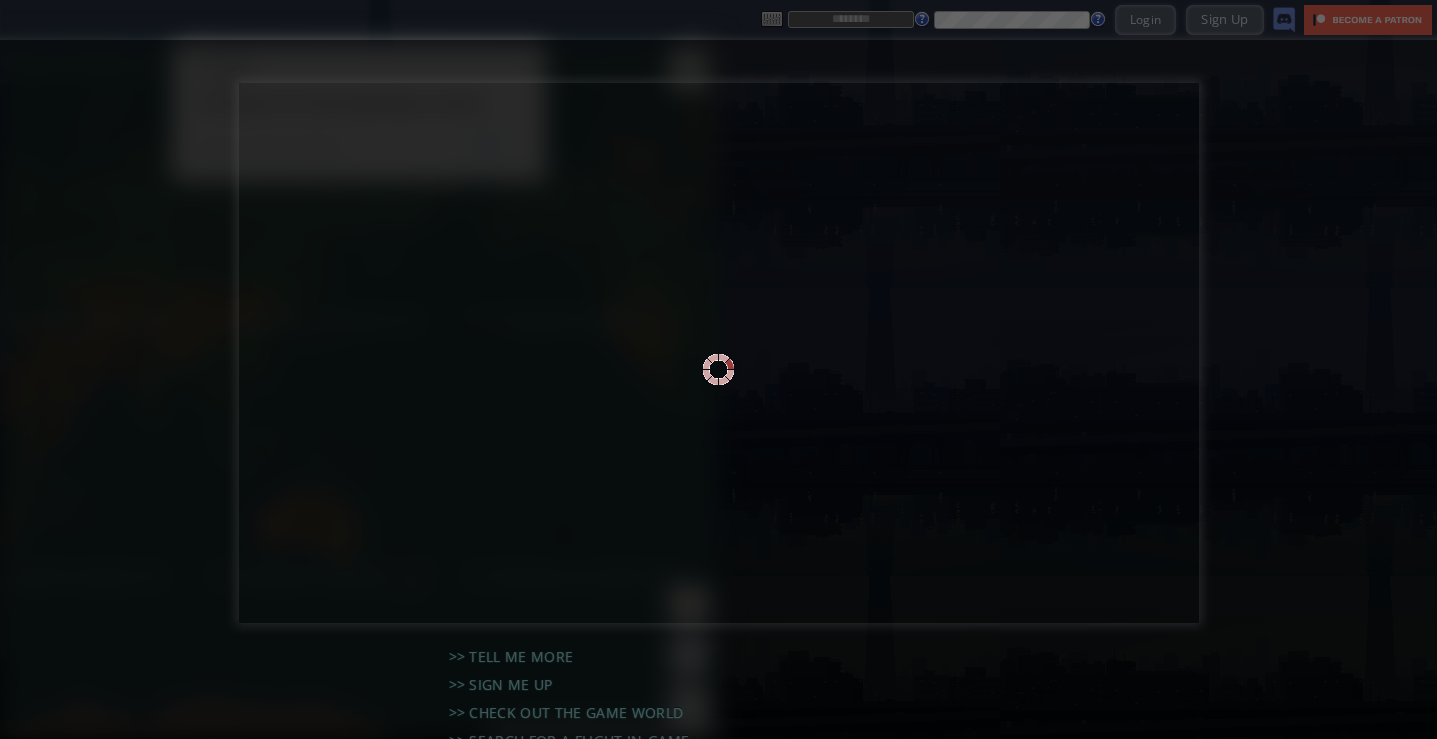 click at bounding box center (718, 369) 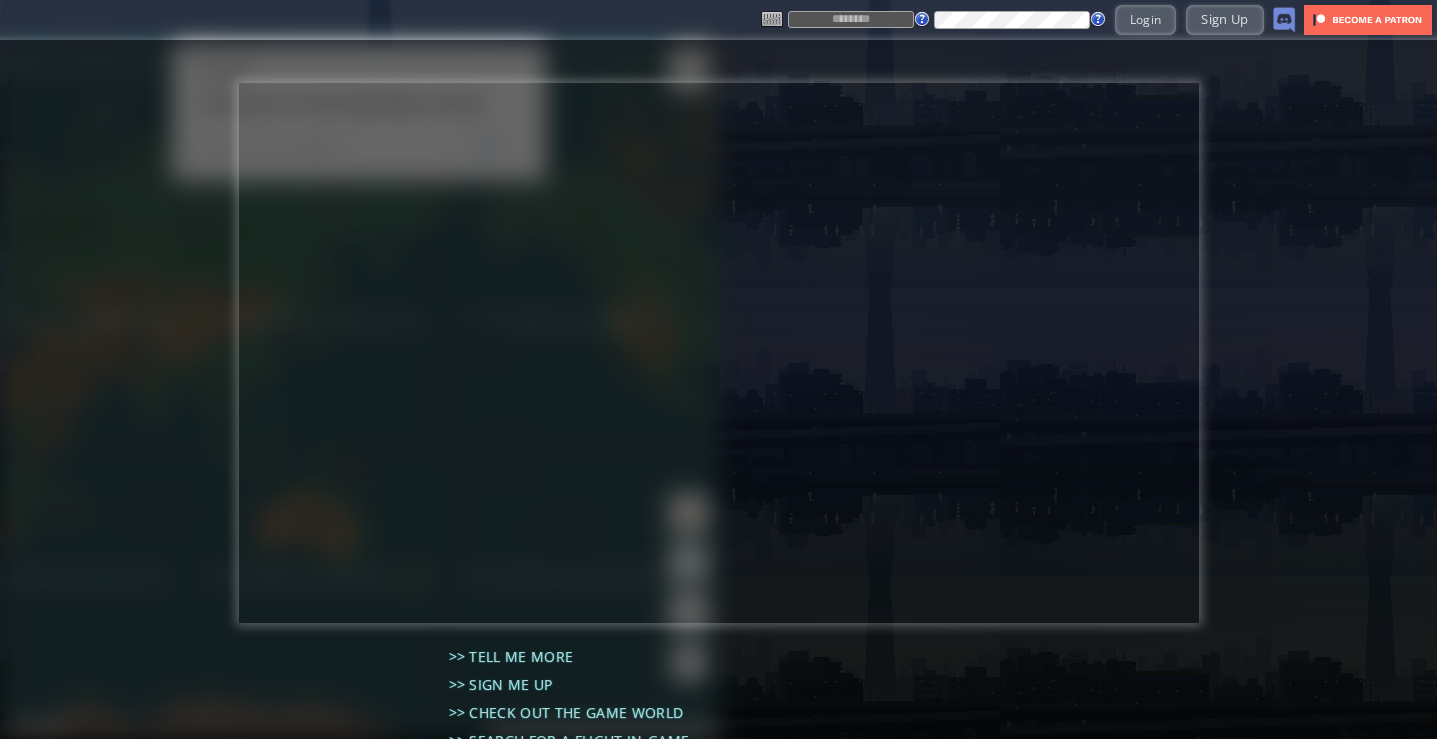 click at bounding box center [851, 19] 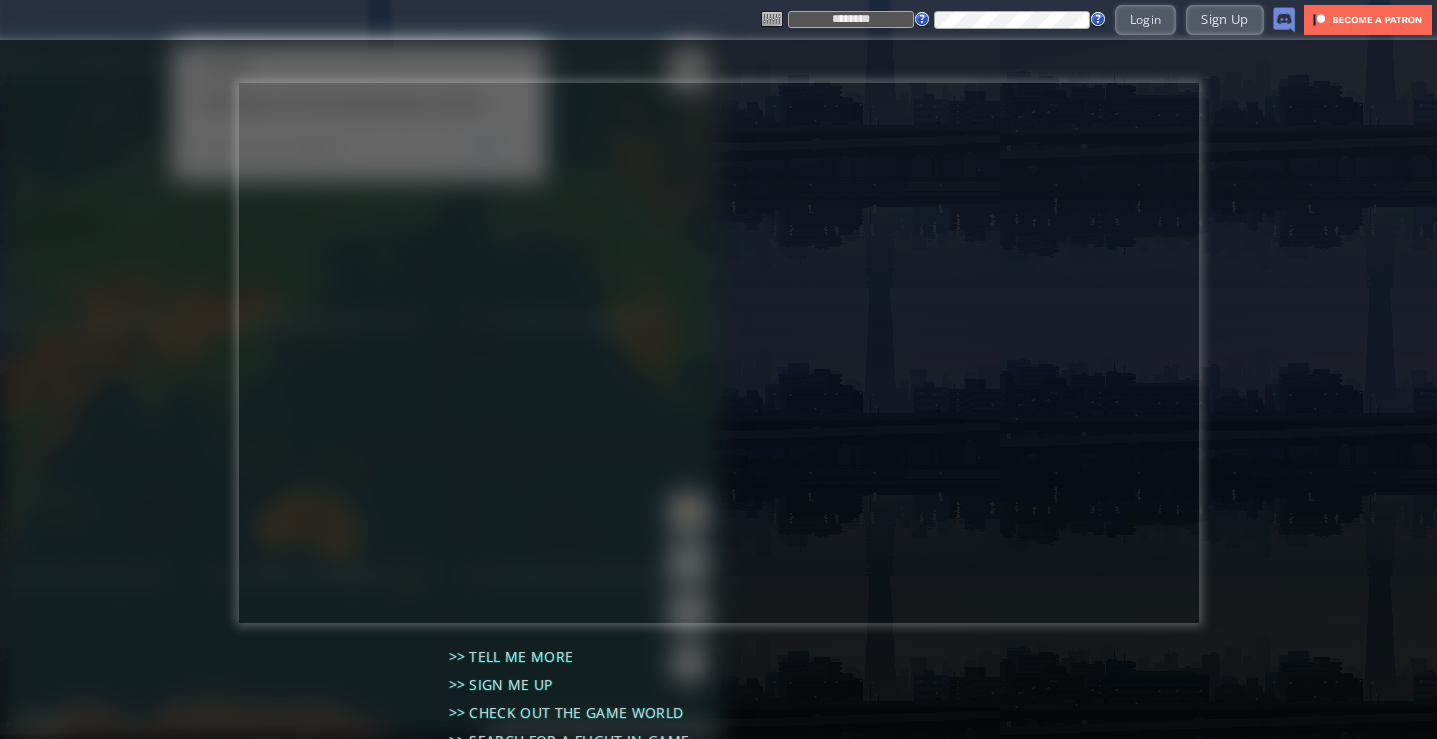 type on "********" 